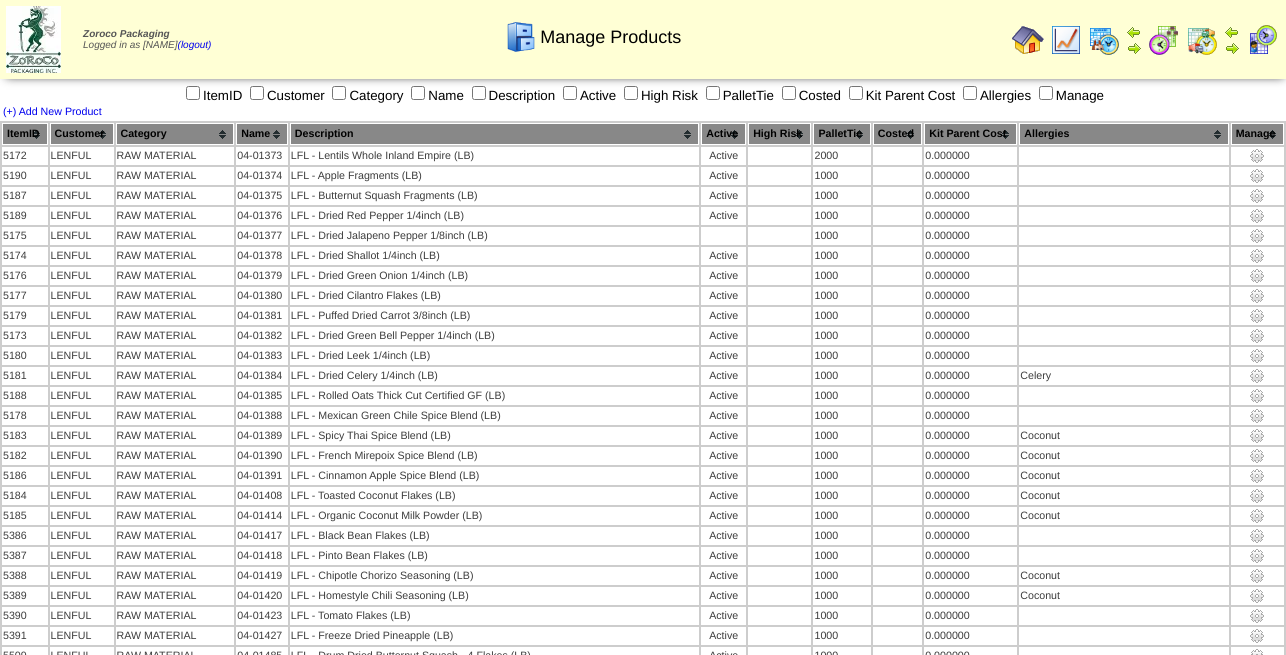 scroll, scrollTop: 1576, scrollLeft: 0, axis: vertical 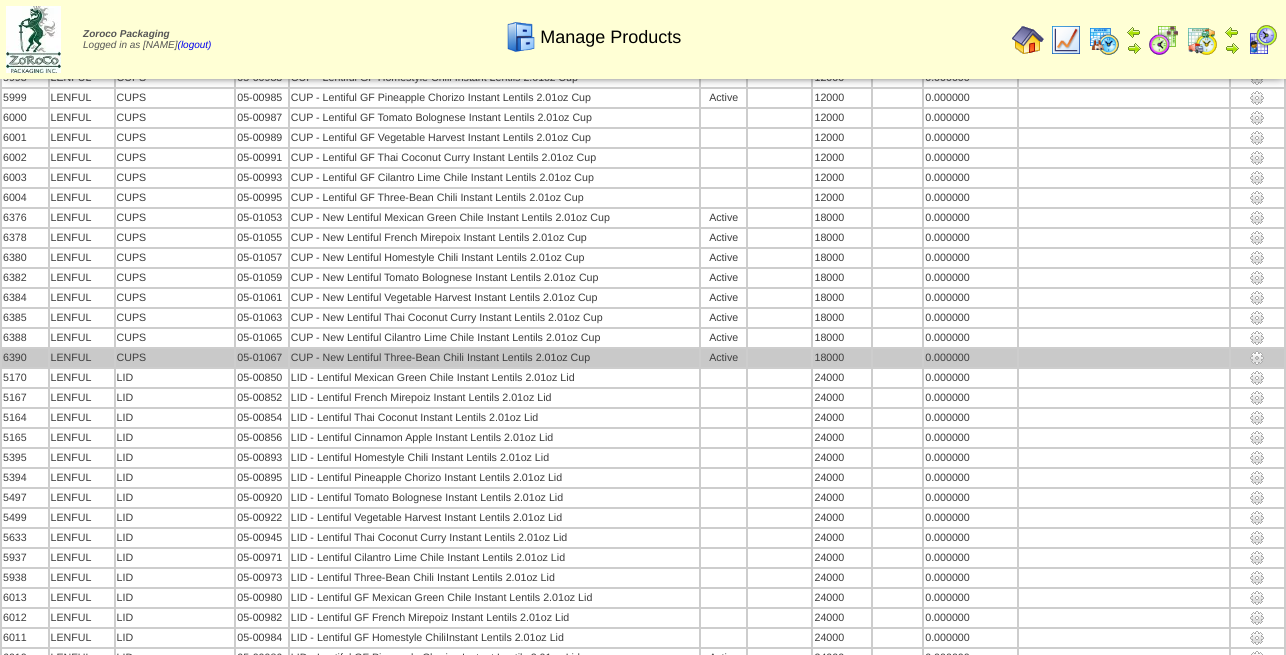click at bounding box center [1257, 358] 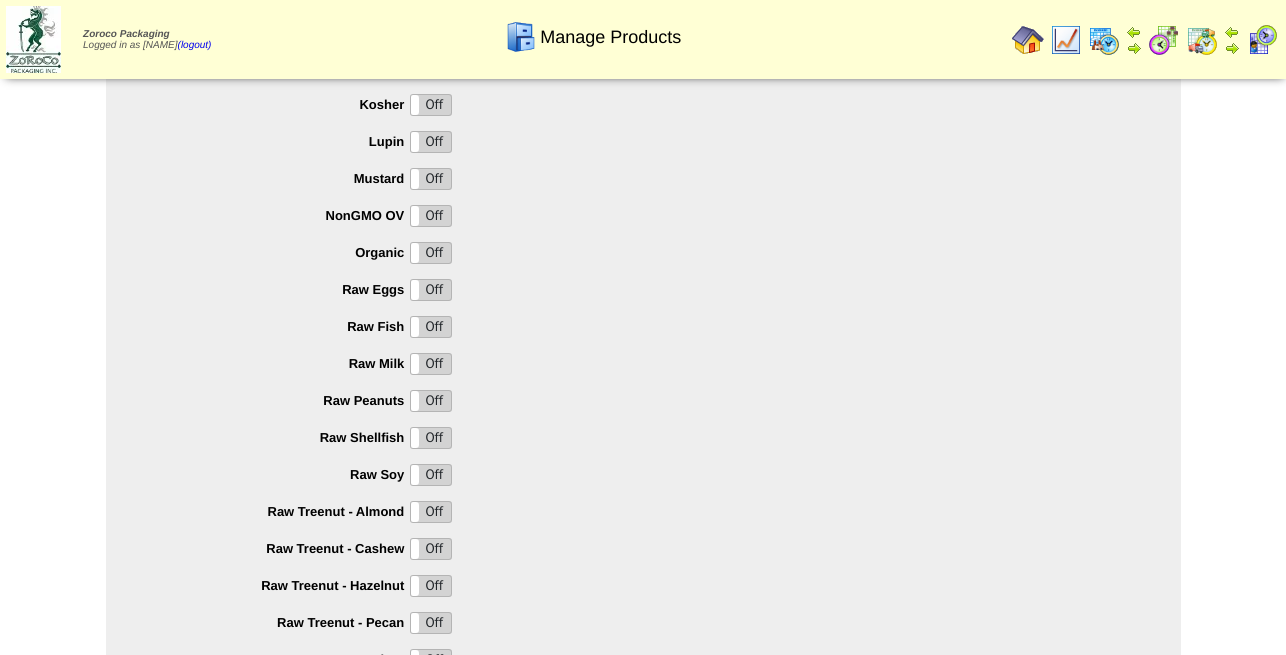 scroll, scrollTop: 1988, scrollLeft: 0, axis: vertical 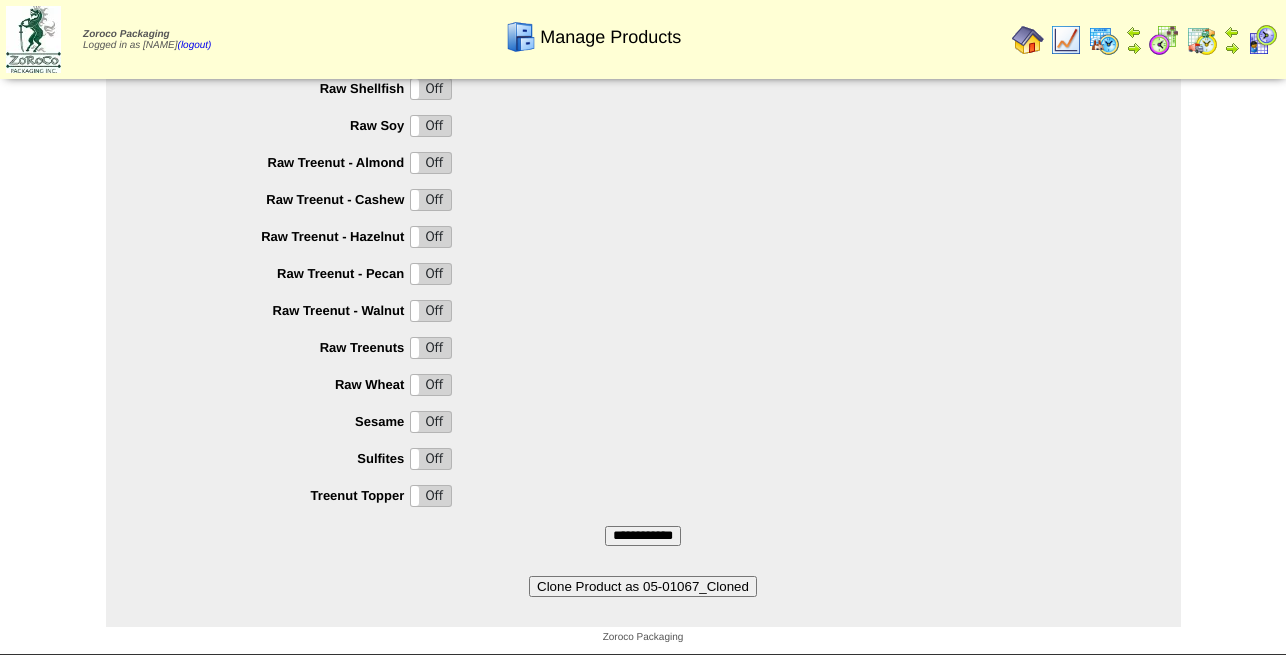 click on "Clone Product as 05-01067_Cloned" at bounding box center (643, 586) 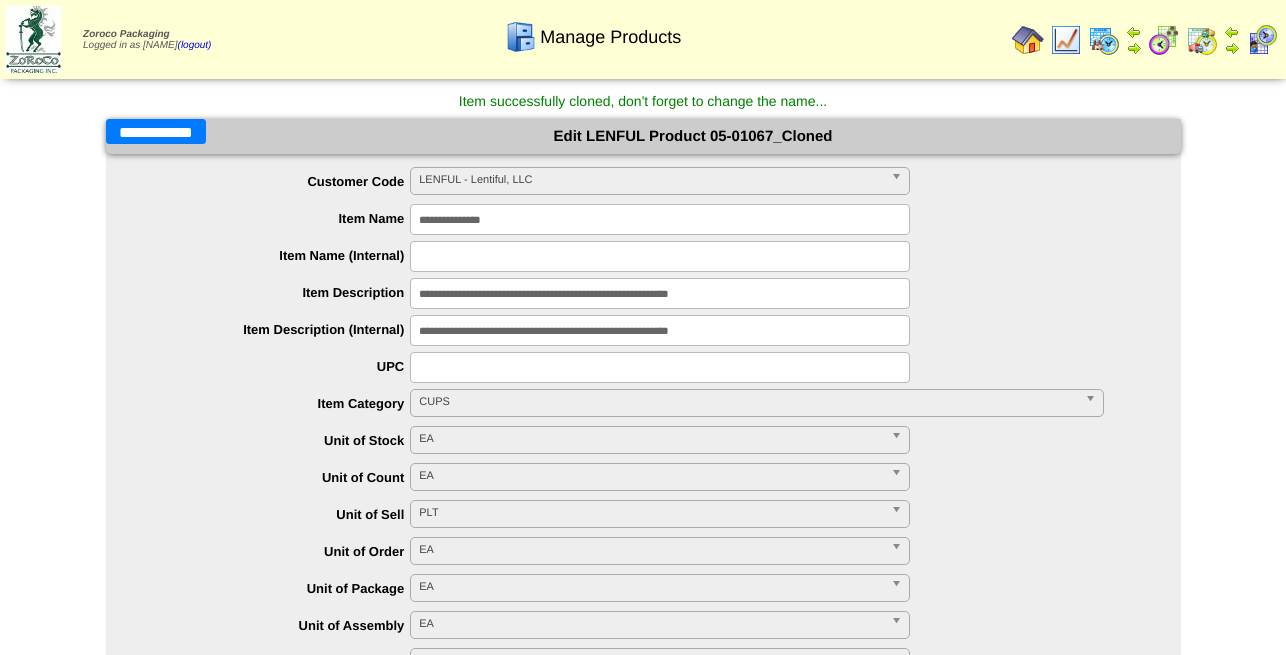 scroll, scrollTop: 0, scrollLeft: 0, axis: both 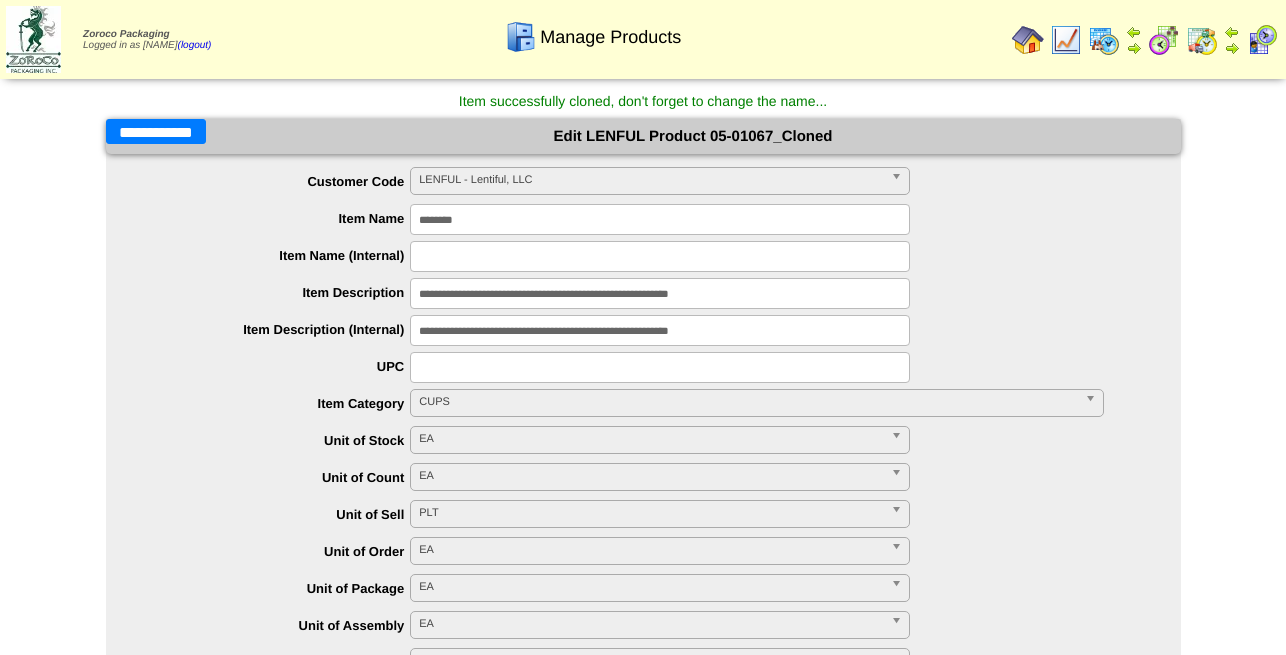 type on "********" 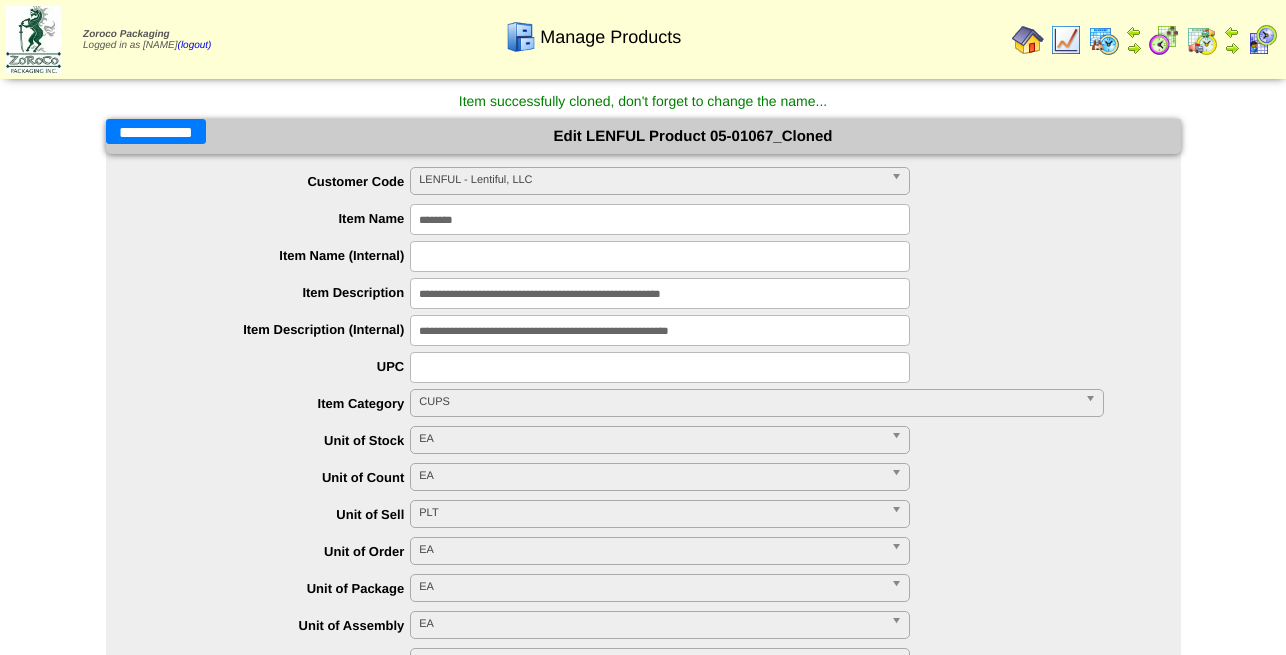 type on "**********" 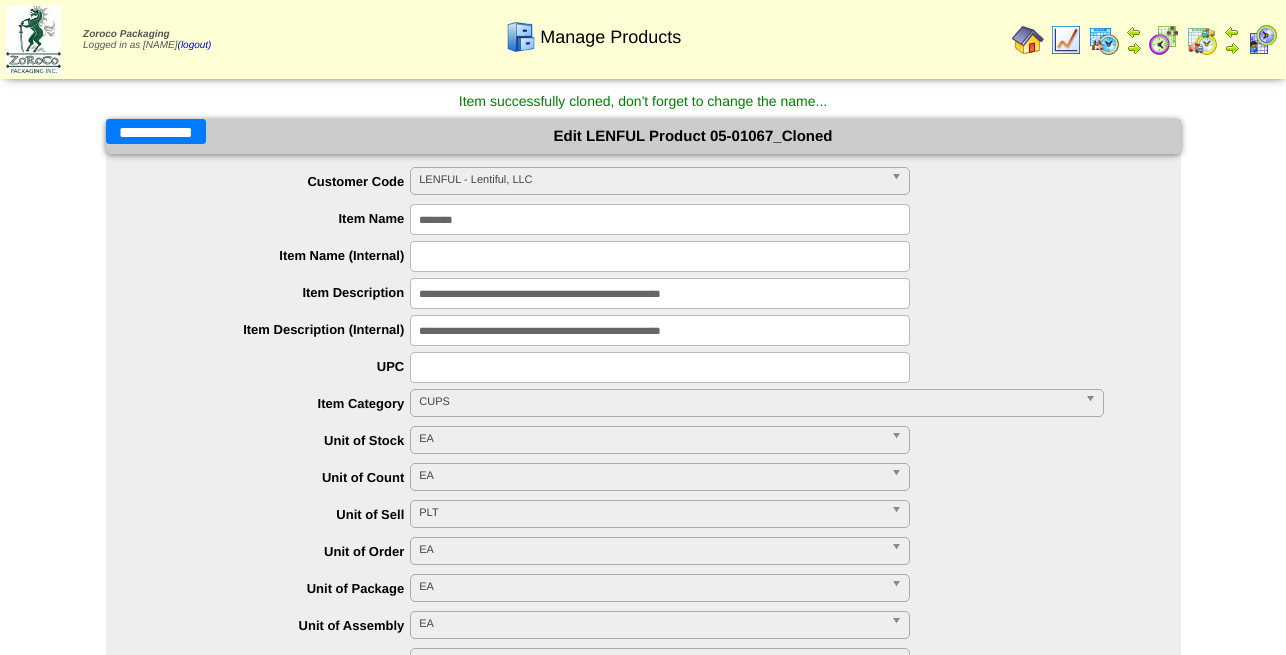 type on "**********" 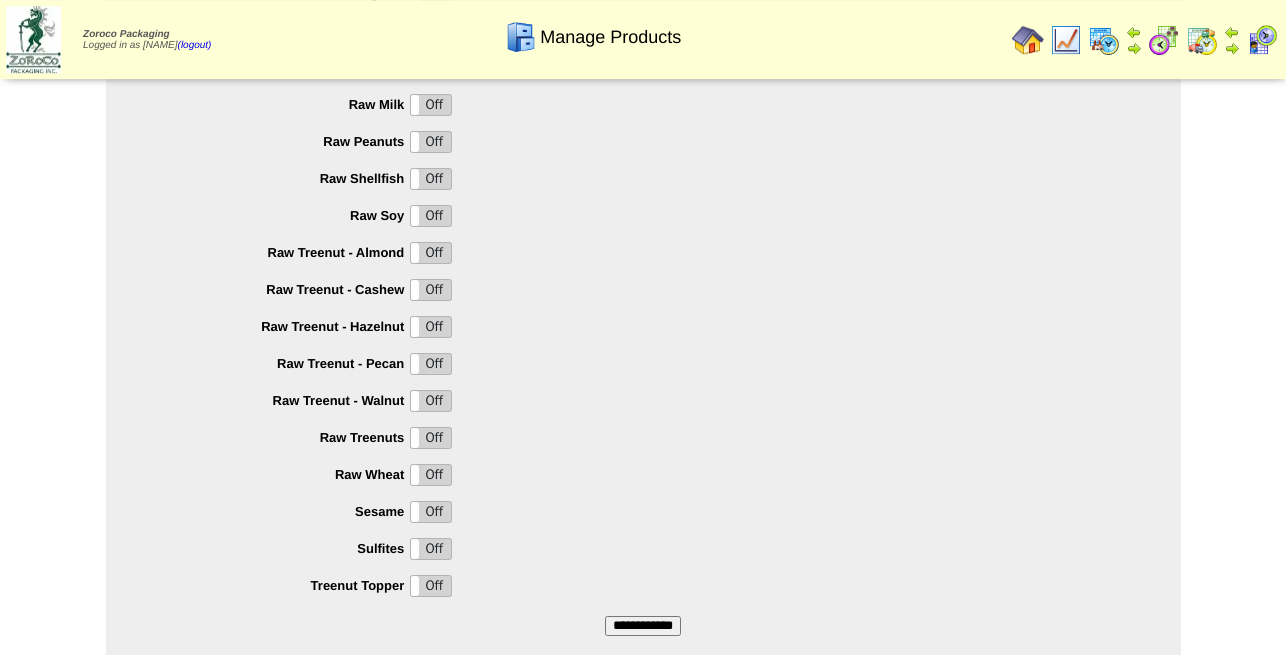 scroll, scrollTop: 2003, scrollLeft: 0, axis: vertical 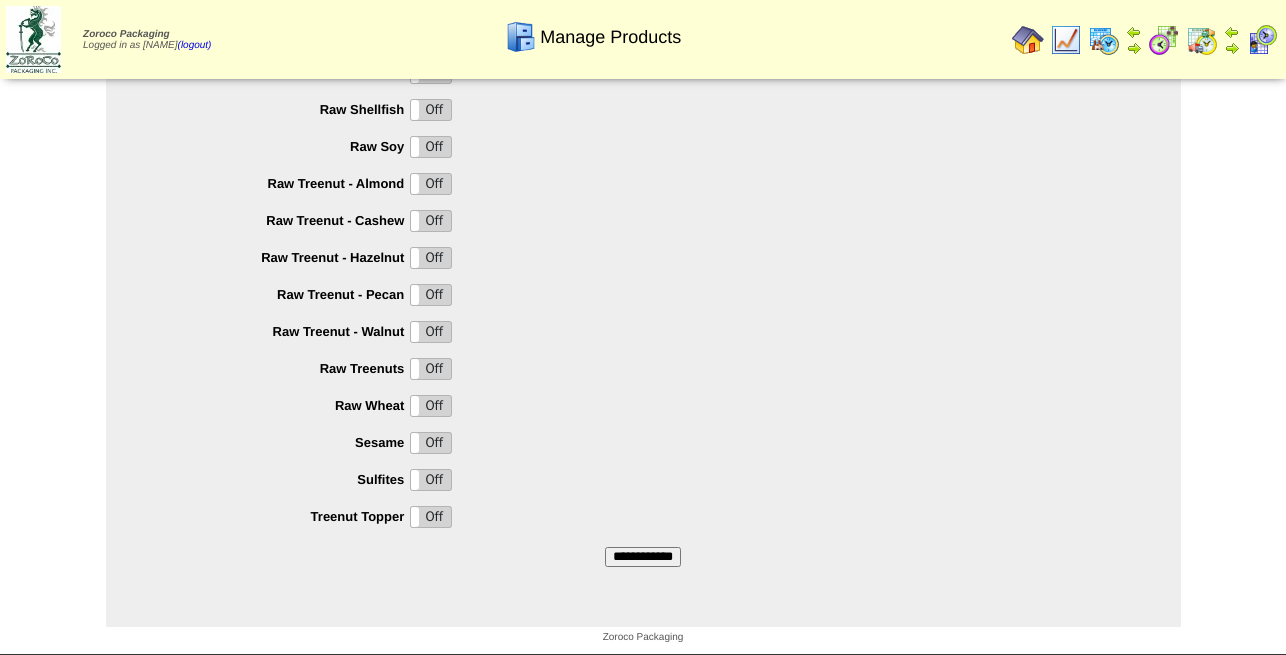 click on "**********" at bounding box center (643, 557) 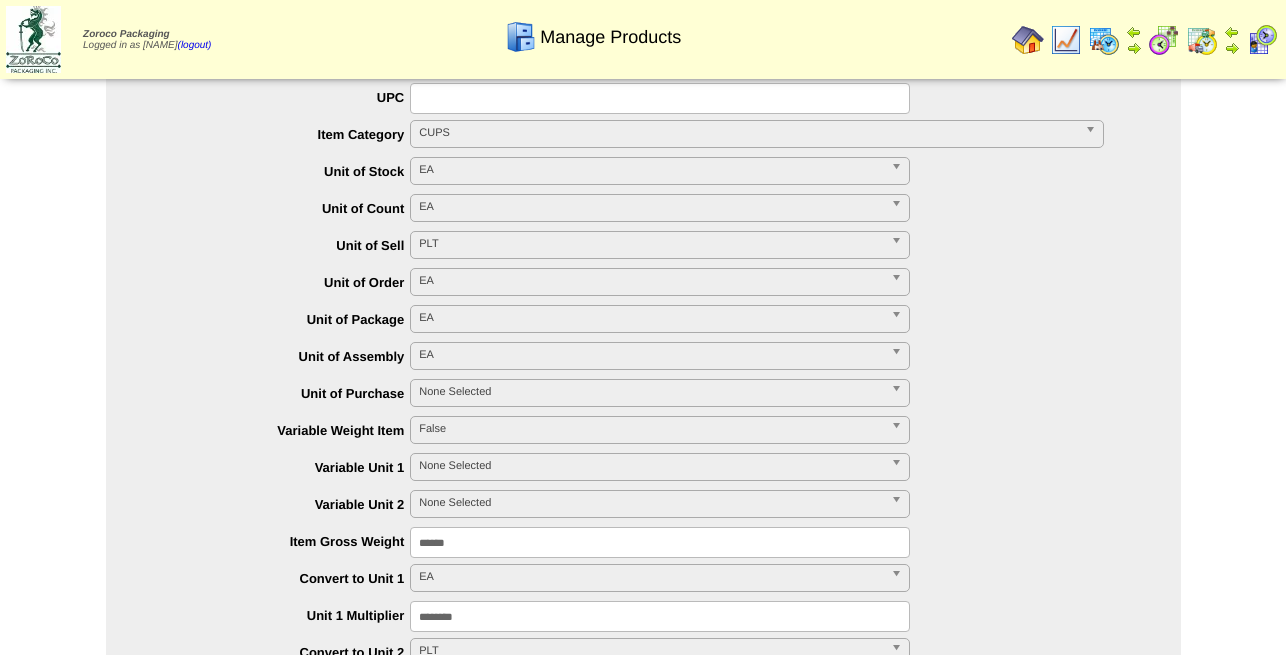 scroll, scrollTop: 0, scrollLeft: 0, axis: both 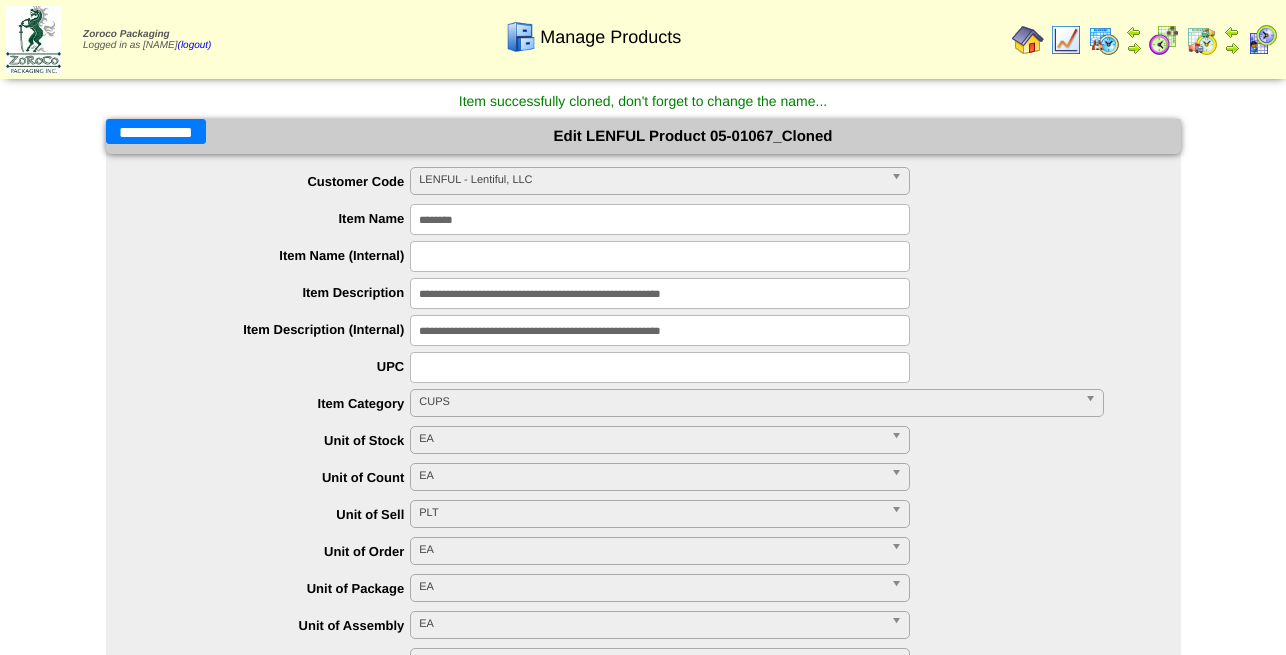 click on "**********" at bounding box center [156, 131] 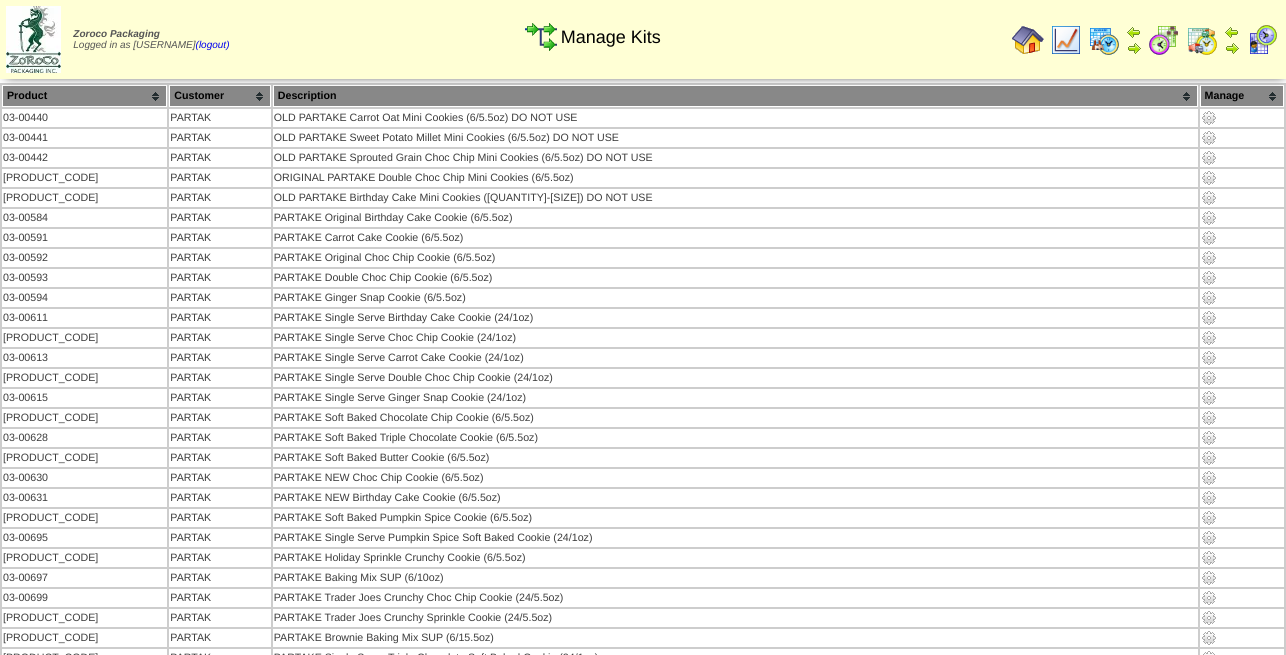 scroll, scrollTop: 0, scrollLeft: 0, axis: both 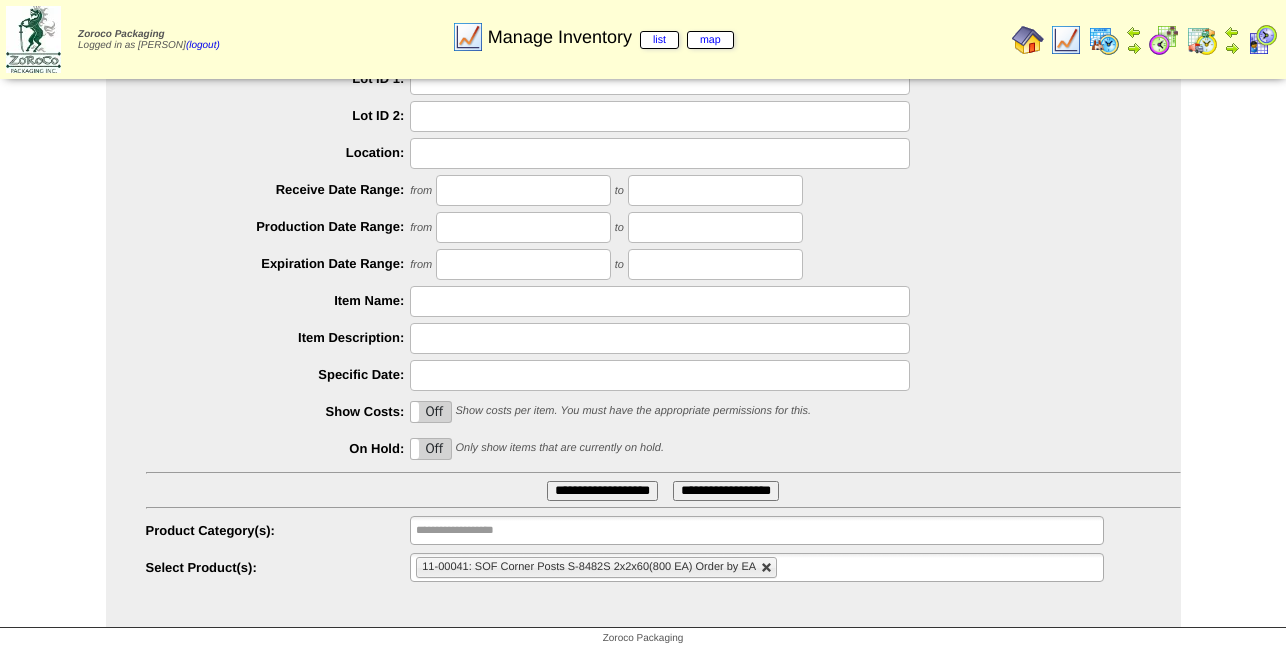 click at bounding box center [767, 568] 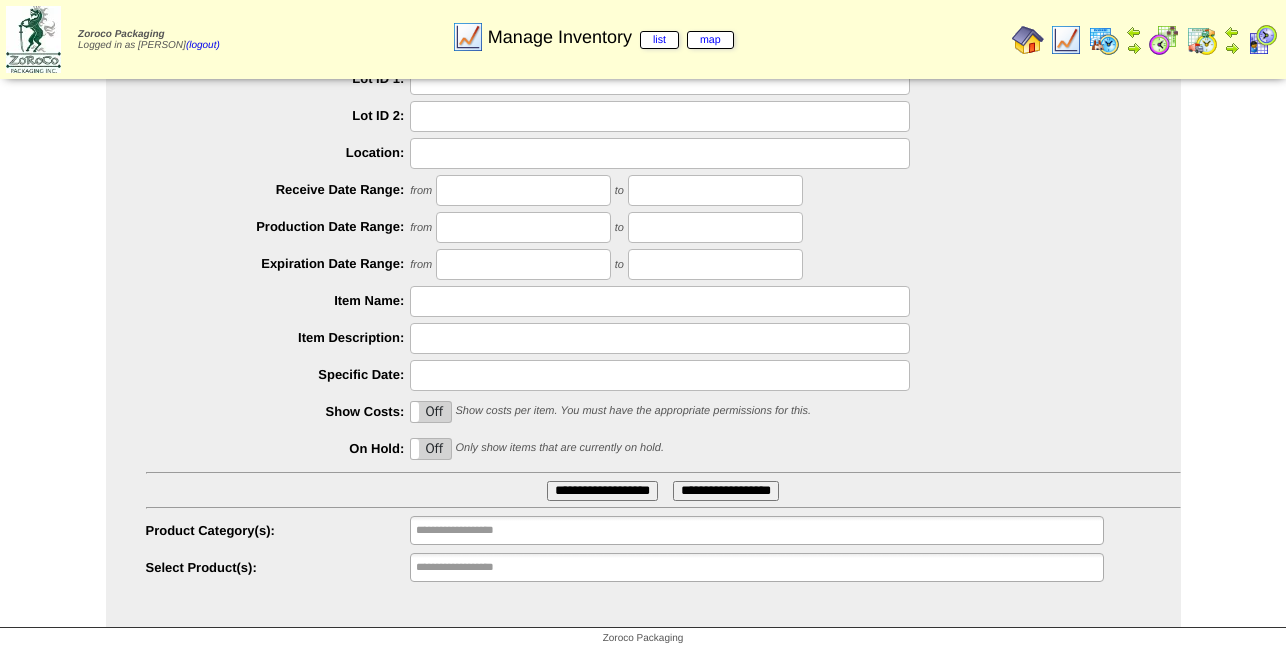 click on "**********" at bounding box center (756, 567) 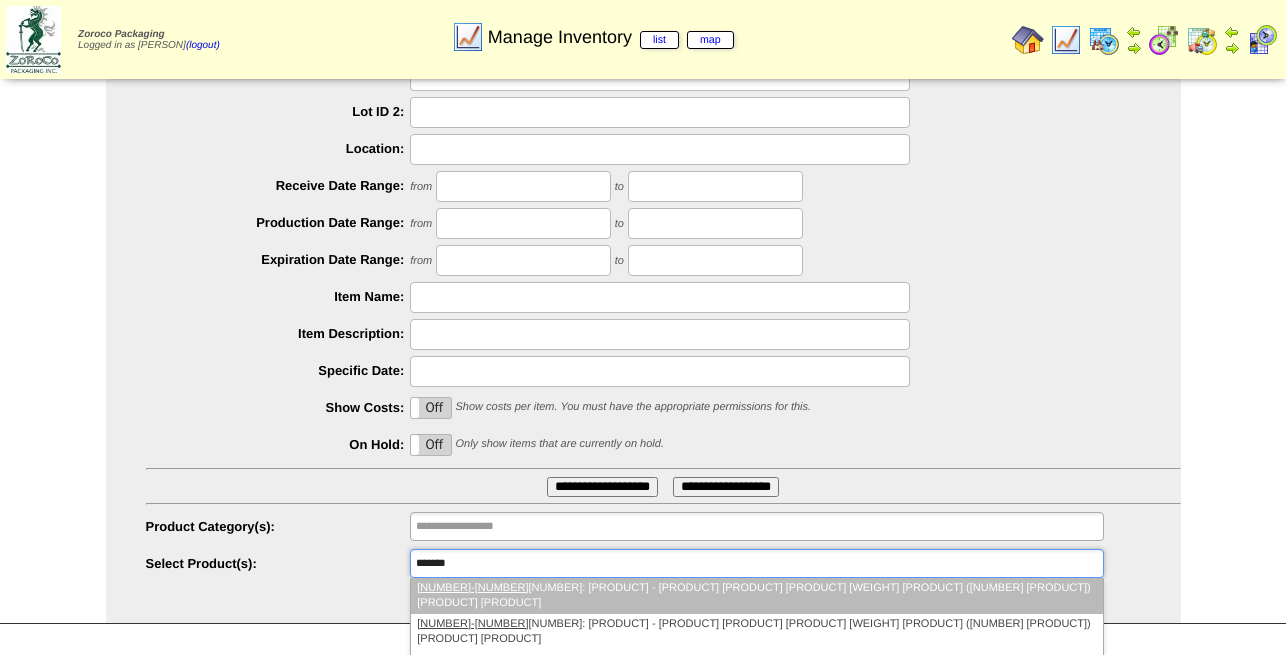 type on "********" 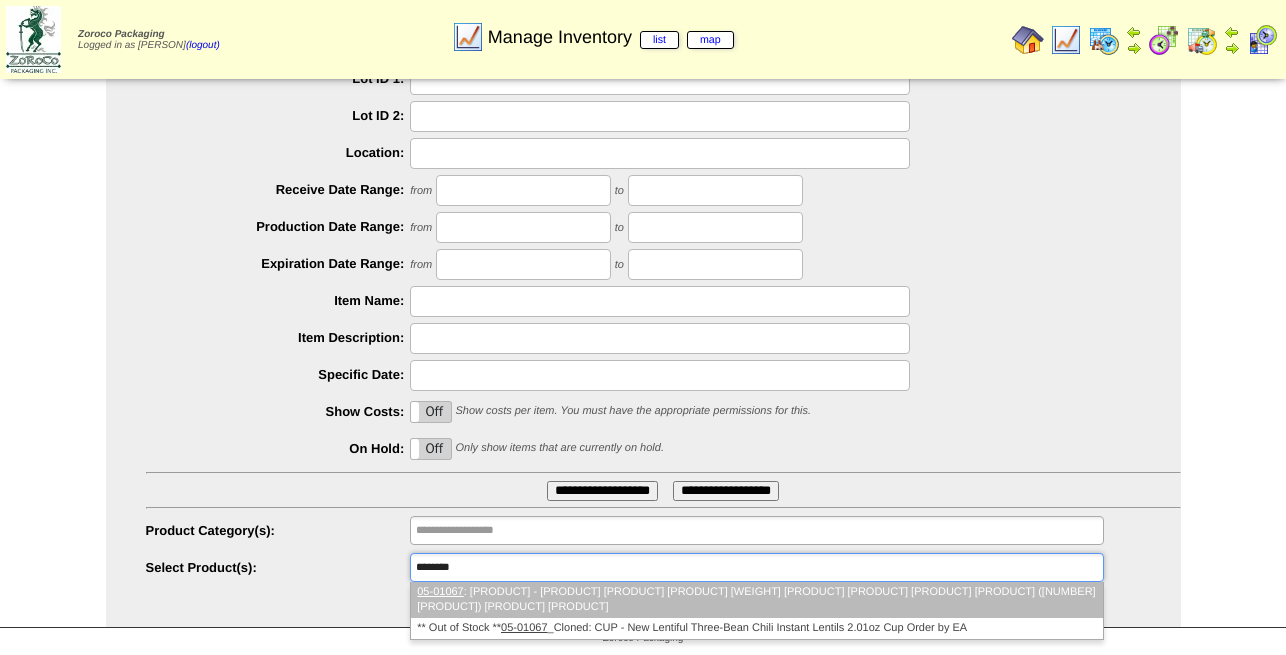 type 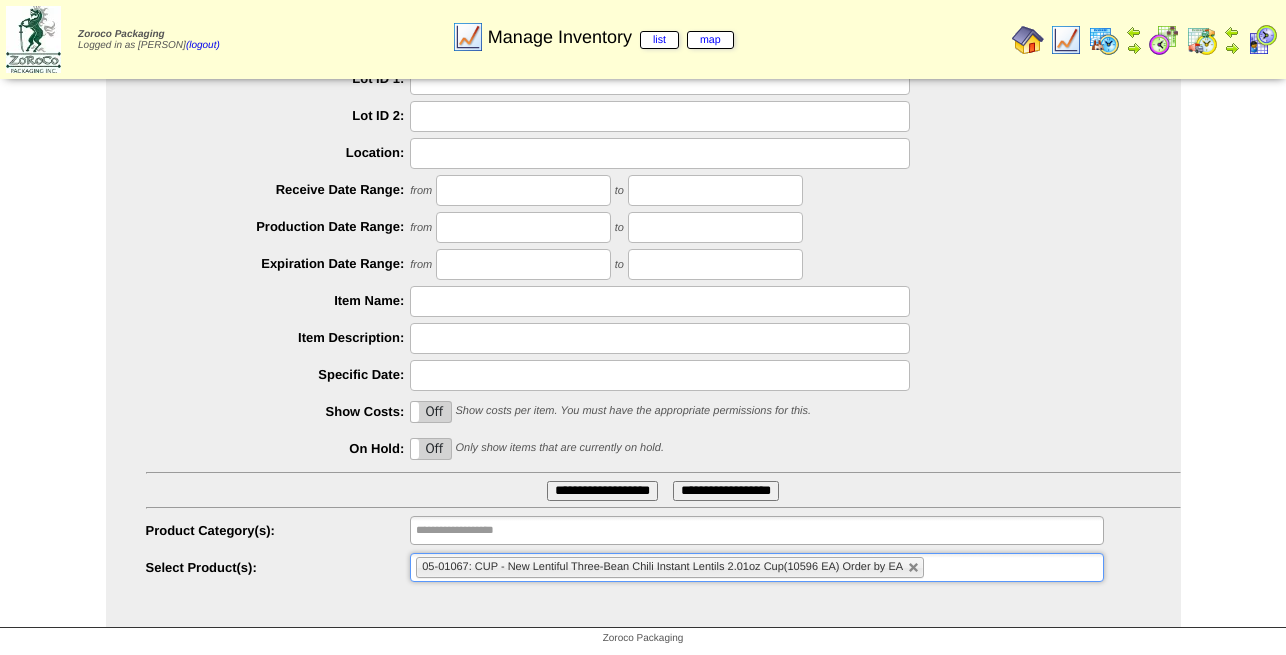 click on "**********" at bounding box center (602, 491) 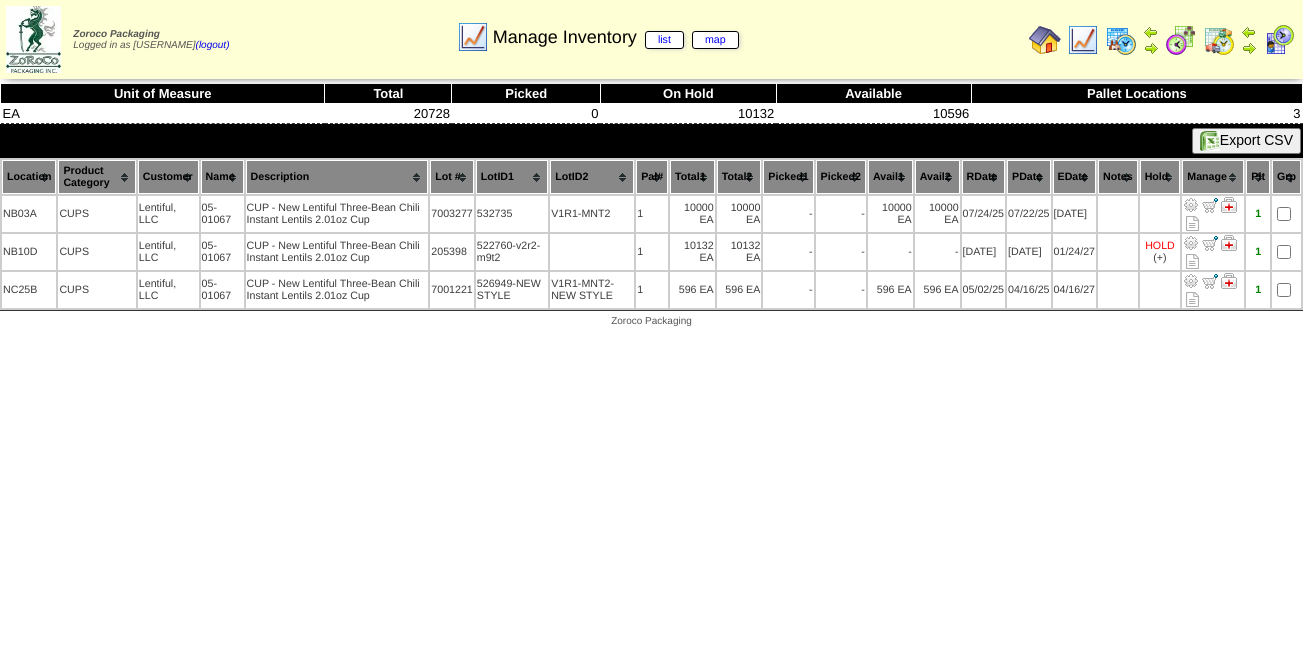scroll, scrollTop: 0, scrollLeft: 0, axis: both 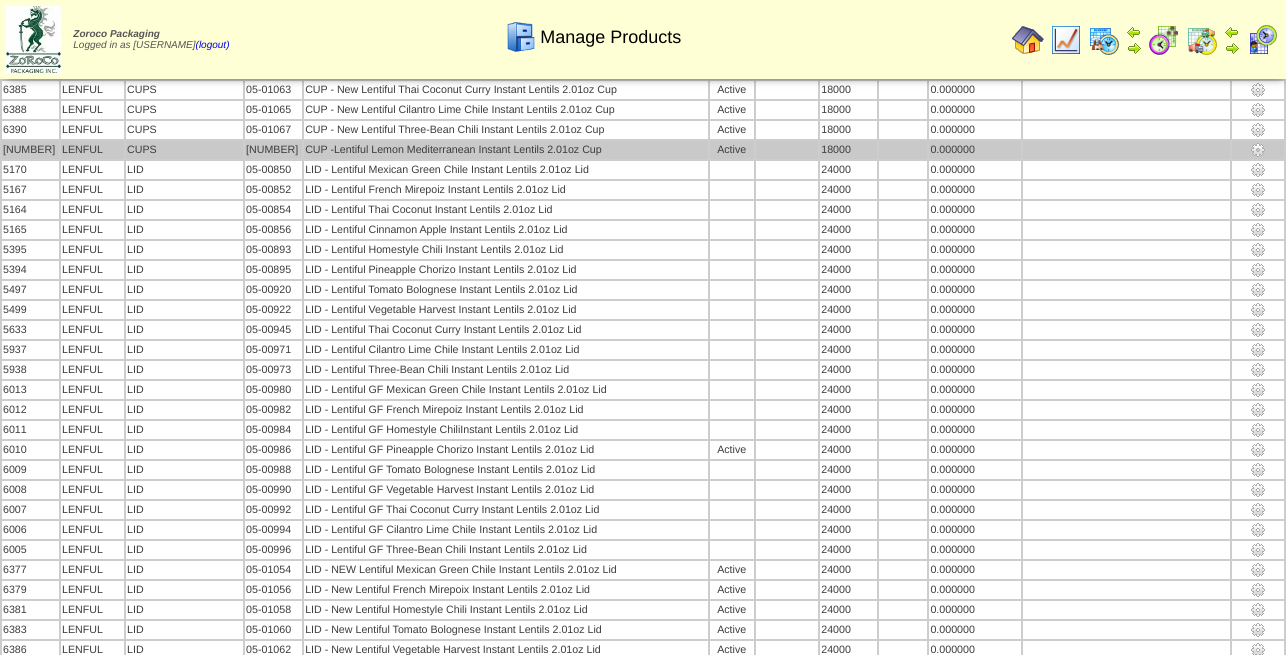click at bounding box center [1258, 150] 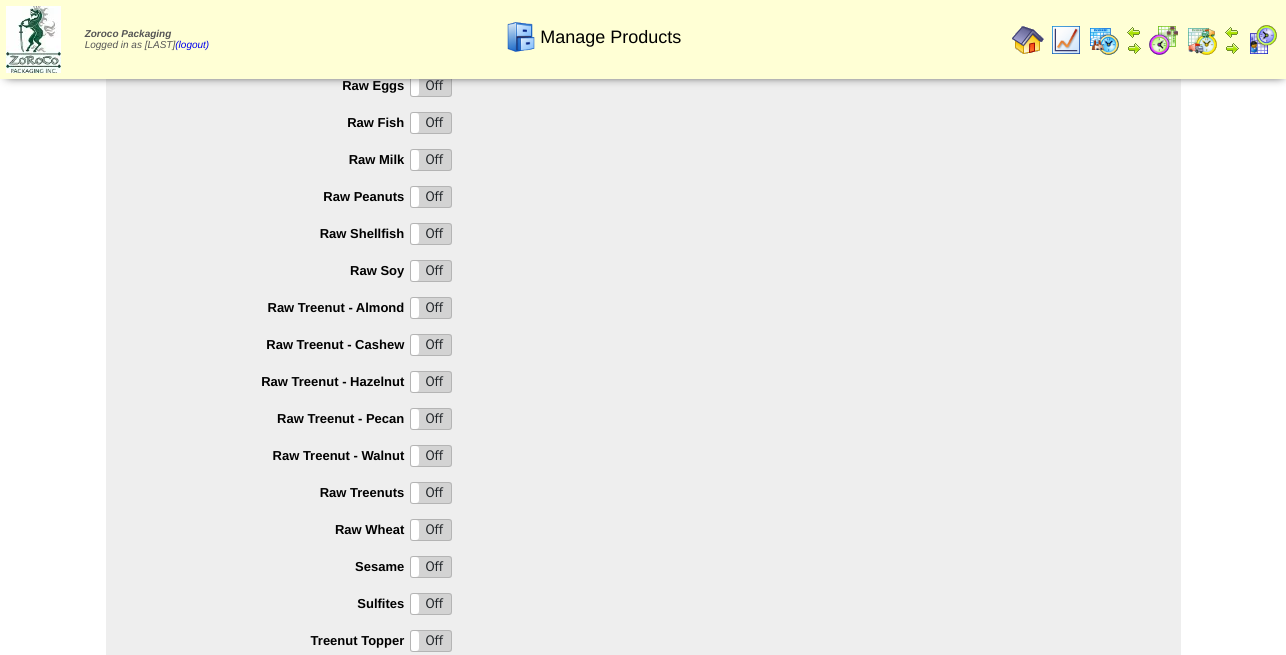 scroll, scrollTop: 1988, scrollLeft: 0, axis: vertical 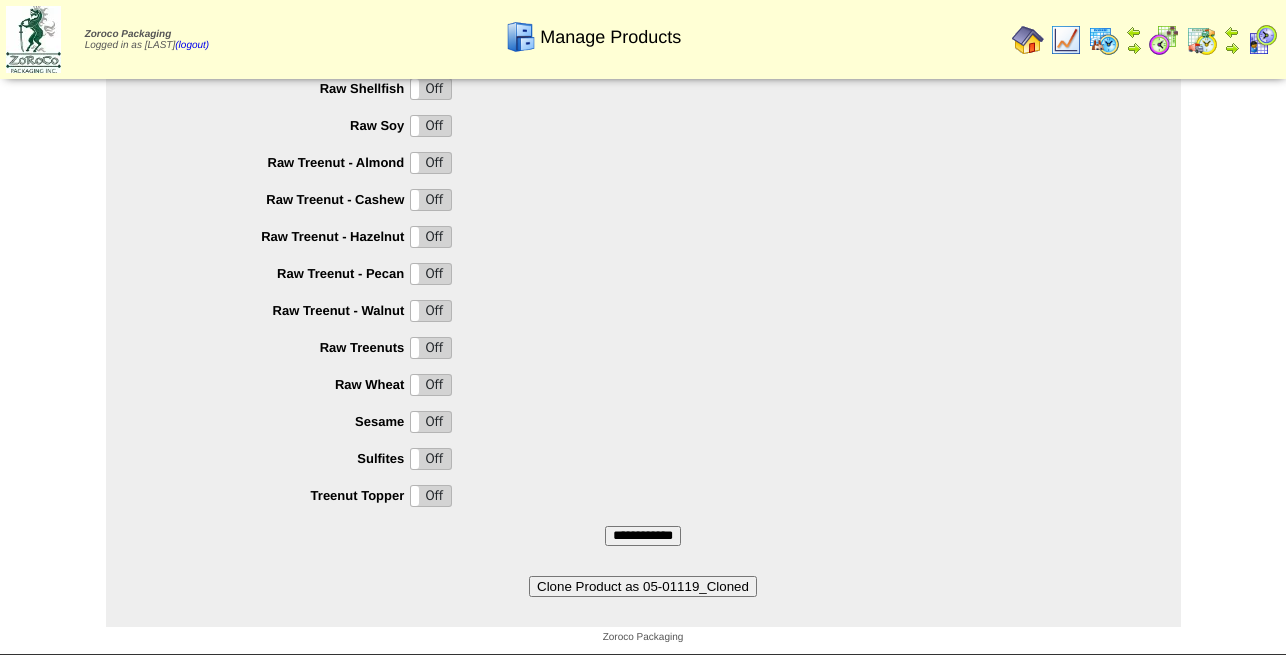 click on "Clone Product as 05-01119_Cloned" at bounding box center [643, 586] 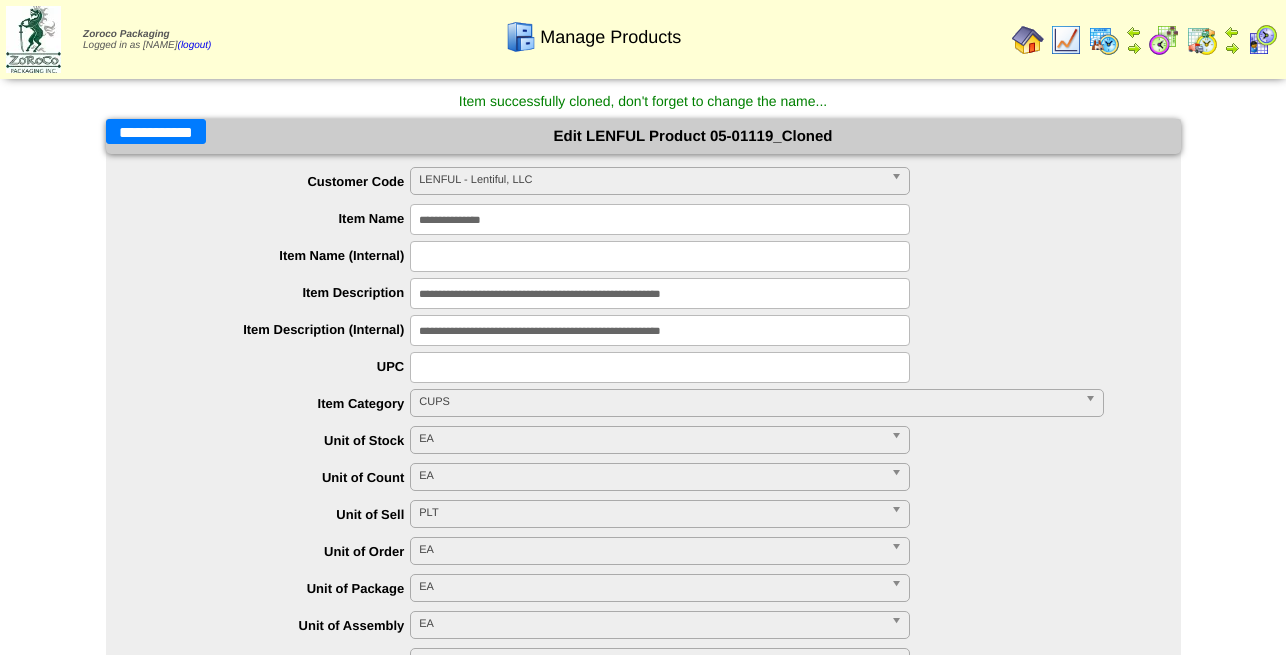 scroll, scrollTop: 0, scrollLeft: 0, axis: both 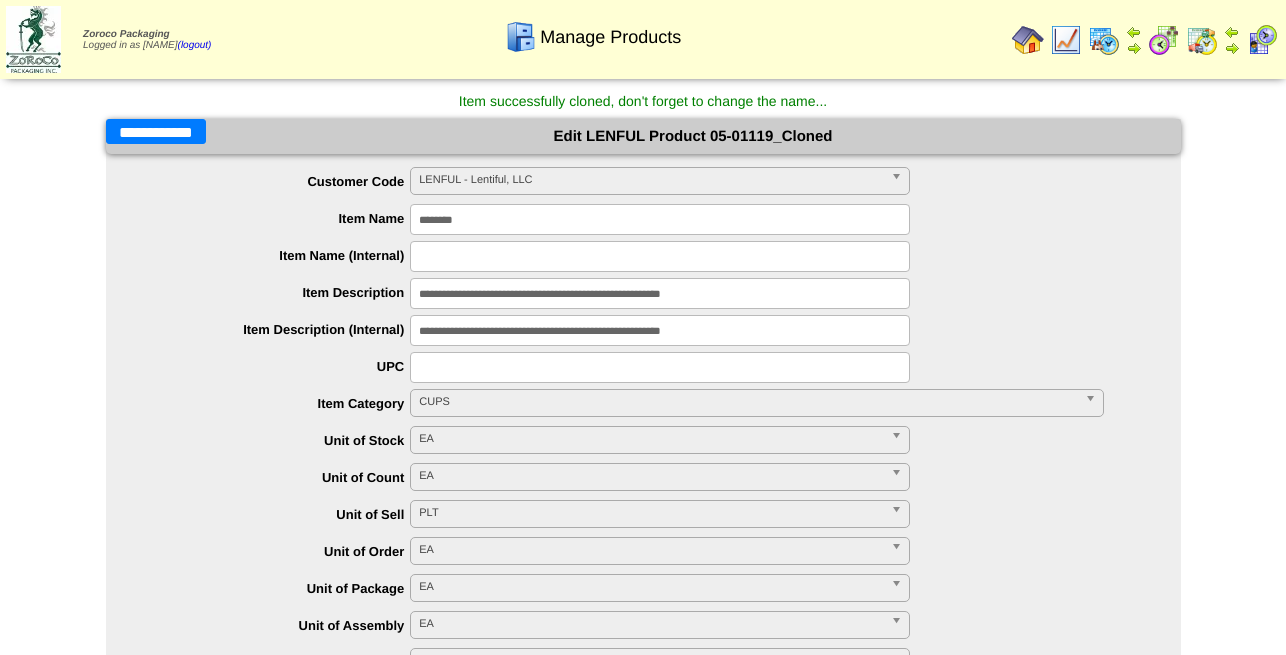 type on "********" 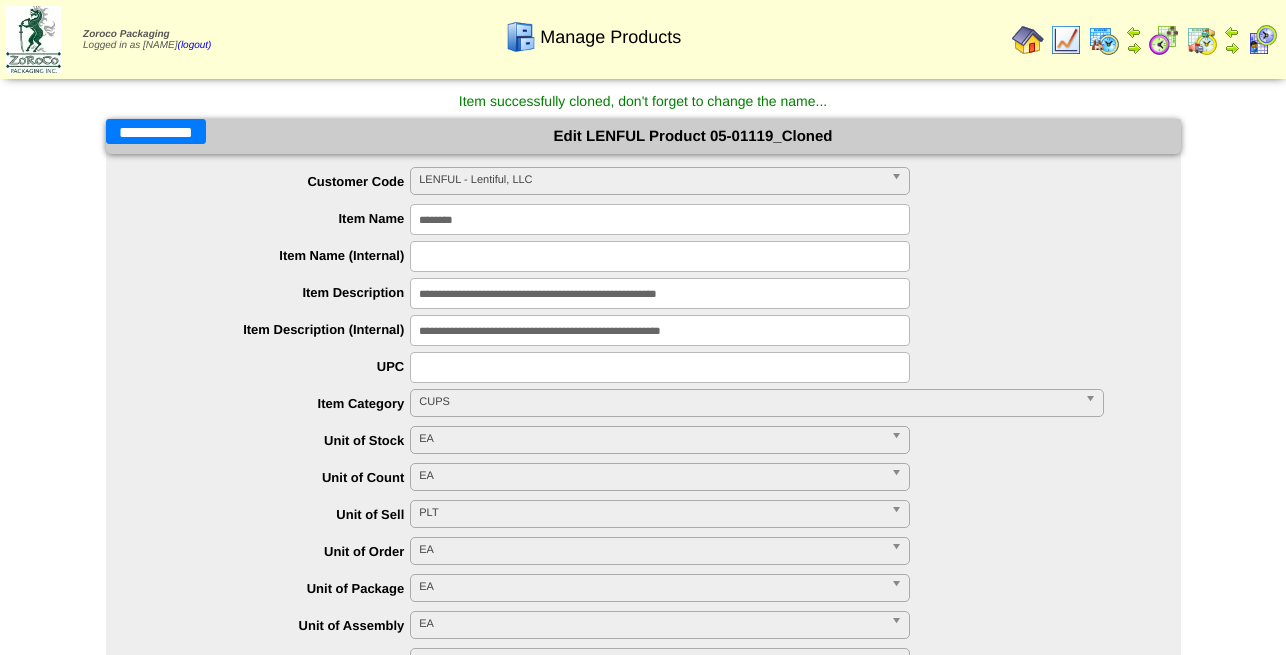 type on "**********" 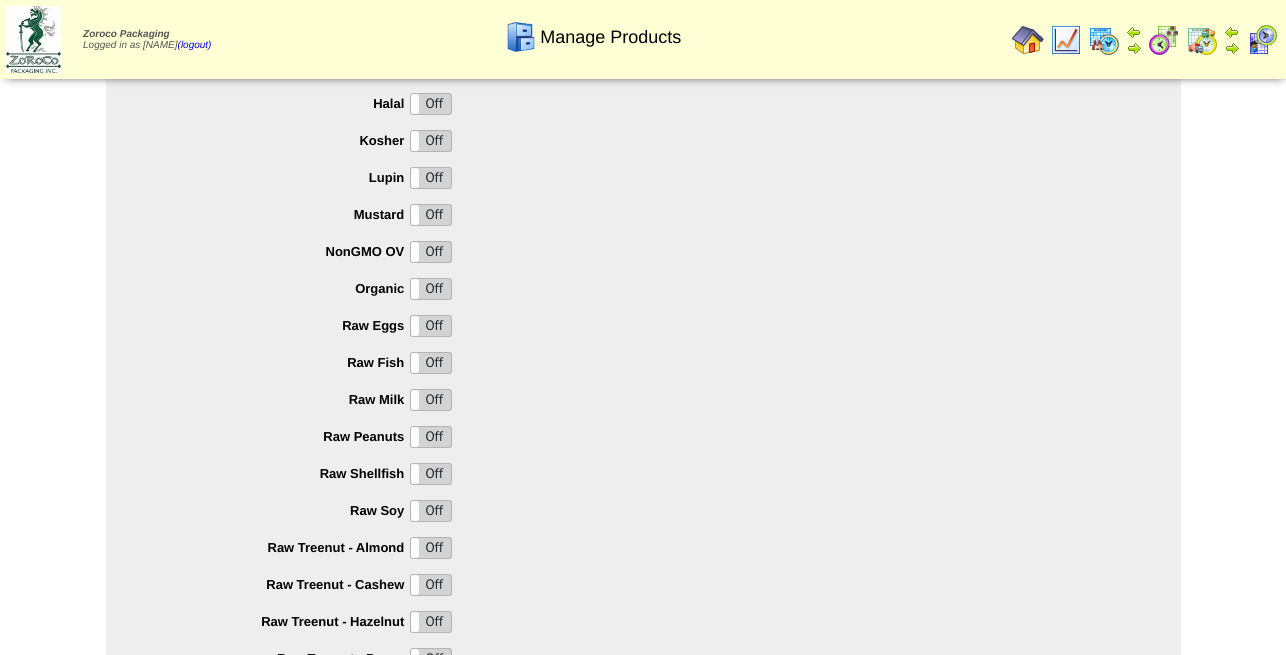 scroll, scrollTop: 2003, scrollLeft: 0, axis: vertical 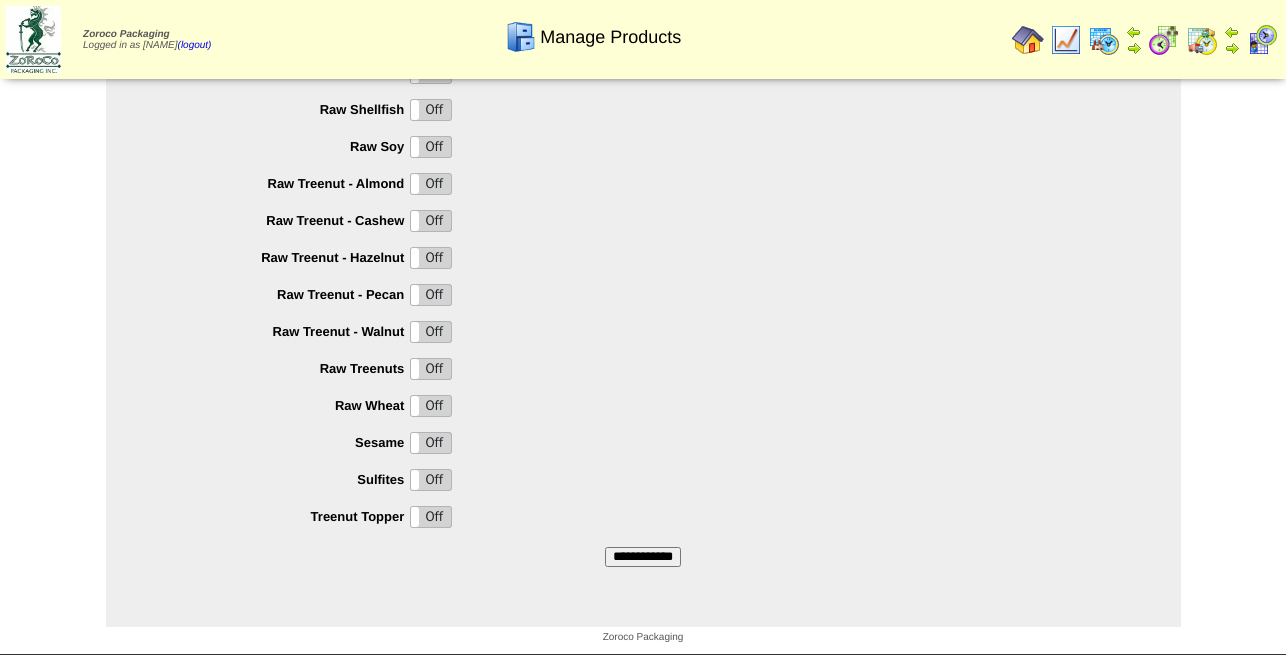 type on "**********" 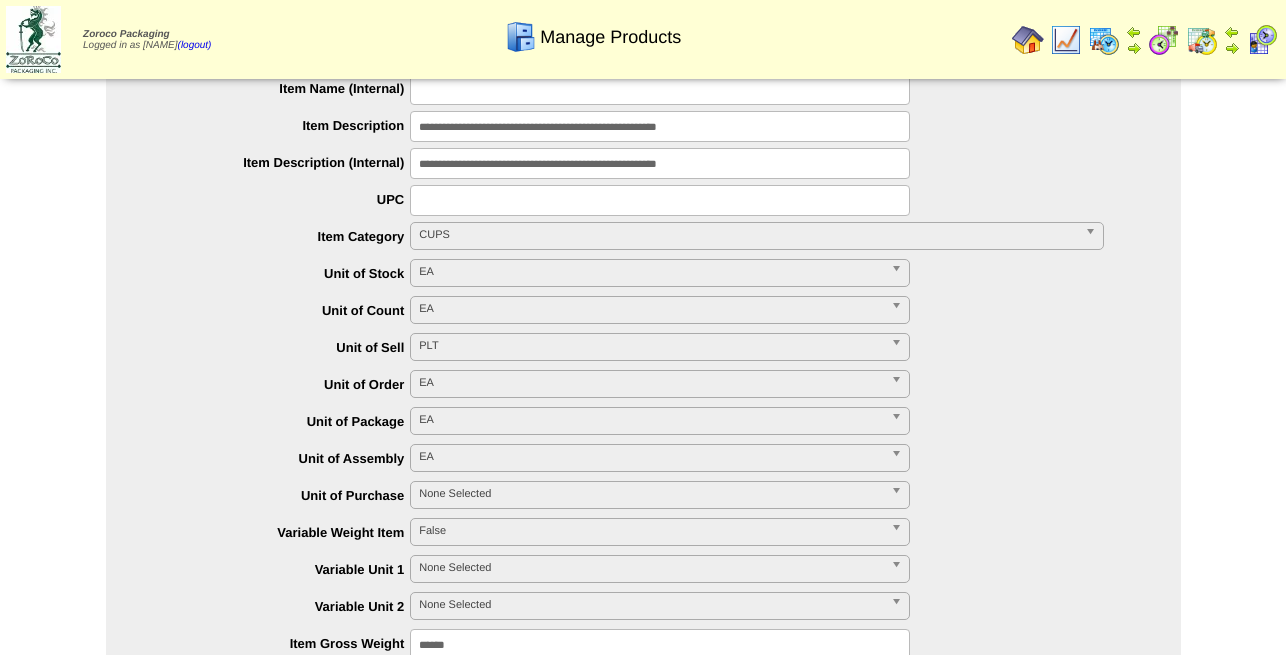 scroll, scrollTop: 0, scrollLeft: 0, axis: both 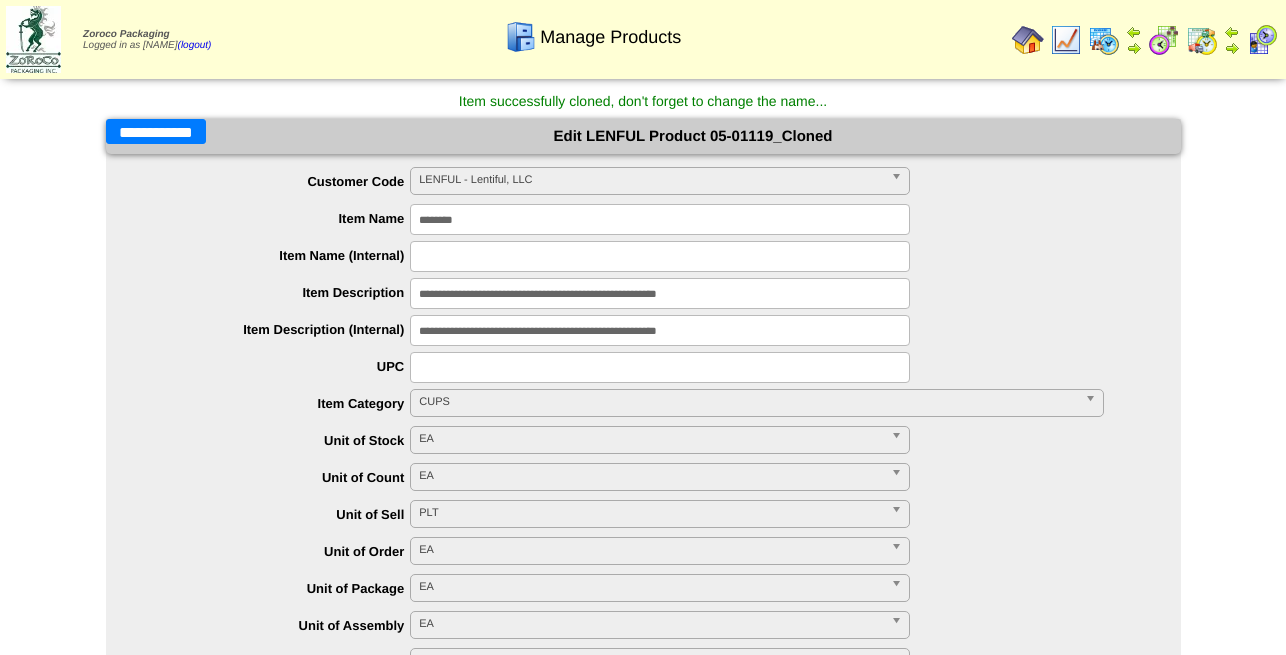 click on "**********" at bounding box center [156, 131] 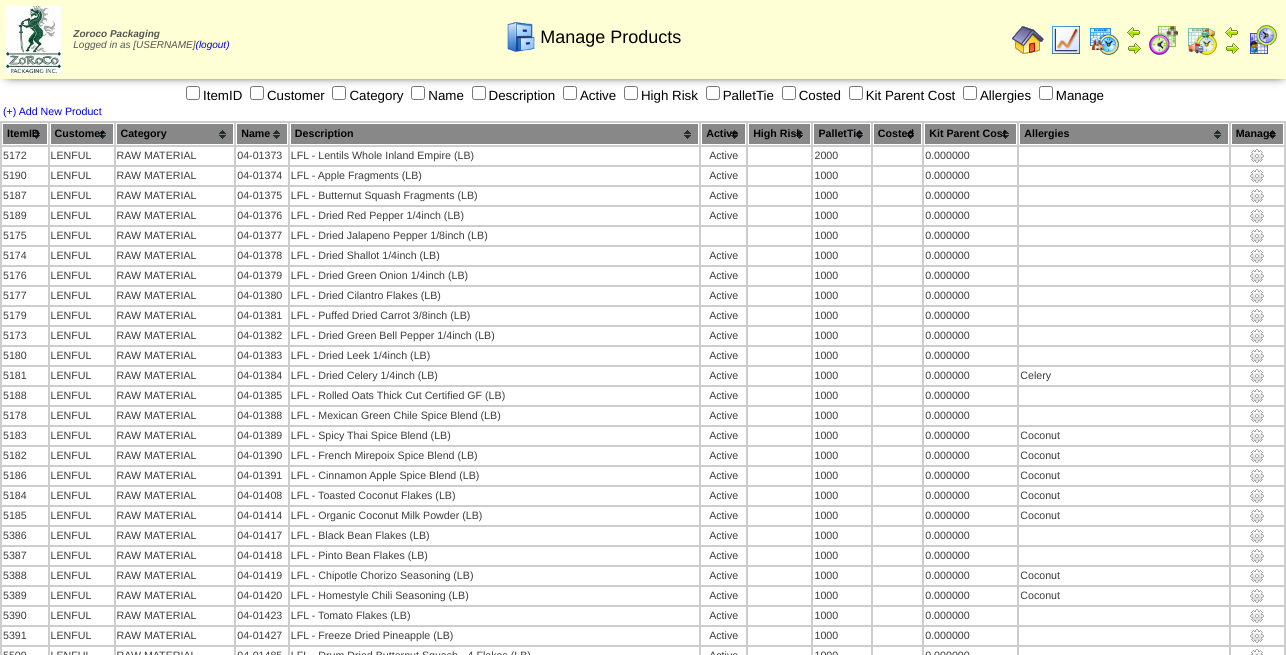 scroll, scrollTop: 1926, scrollLeft: 0, axis: vertical 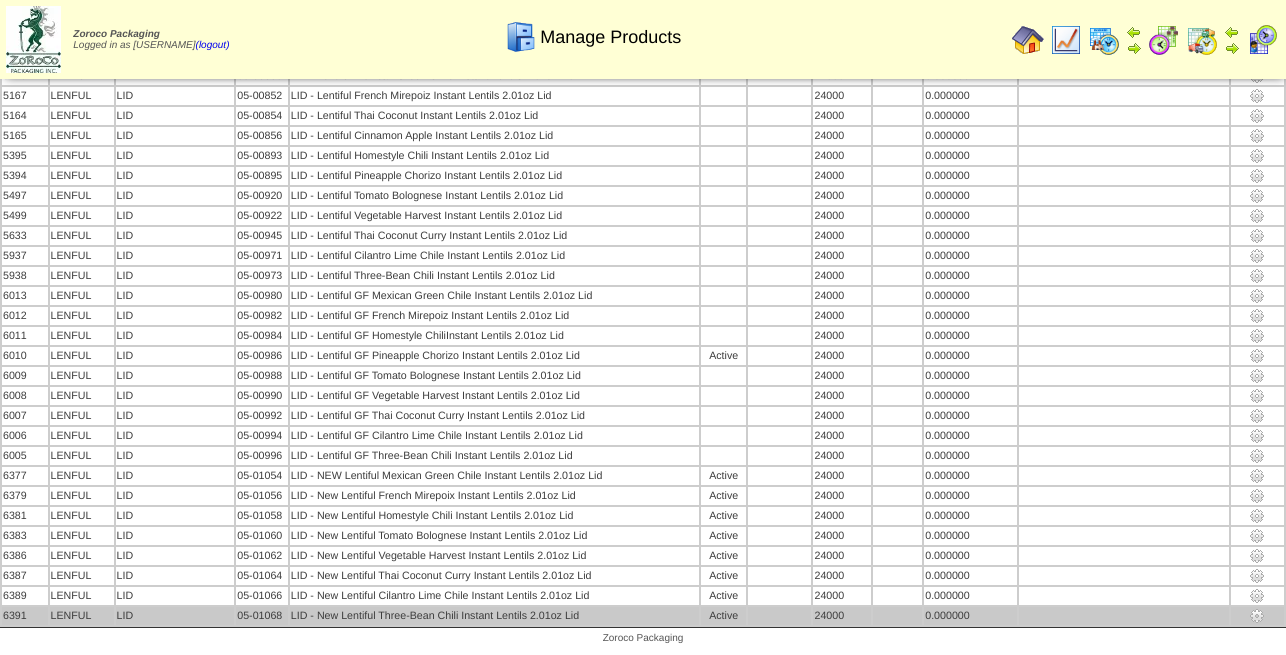 click at bounding box center (1257, 616) 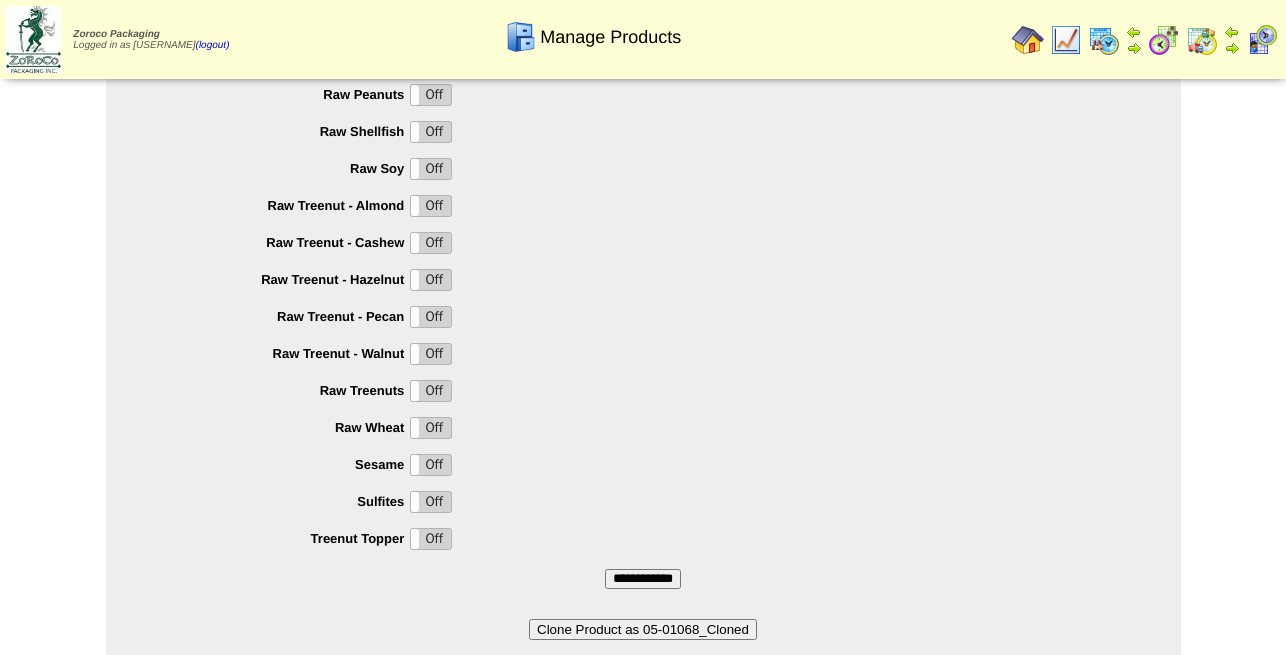 scroll, scrollTop: 1988, scrollLeft: 0, axis: vertical 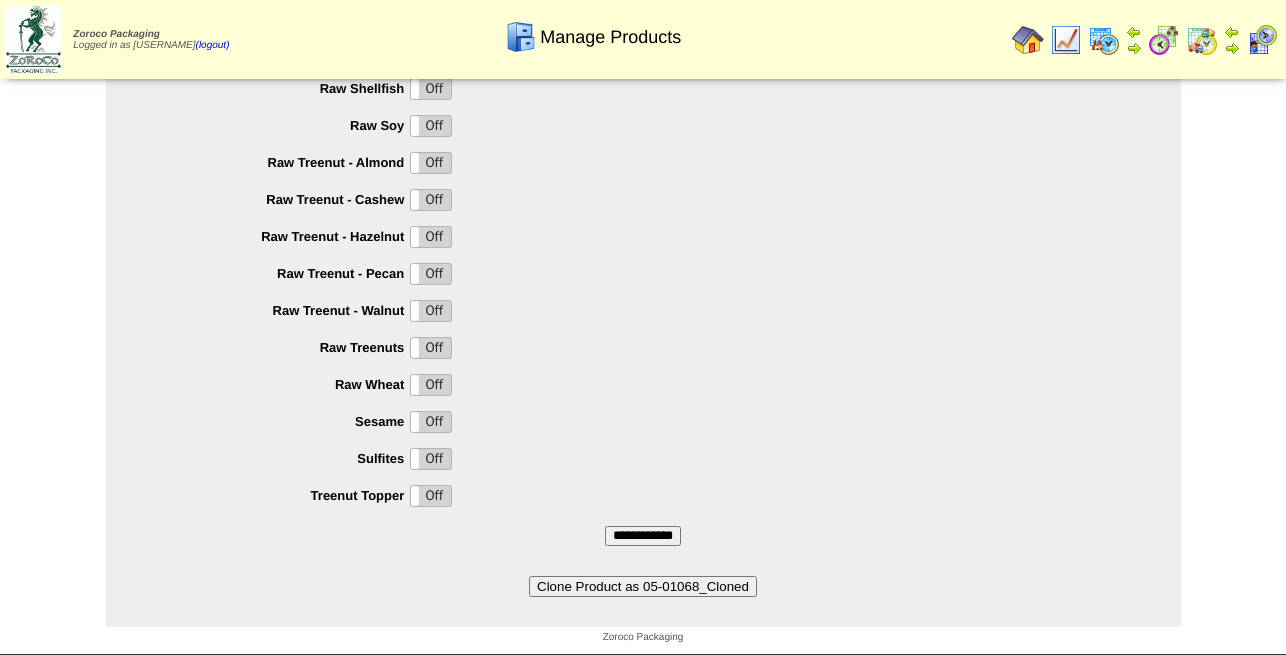 click on "Clone Product as 05-01068_Cloned" at bounding box center [643, 586] 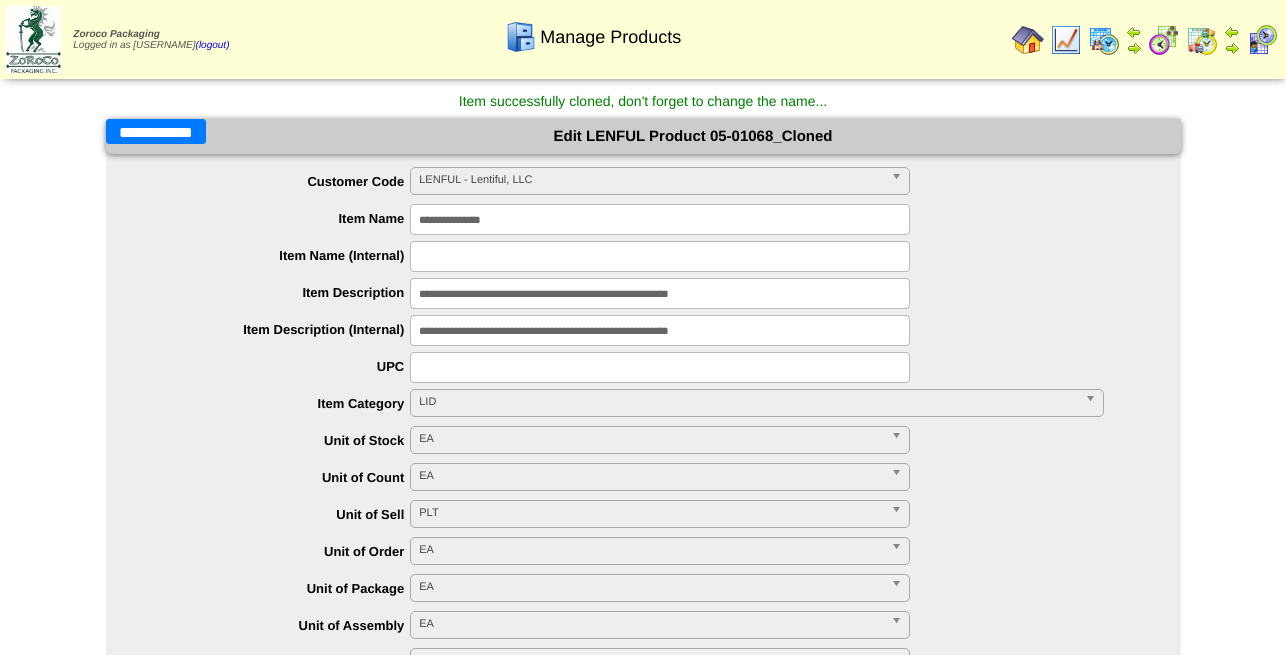 scroll, scrollTop: 0, scrollLeft: 0, axis: both 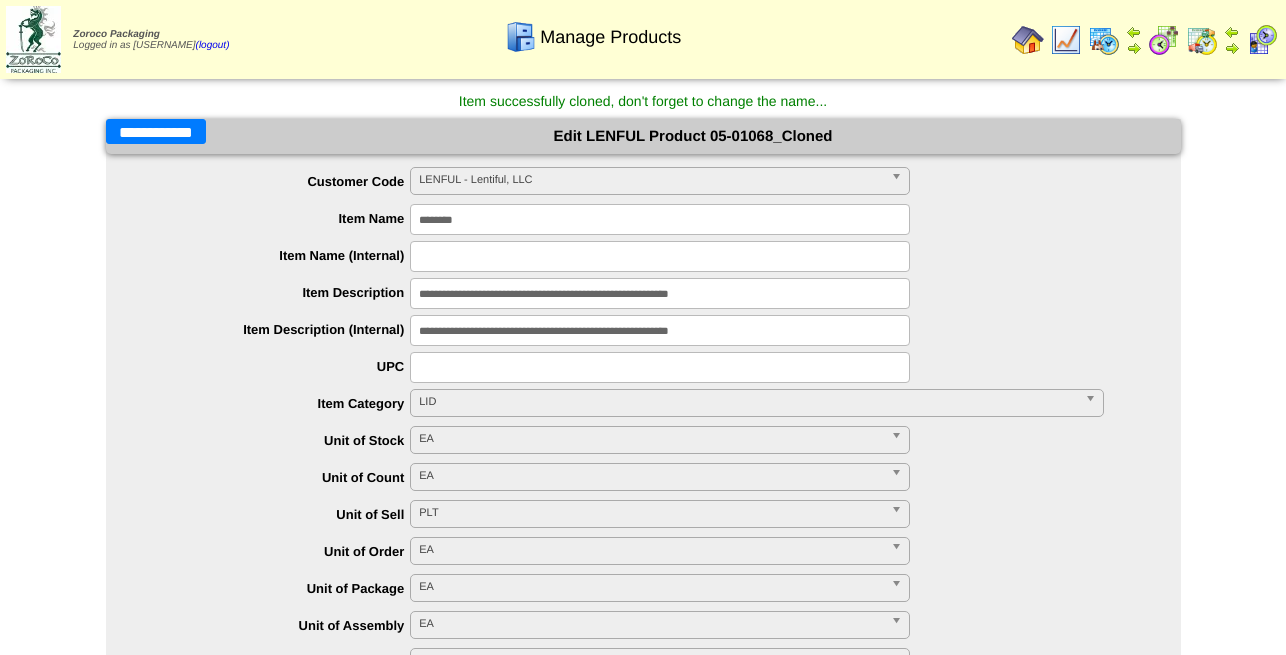 type on "********" 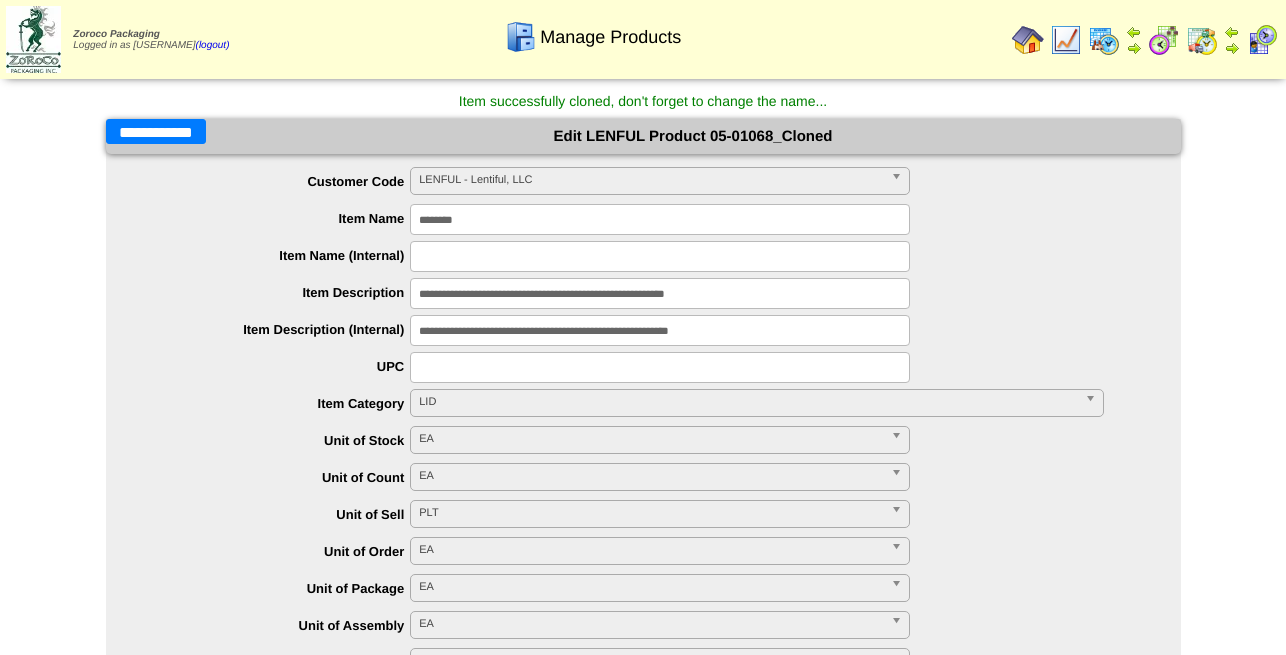 type on "**********" 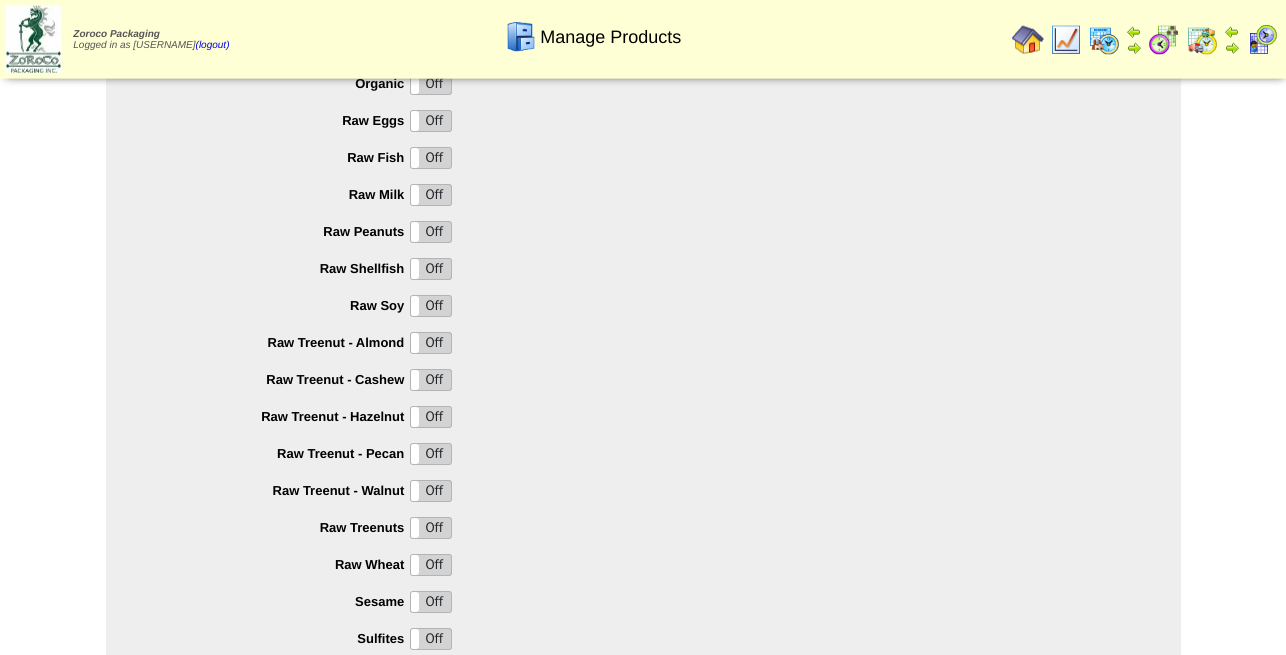 scroll, scrollTop: 2003, scrollLeft: 0, axis: vertical 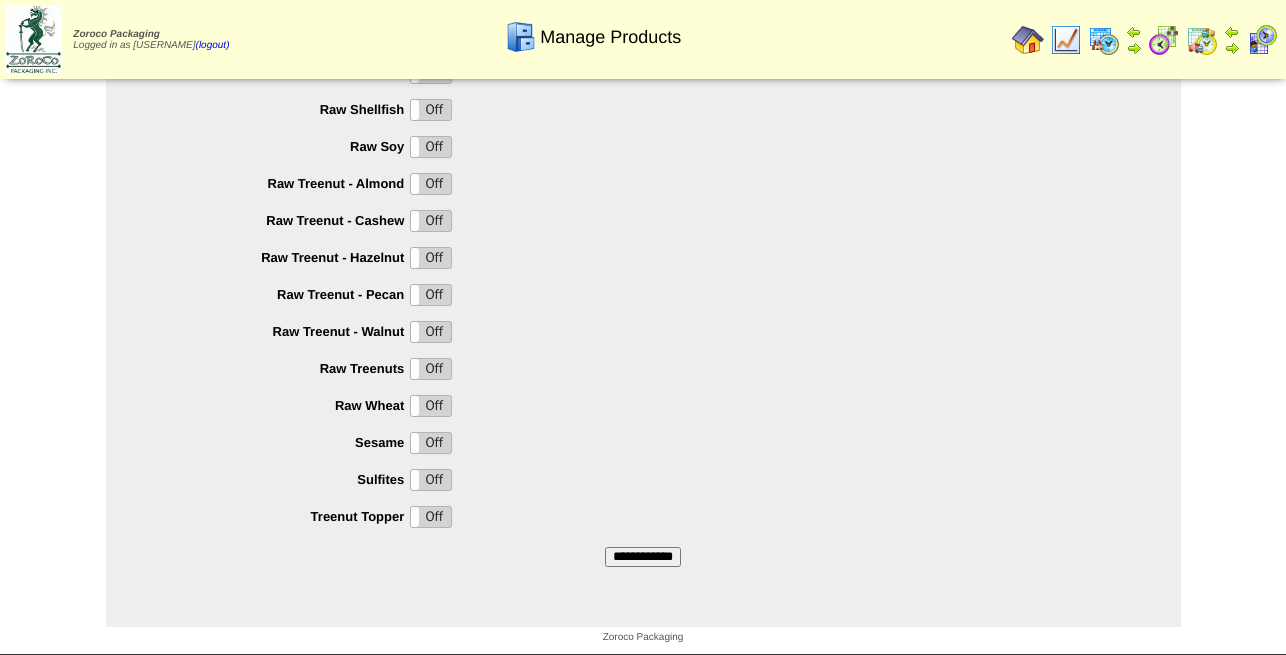 type on "**********" 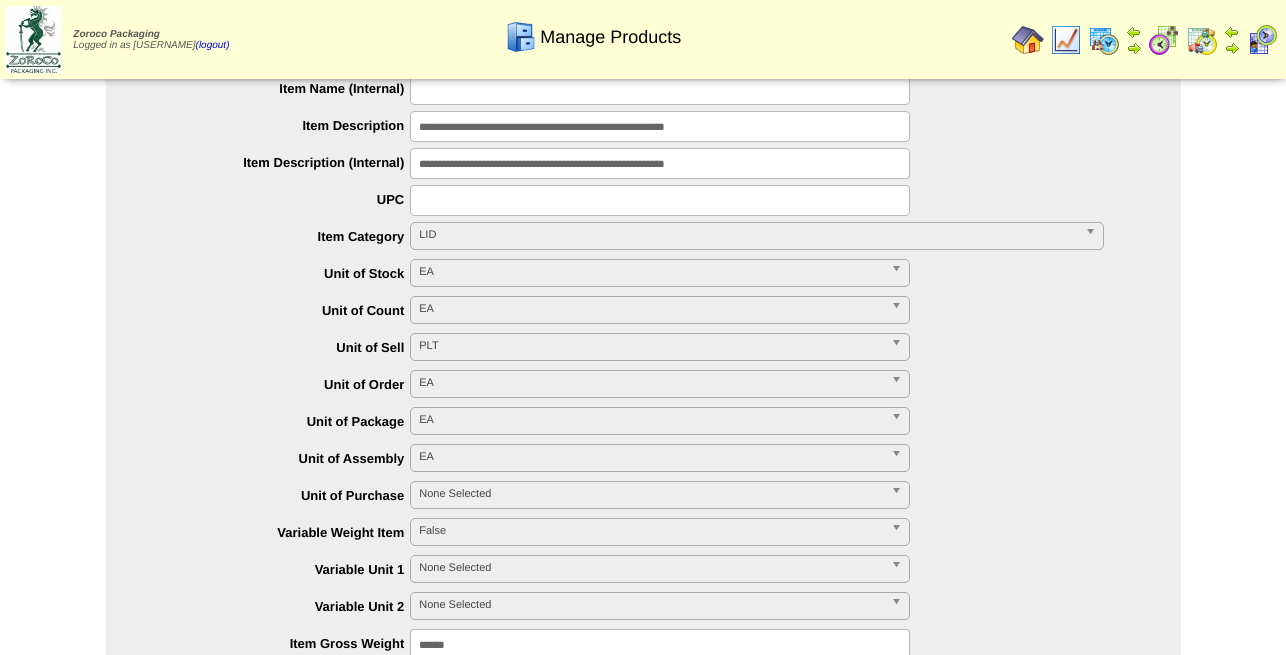 scroll, scrollTop: 0, scrollLeft: 0, axis: both 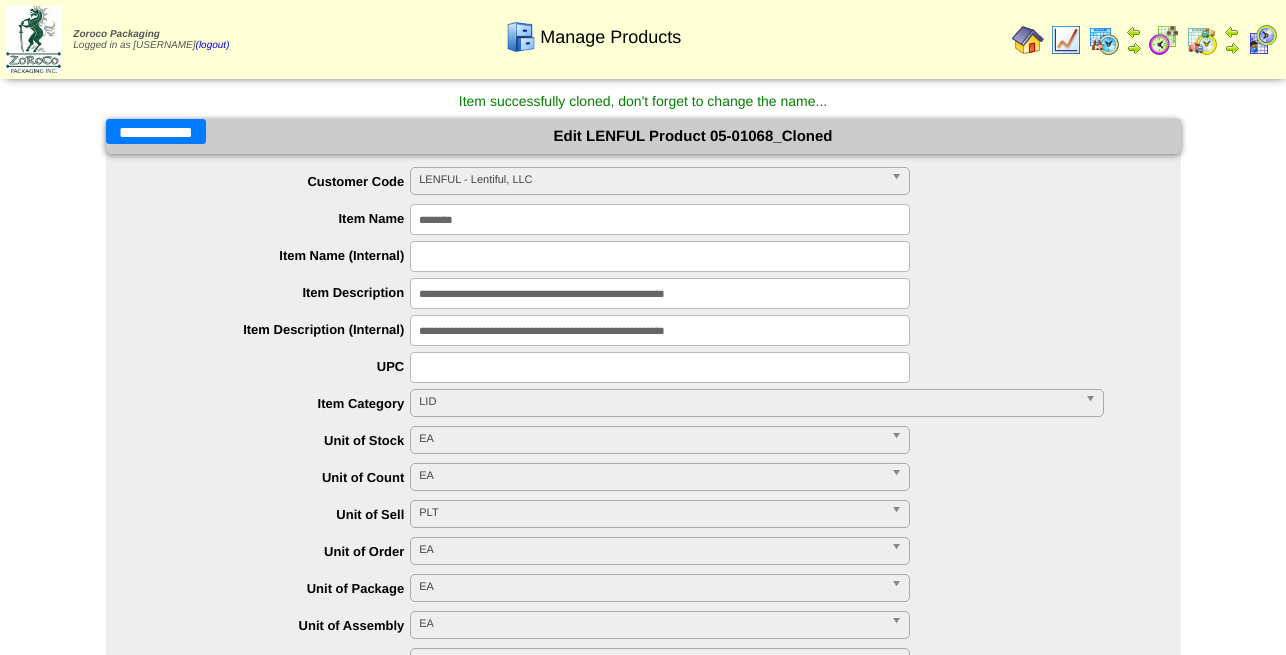 click on "**********" at bounding box center [156, 131] 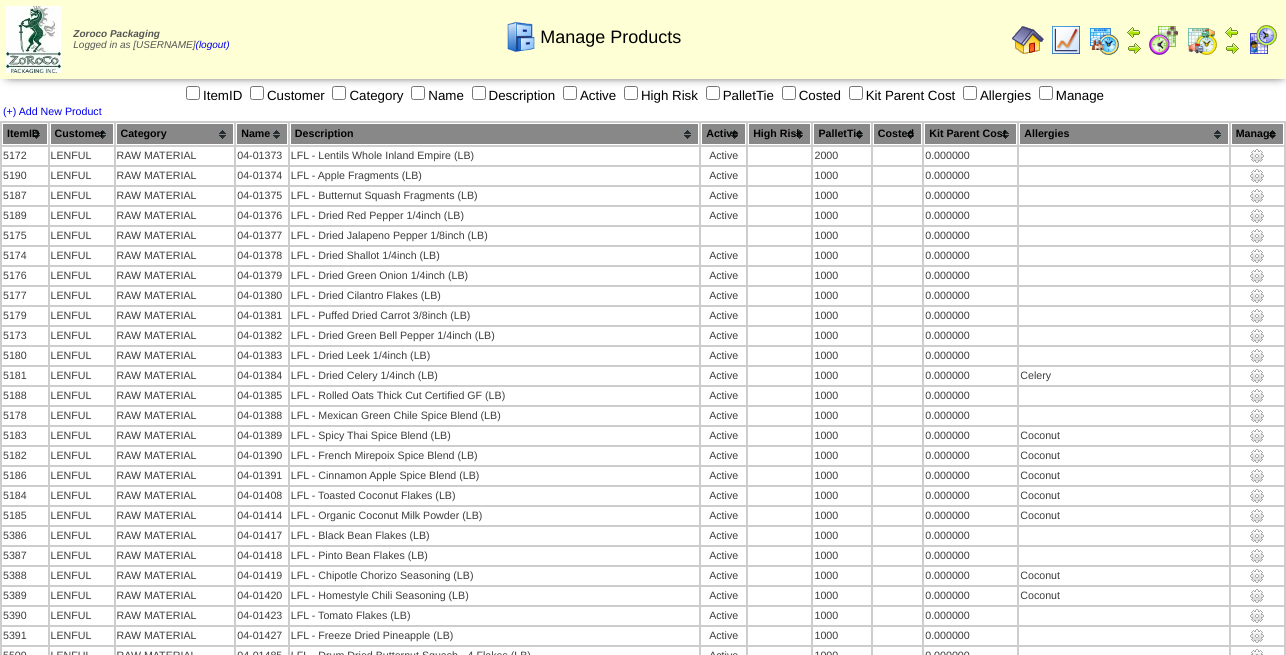 scroll, scrollTop: 2044, scrollLeft: 0, axis: vertical 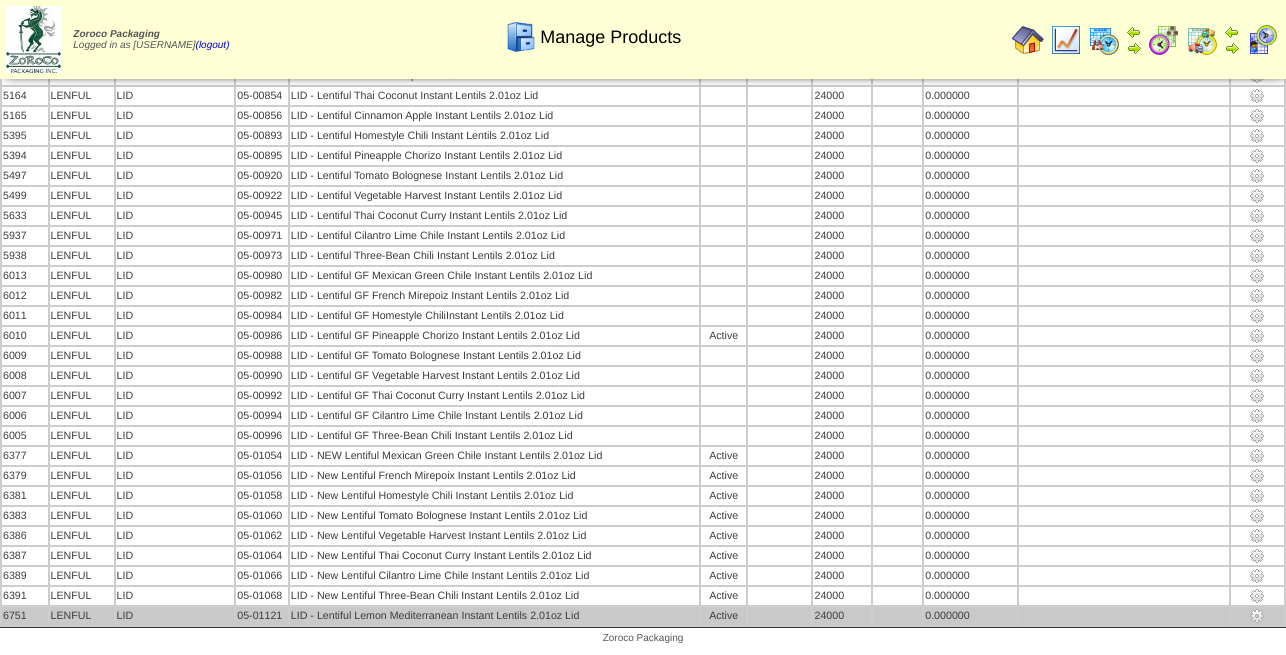 click at bounding box center (1257, 616) 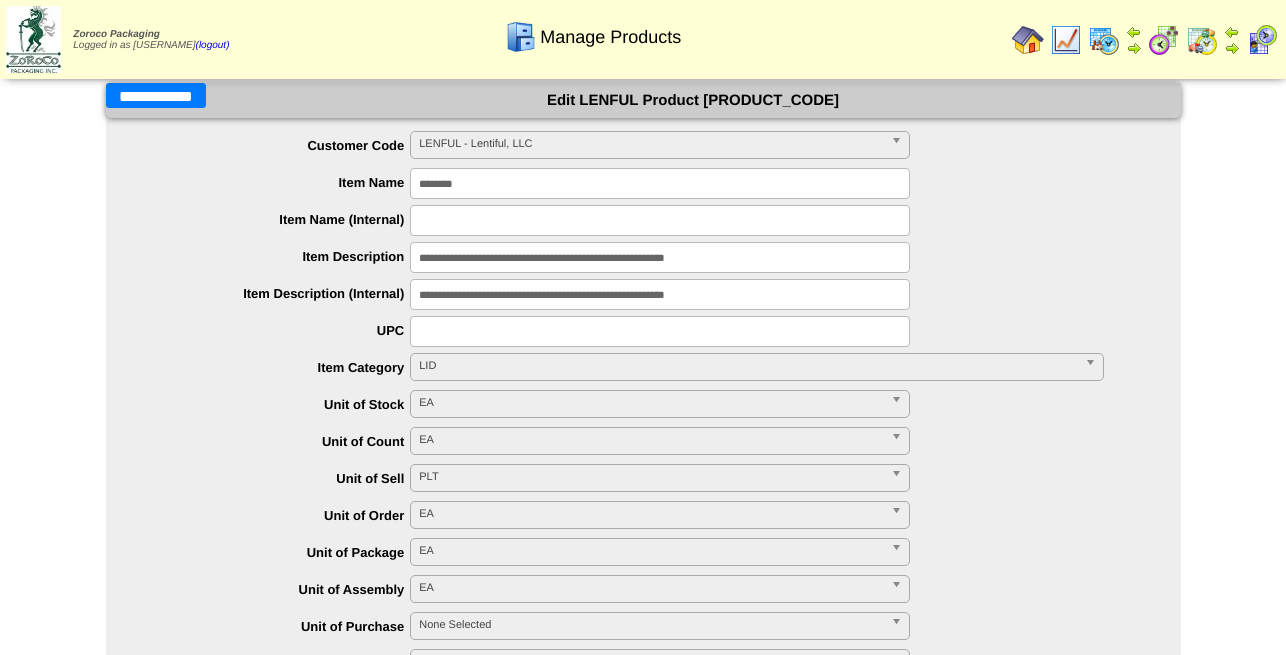 scroll, scrollTop: 0, scrollLeft: 0, axis: both 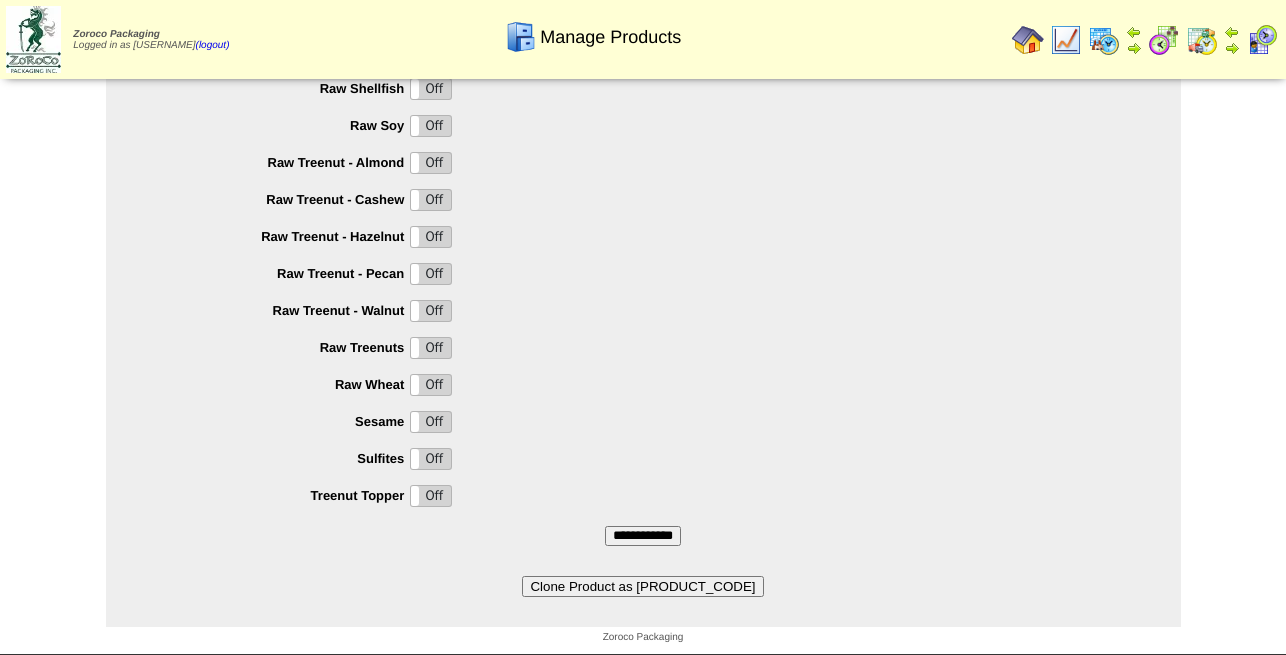 click on "Clone Product as 05-01121_Cloned" at bounding box center (642, 586) 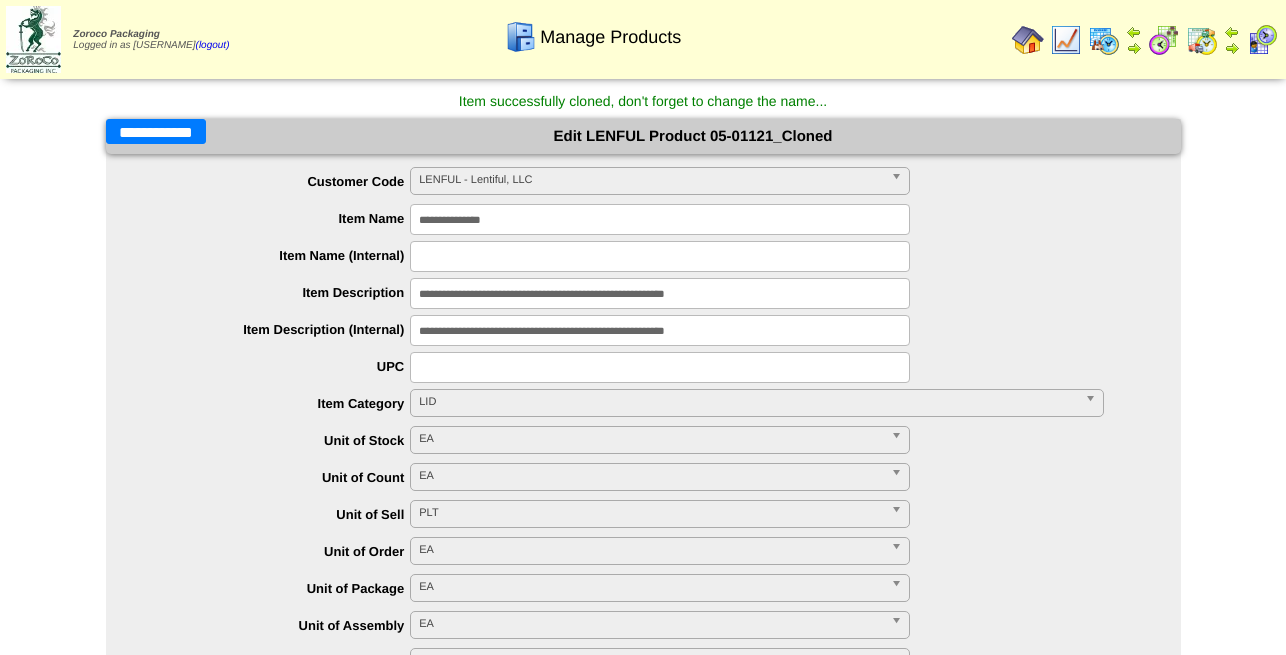 scroll, scrollTop: 0, scrollLeft: 0, axis: both 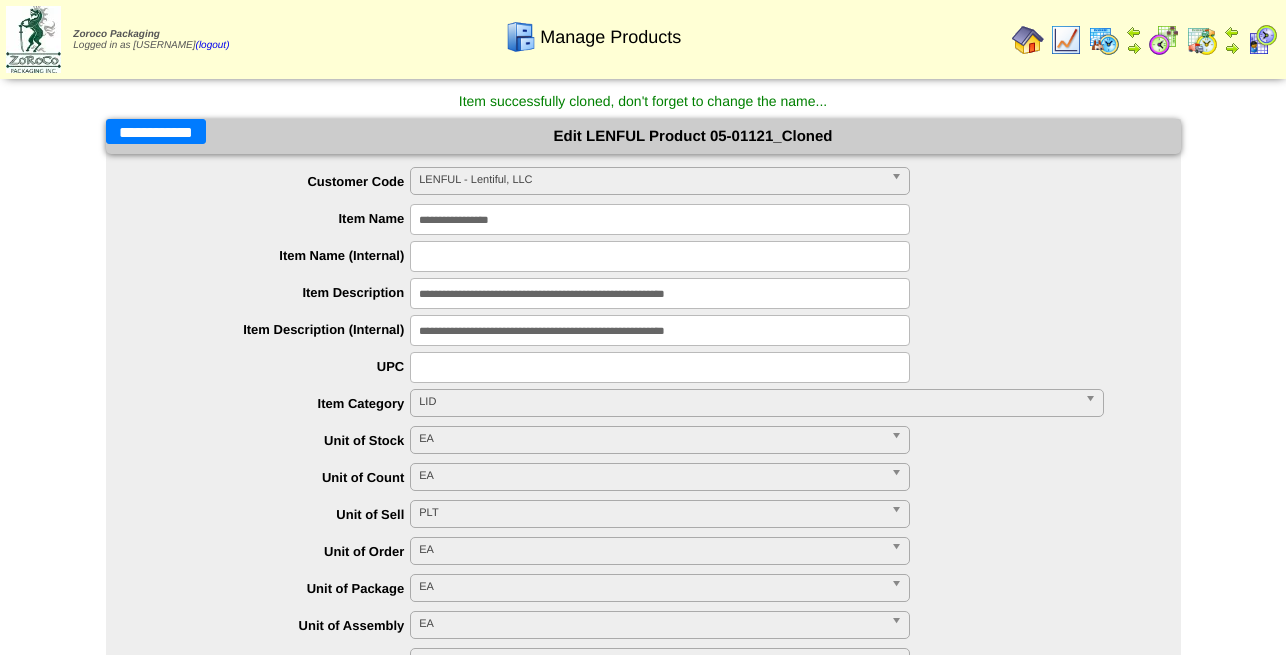 click on "**********" at bounding box center (660, 219) 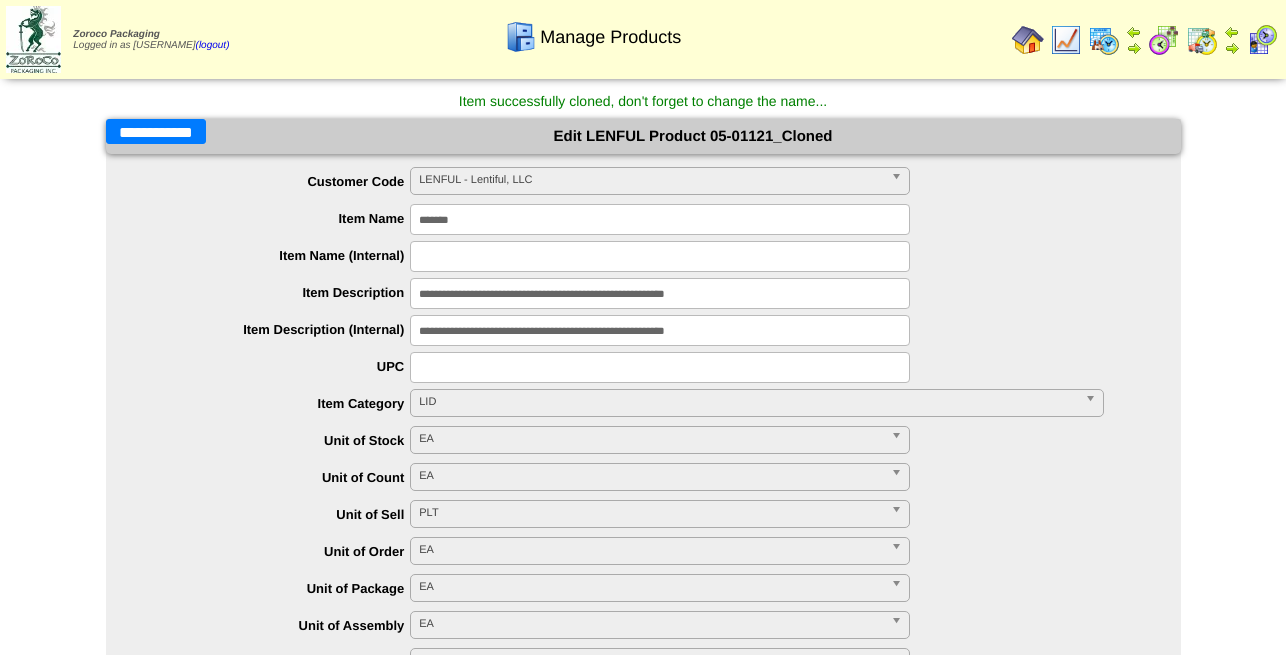 click on "*******" at bounding box center [660, 219] 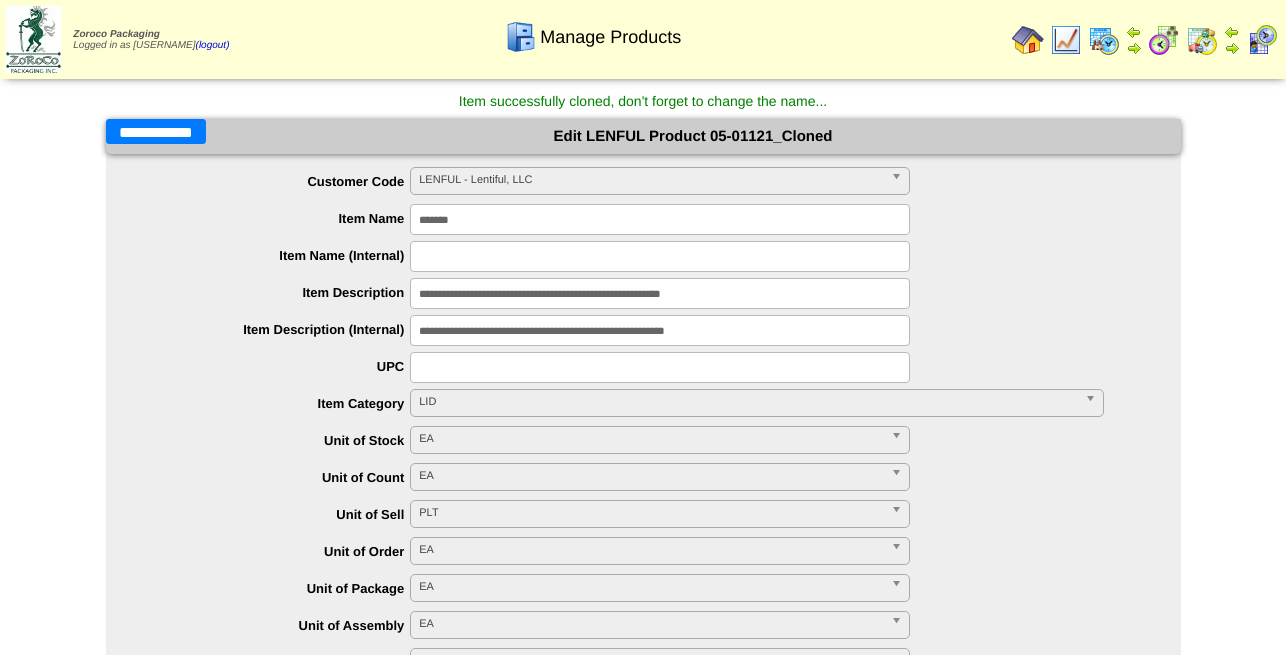 type on "**********" 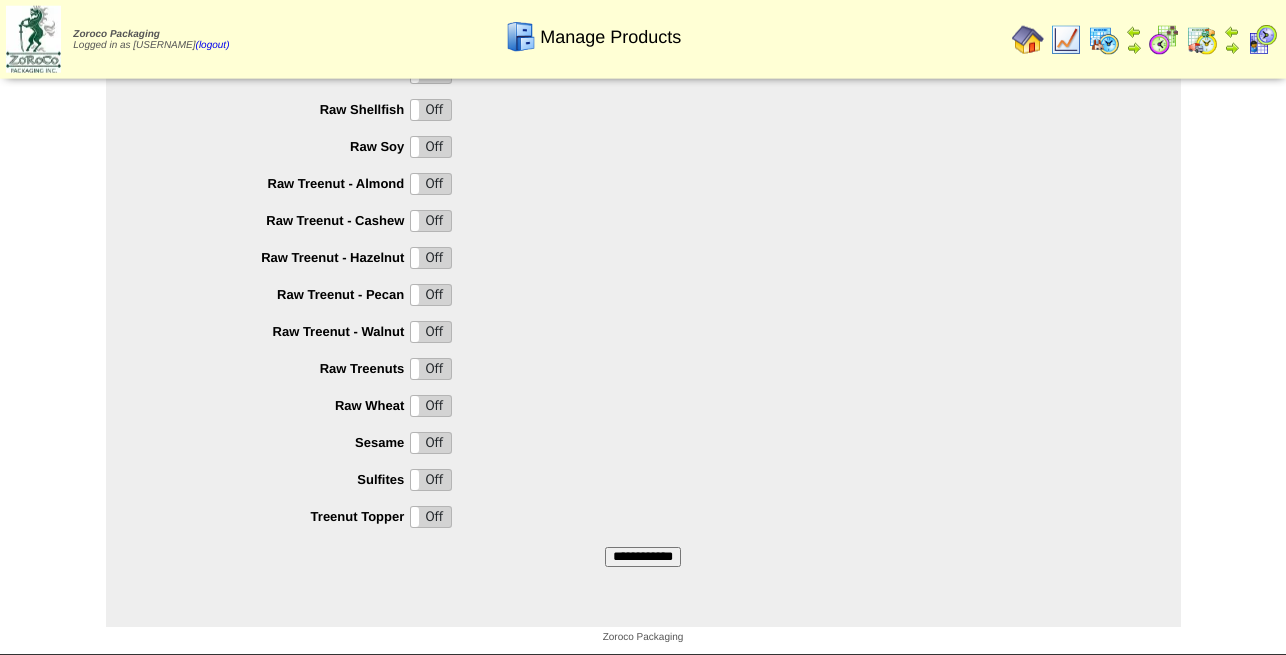 scroll, scrollTop: 2003, scrollLeft: 0, axis: vertical 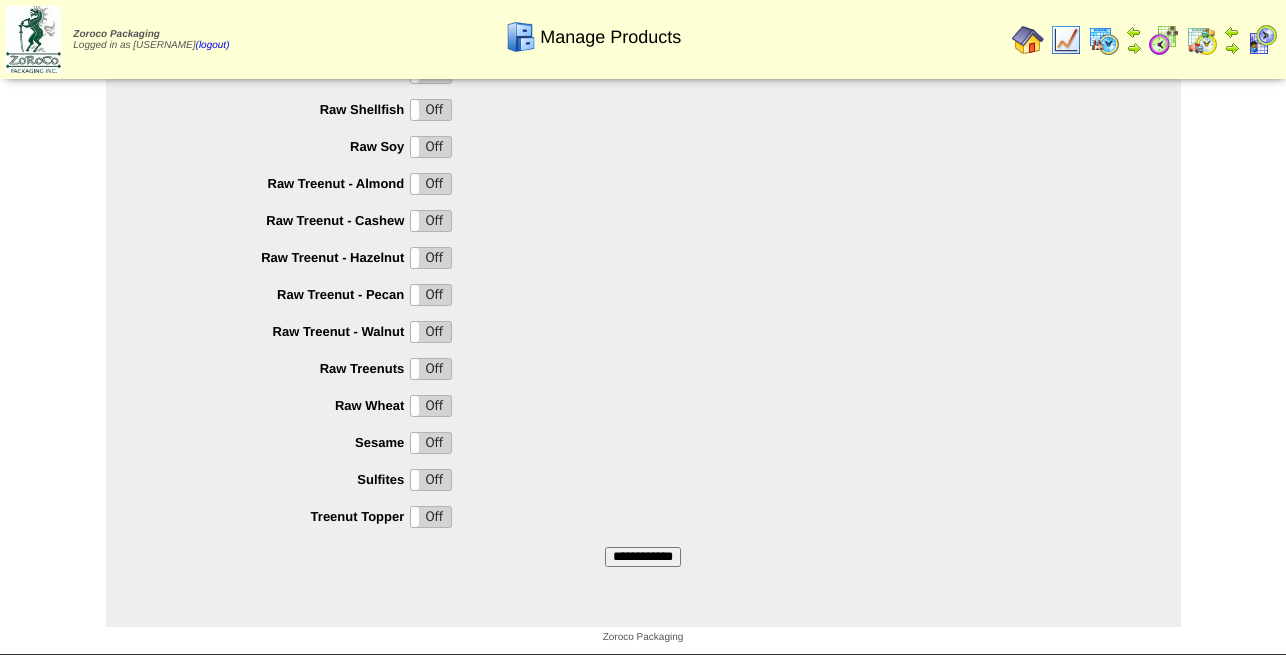 type on "**********" 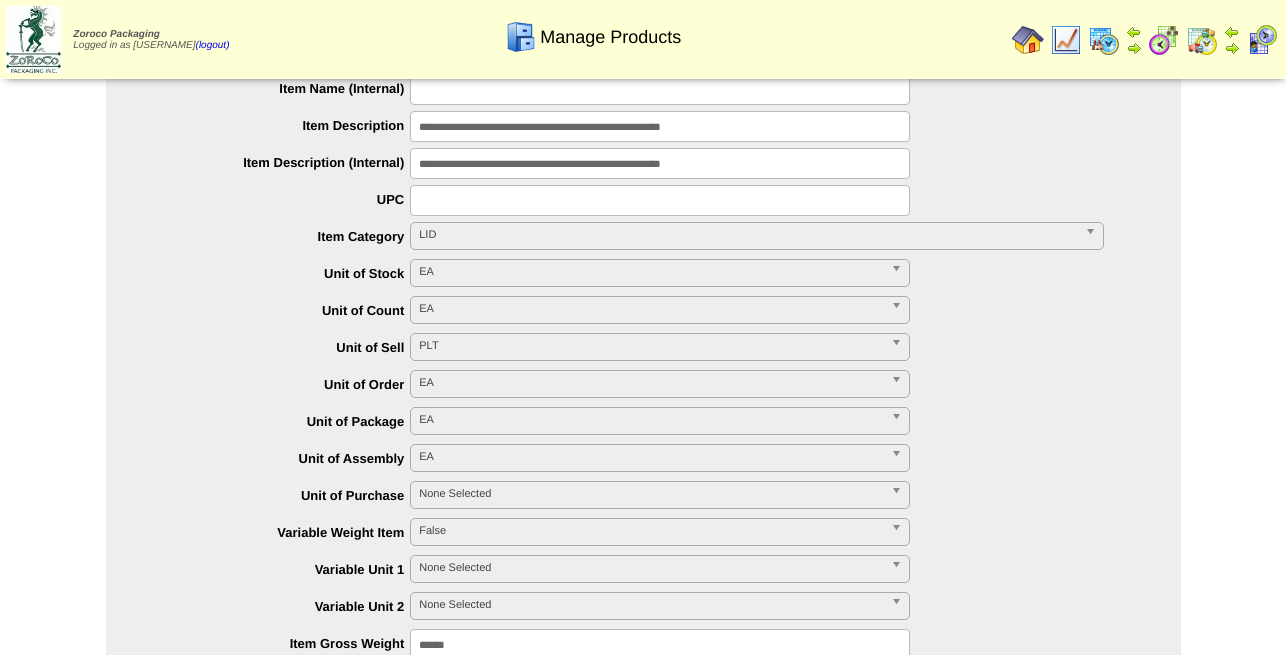 scroll, scrollTop: 0, scrollLeft: 0, axis: both 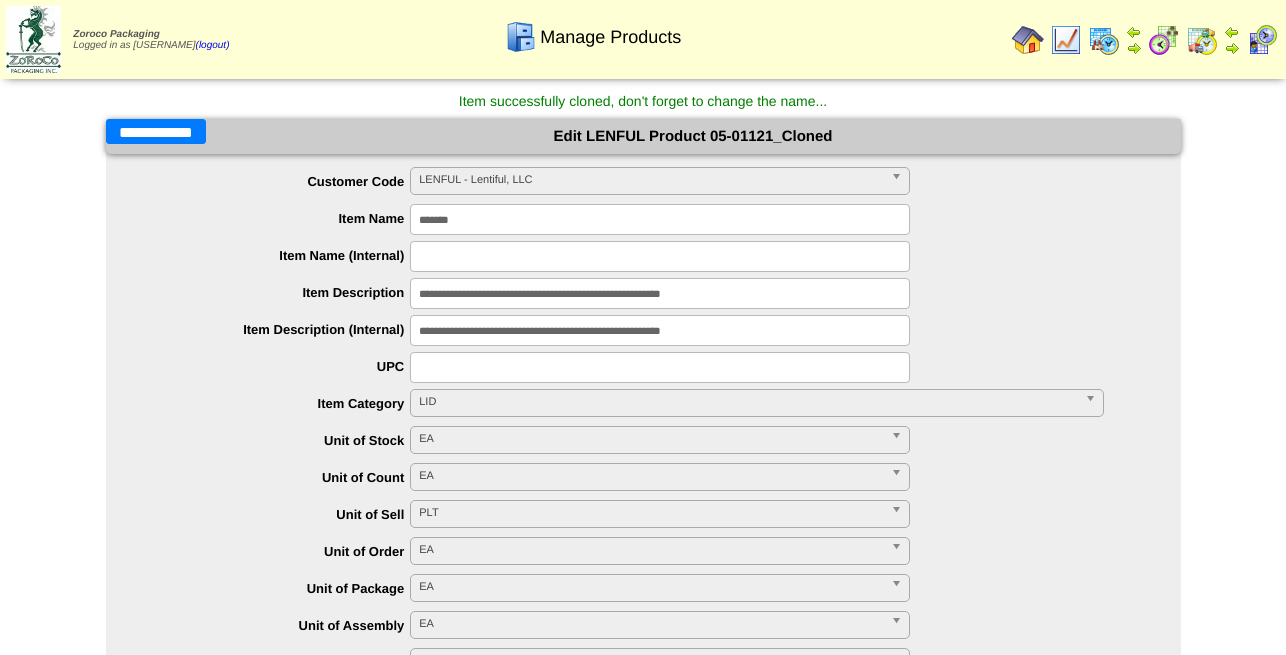 click on "**********" at bounding box center [156, 131] 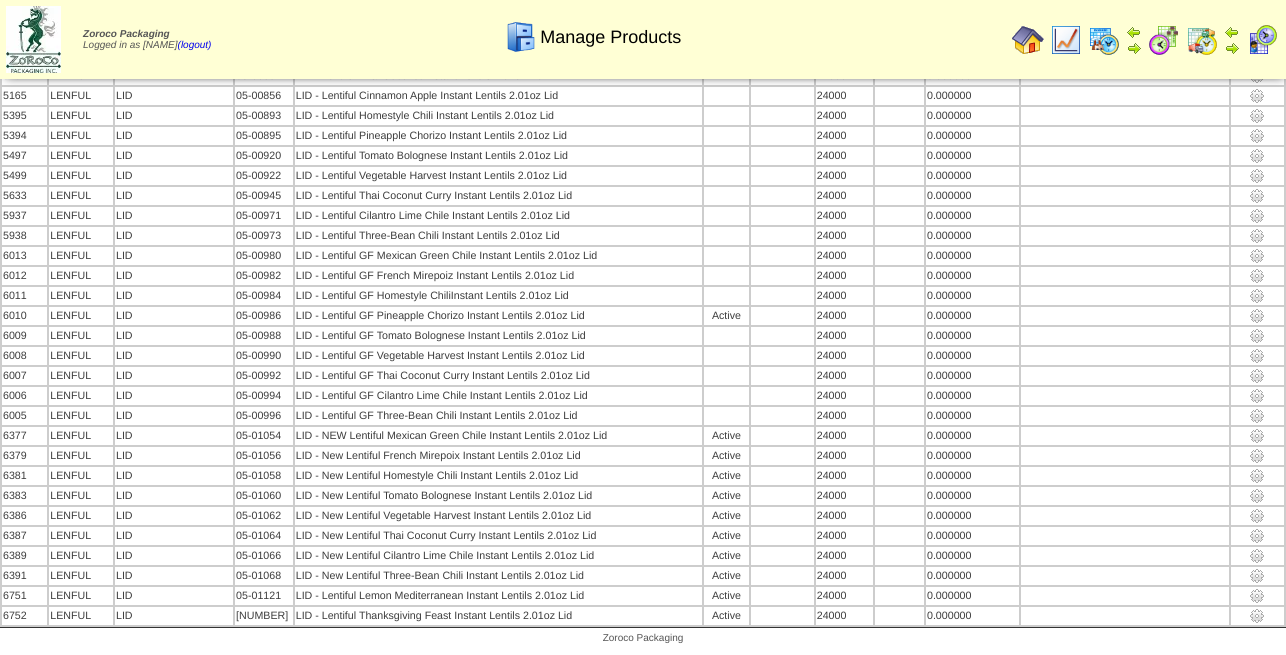 scroll, scrollTop: 2064, scrollLeft: 0, axis: vertical 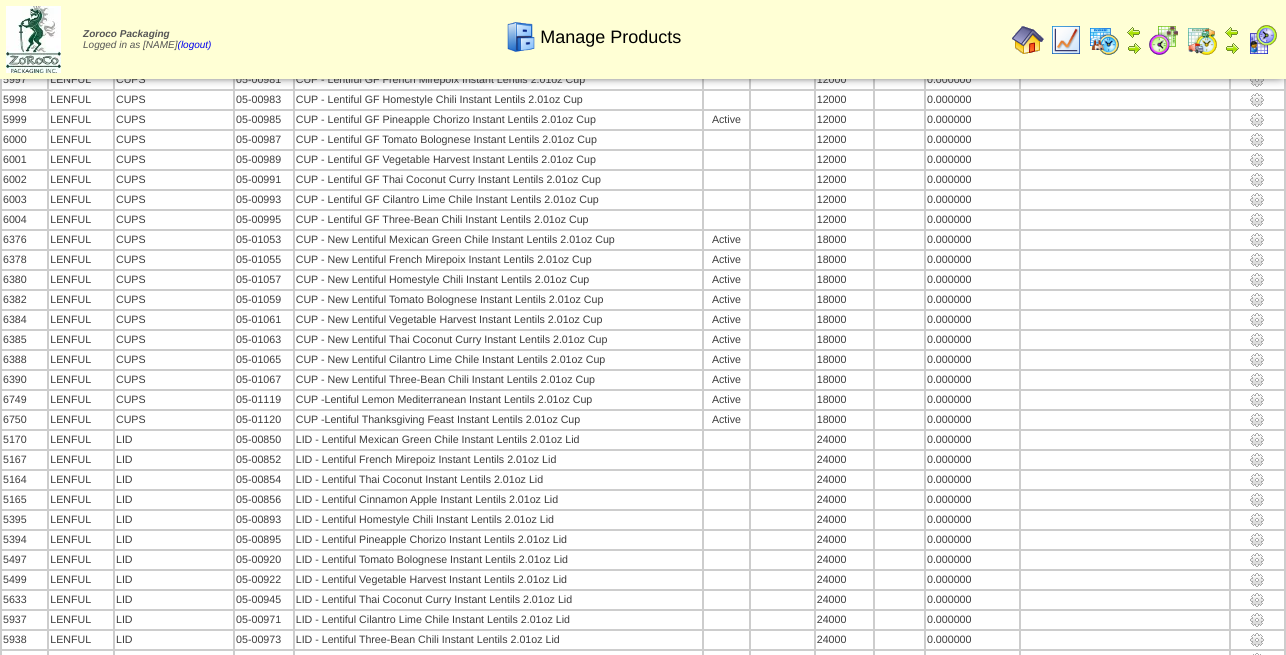 click at bounding box center (1028, 40) 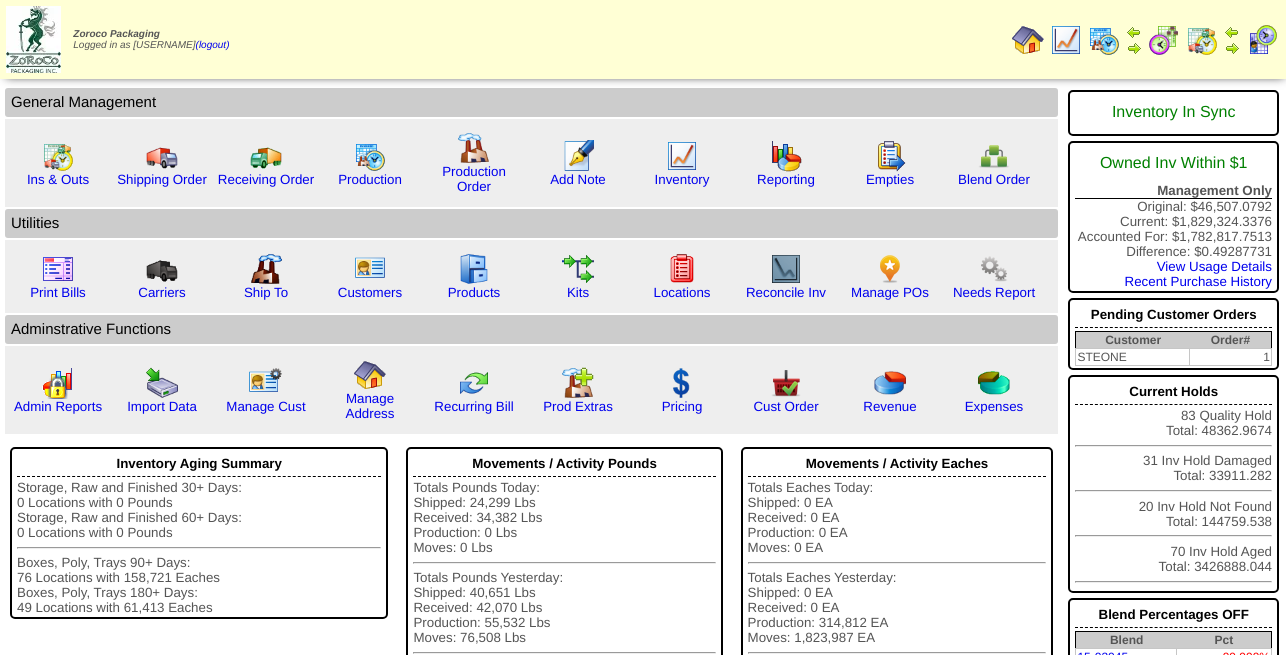scroll, scrollTop: 0, scrollLeft: 0, axis: both 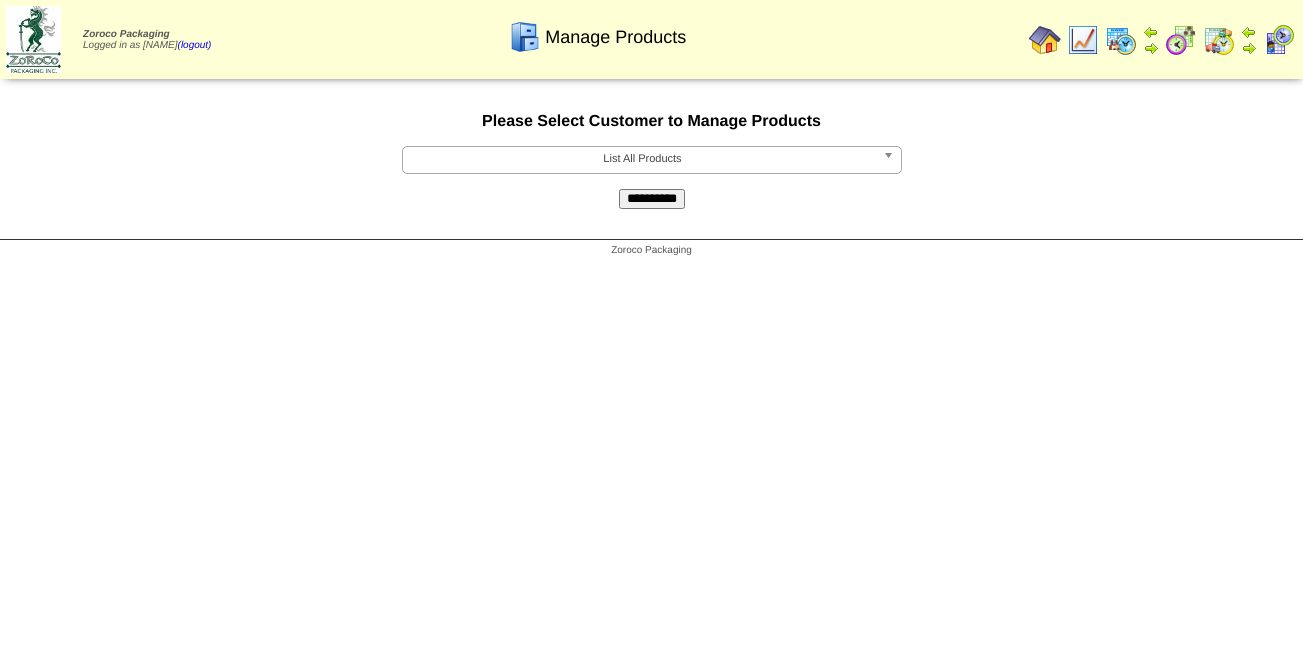 click on "List All Products" at bounding box center [643, 159] 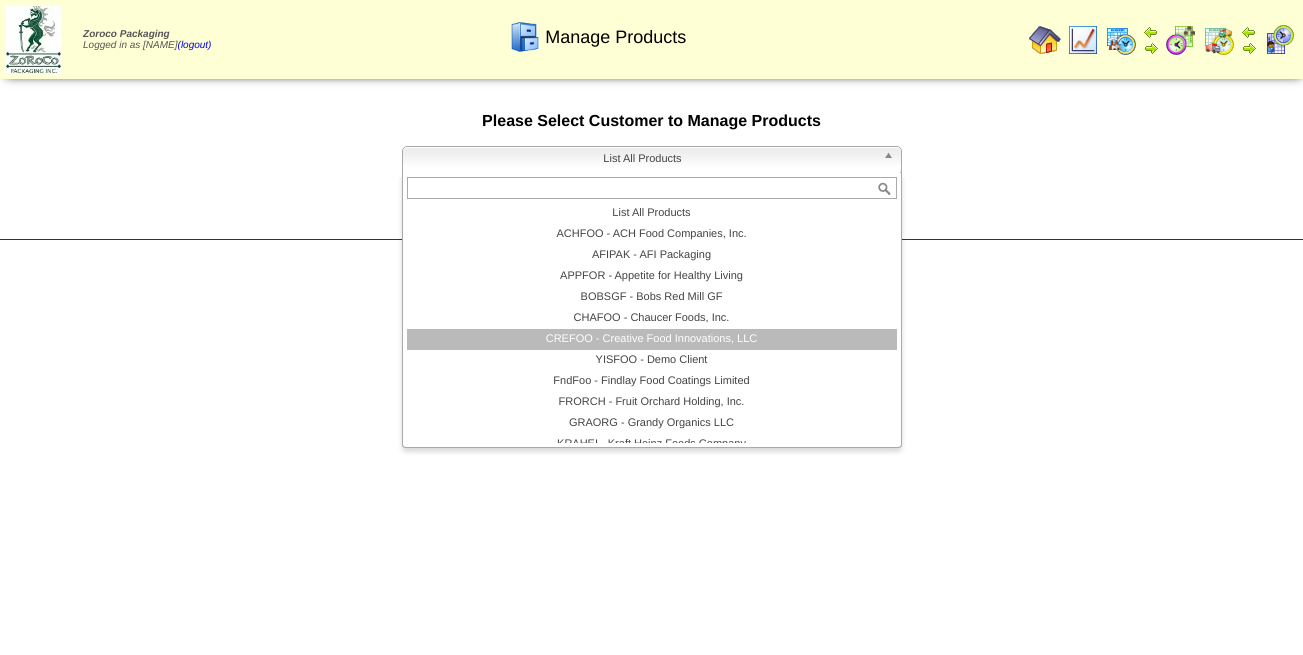 scroll, scrollTop: 240, scrollLeft: 0, axis: vertical 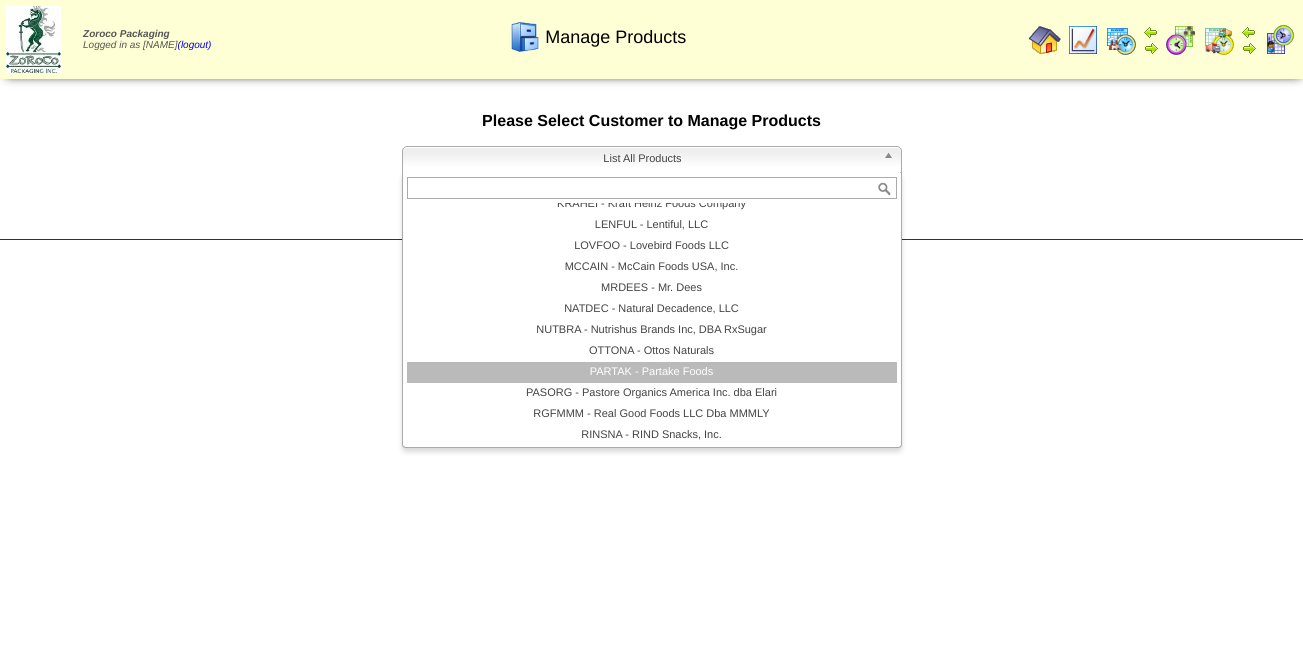click on "PARTAK - Partake Foods" at bounding box center (652, 372) 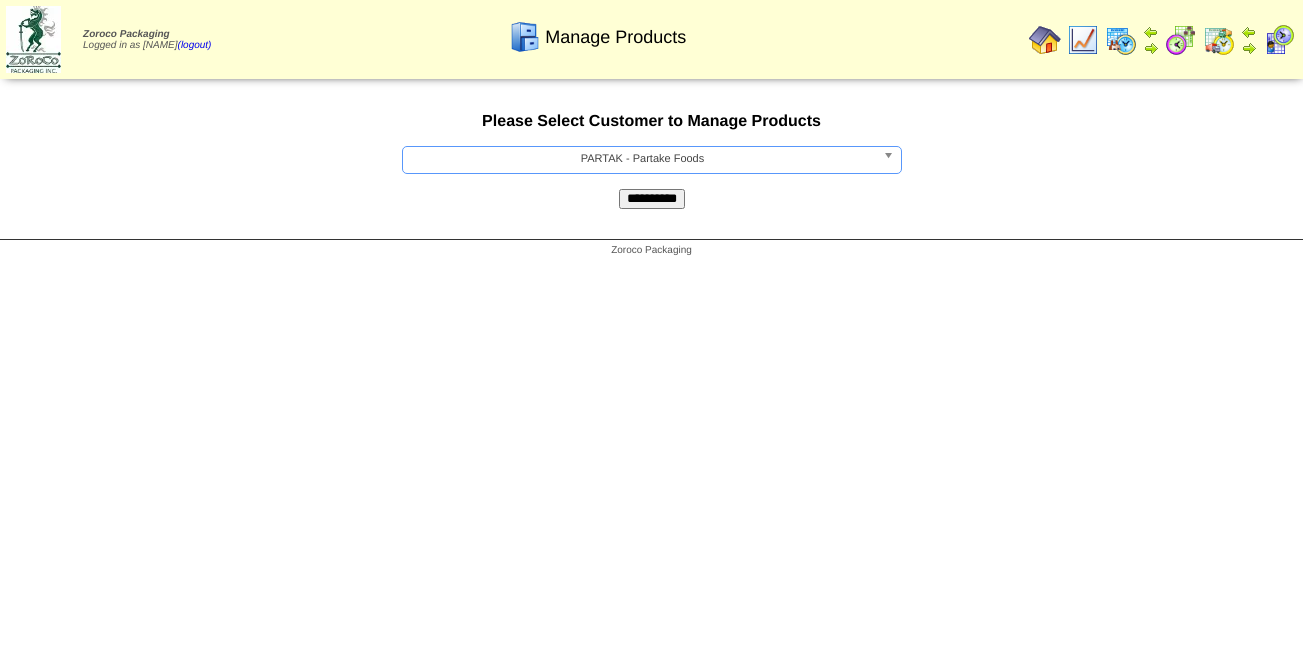 click on "**********" at bounding box center [651, 161] 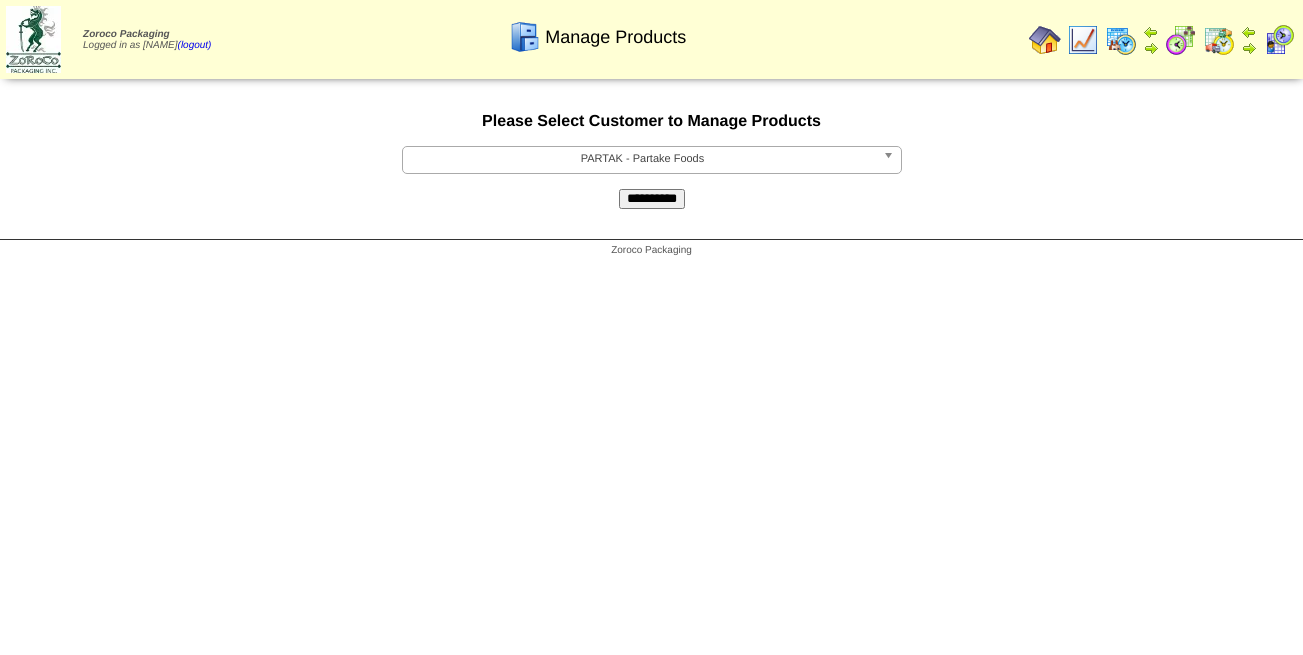 click on "**********" at bounding box center [652, 199] 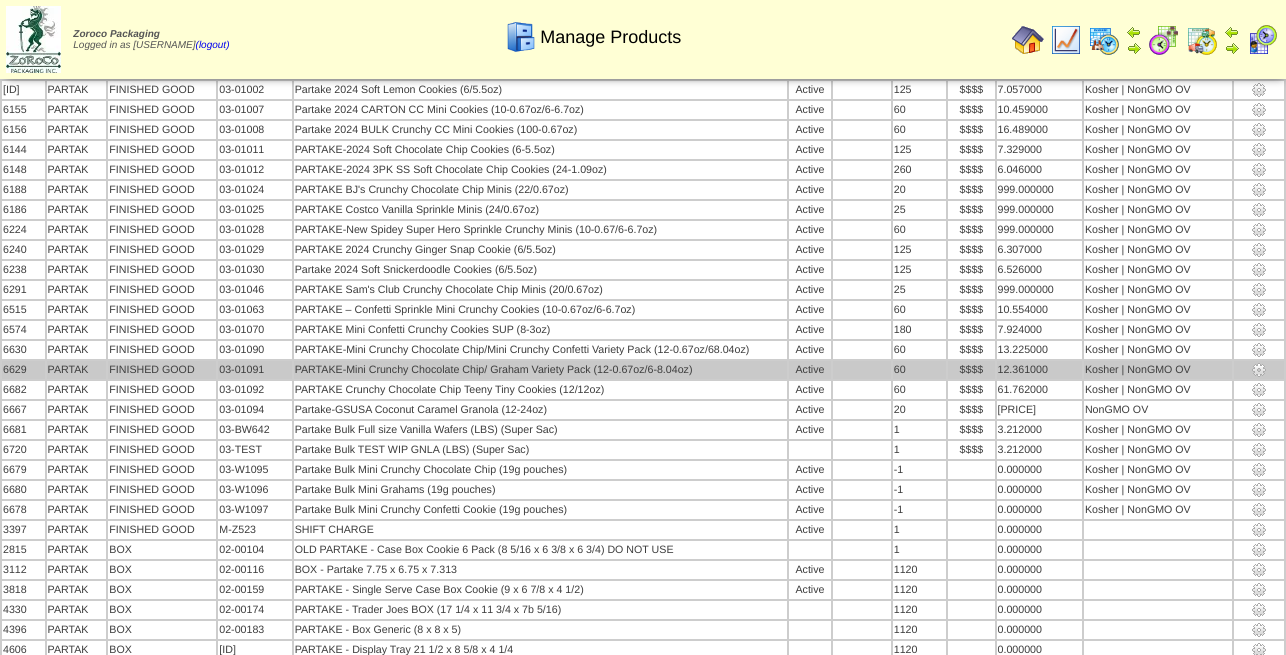 scroll, scrollTop: 4692, scrollLeft: 0, axis: vertical 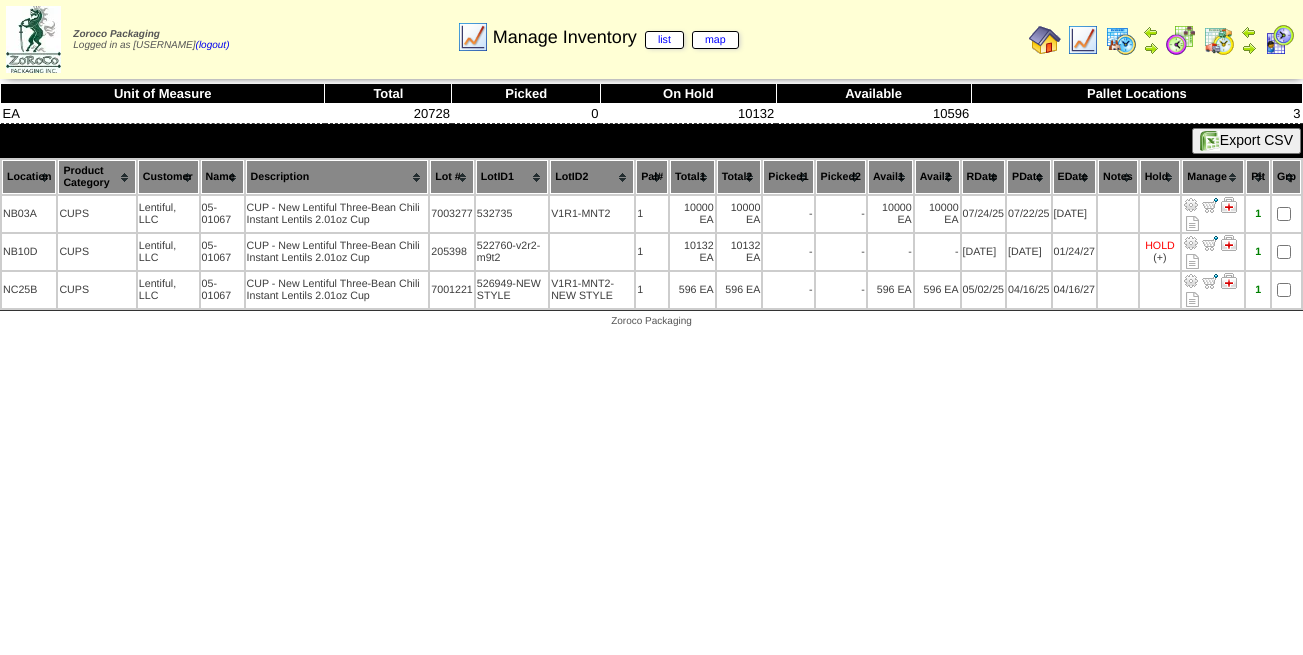 click at bounding box center [1045, 40] 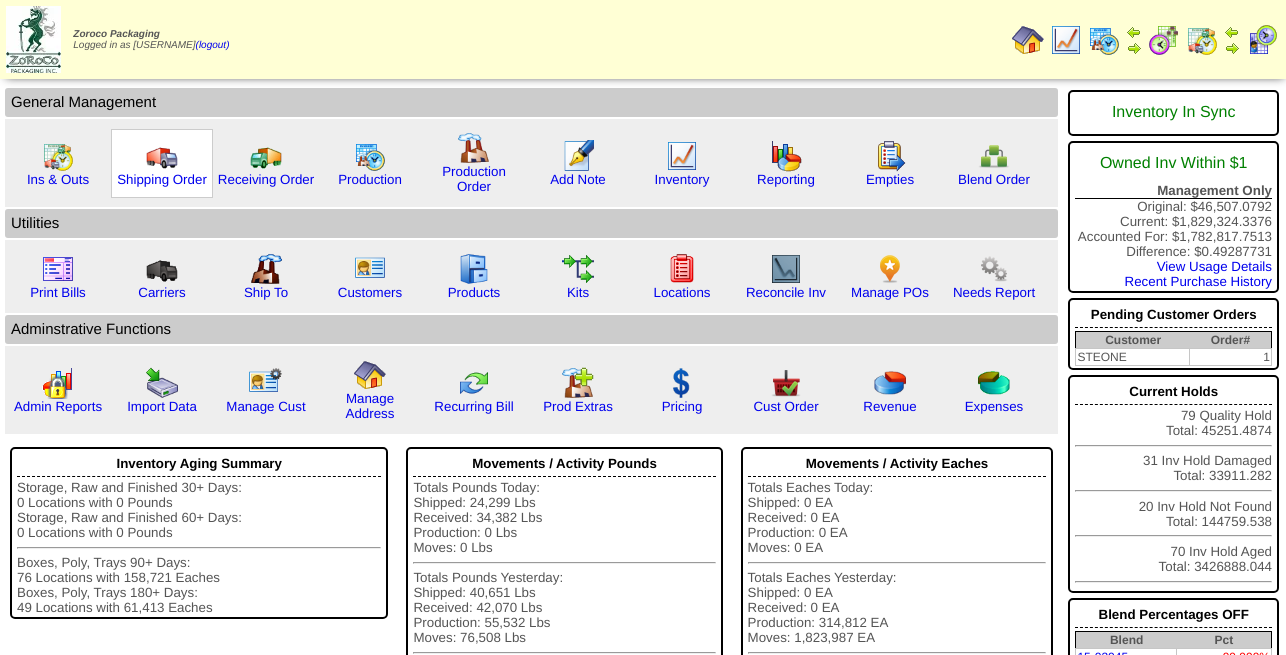 scroll, scrollTop: 0, scrollLeft: 0, axis: both 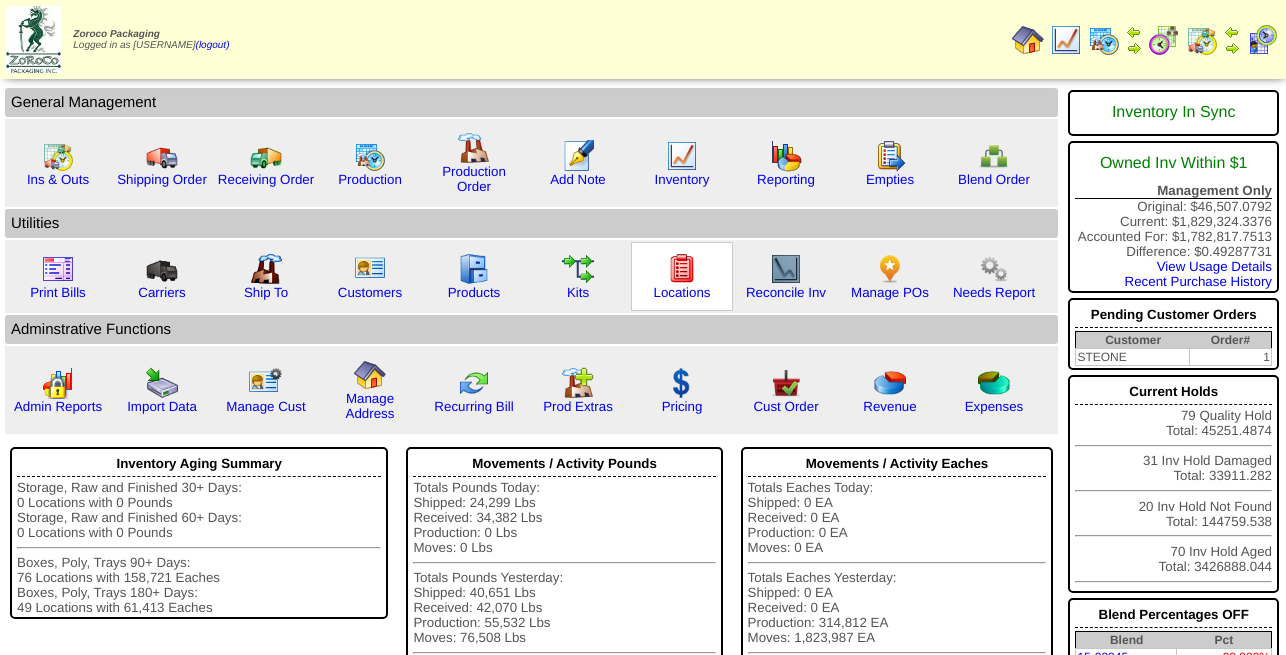 click at bounding box center [682, 269] 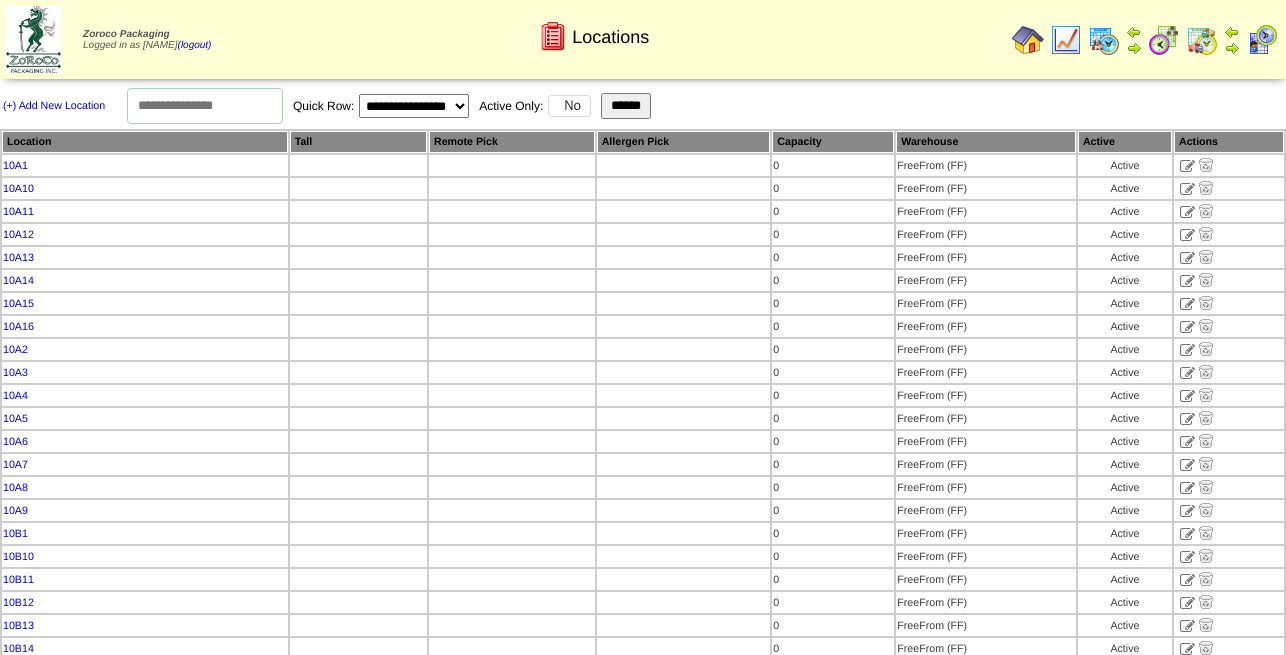 scroll, scrollTop: 0, scrollLeft: 0, axis: both 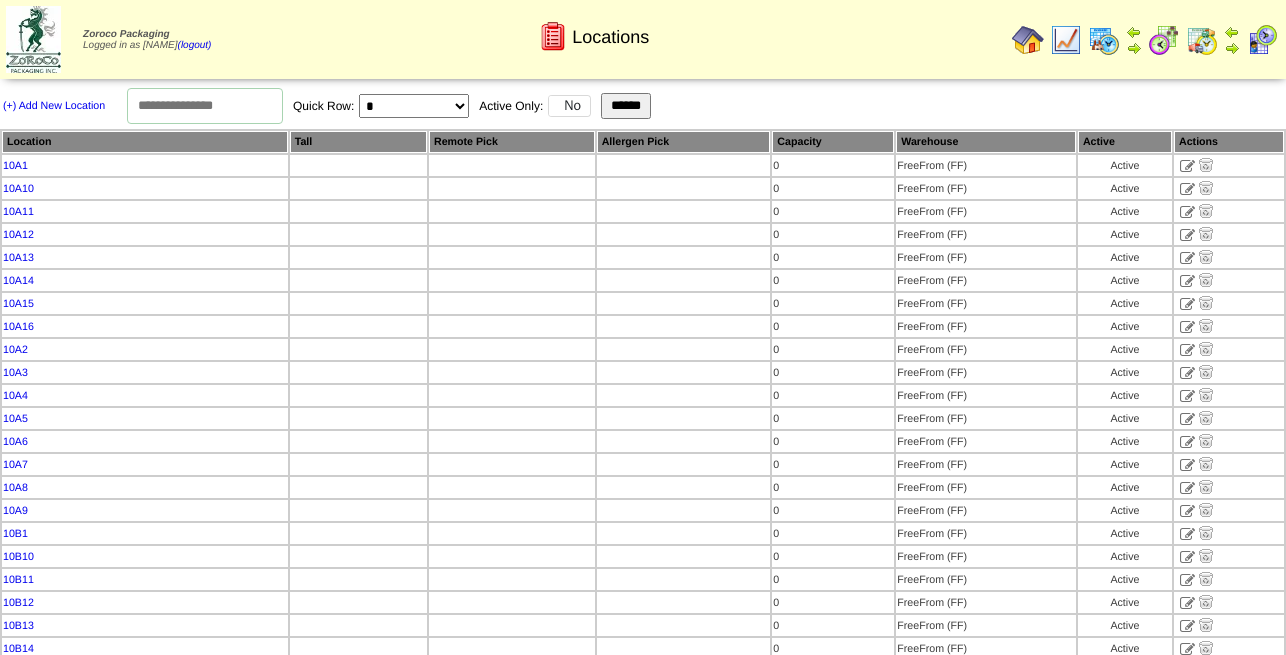 click on "*" at bounding box center [0, 0] 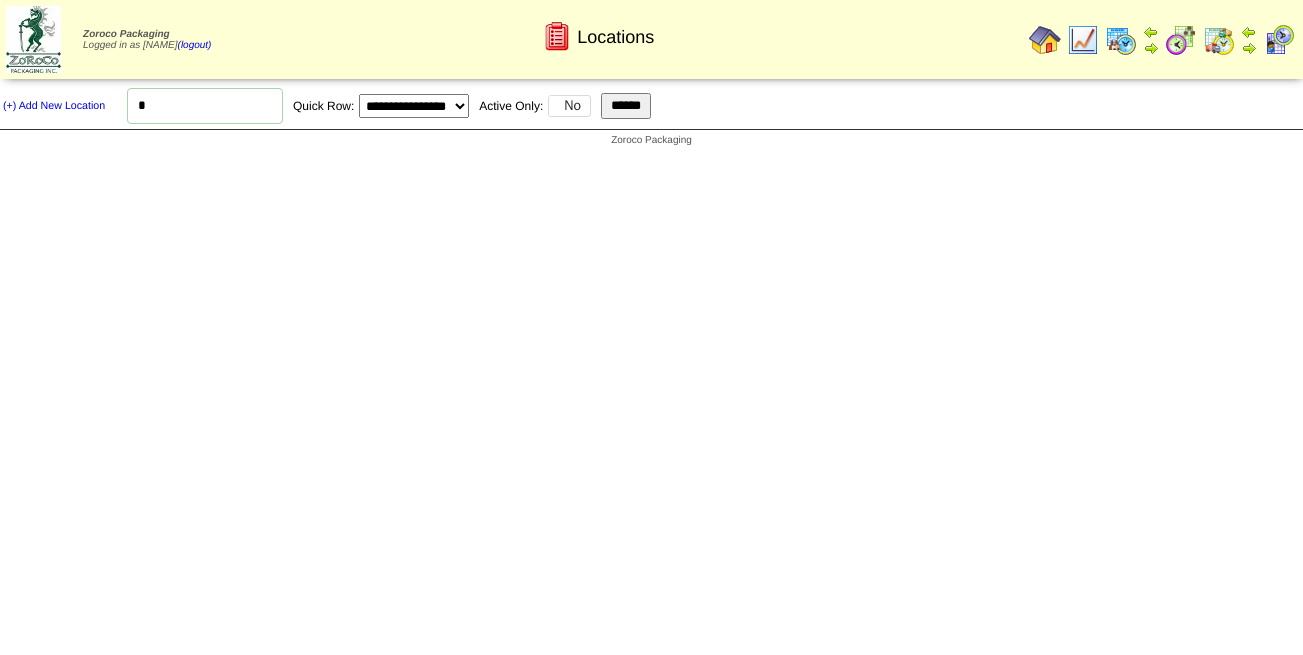 scroll, scrollTop: 0, scrollLeft: 0, axis: both 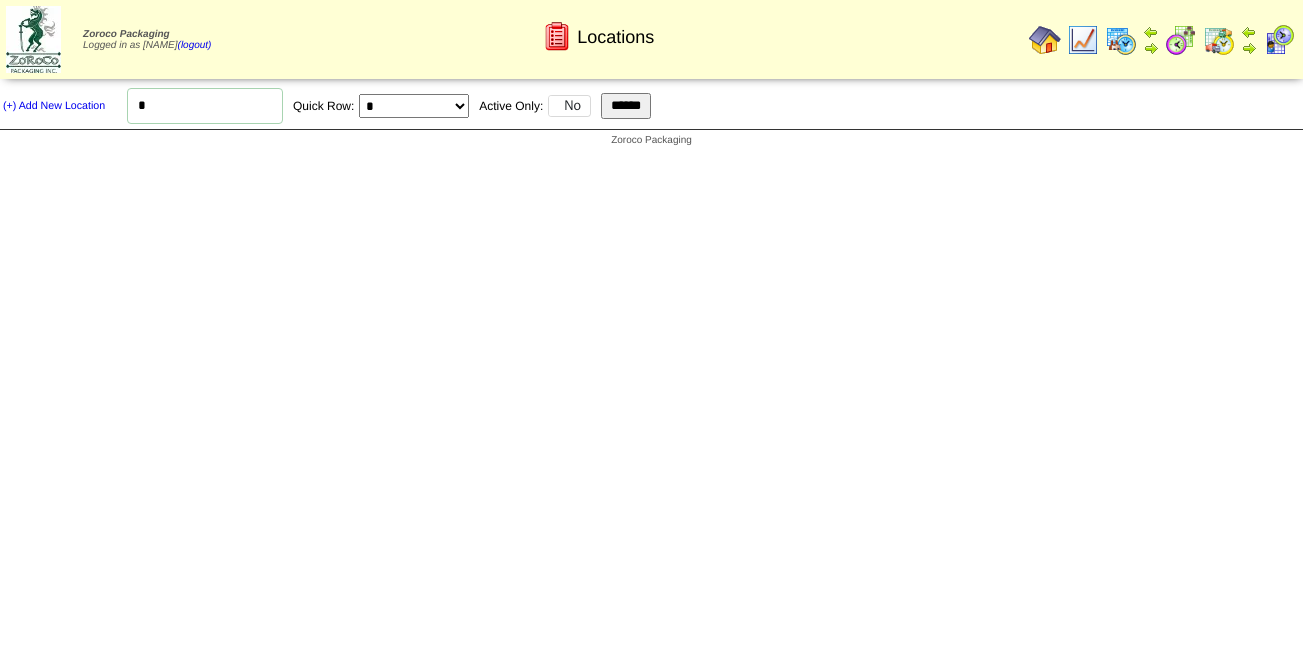 click on "*" at bounding box center (0, 0) 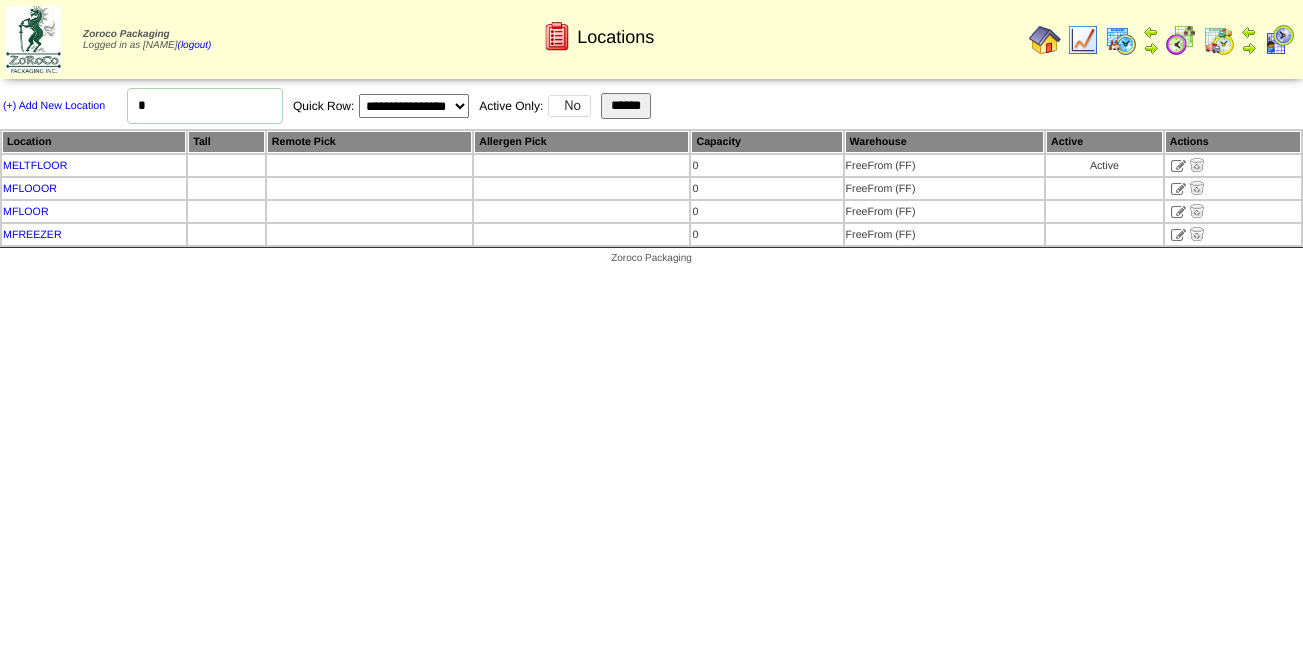 scroll, scrollTop: 0, scrollLeft: 0, axis: both 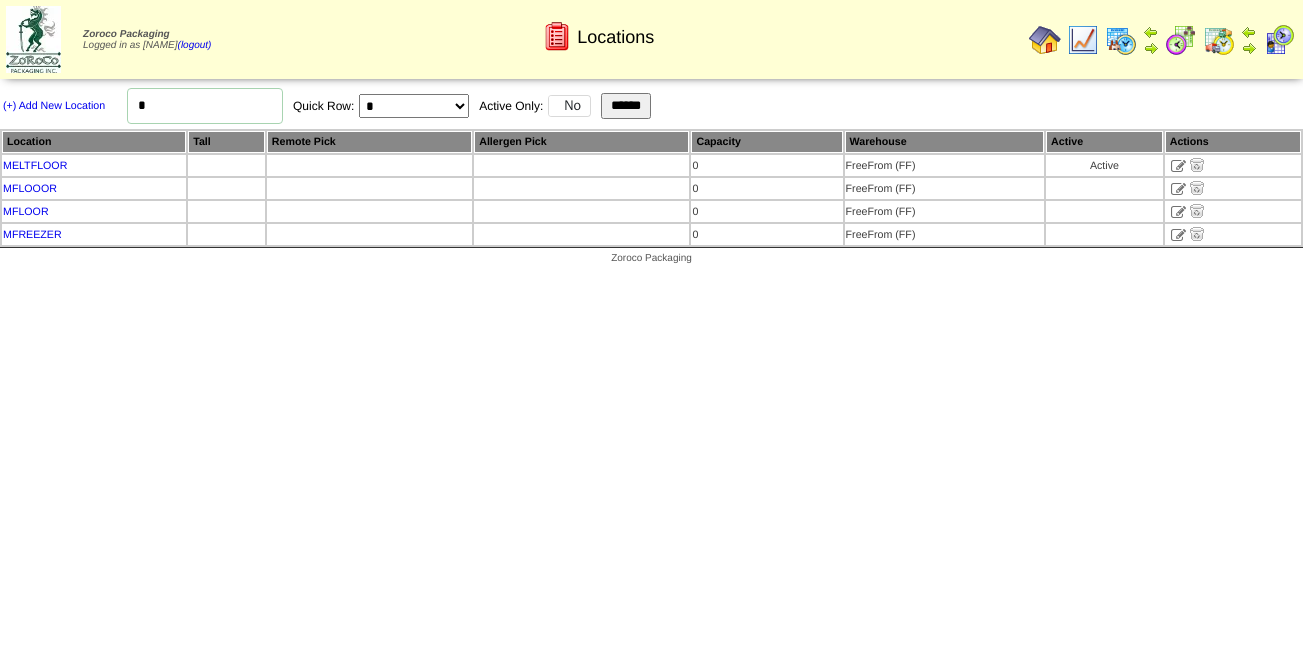 click on "*" at bounding box center [0, 0] 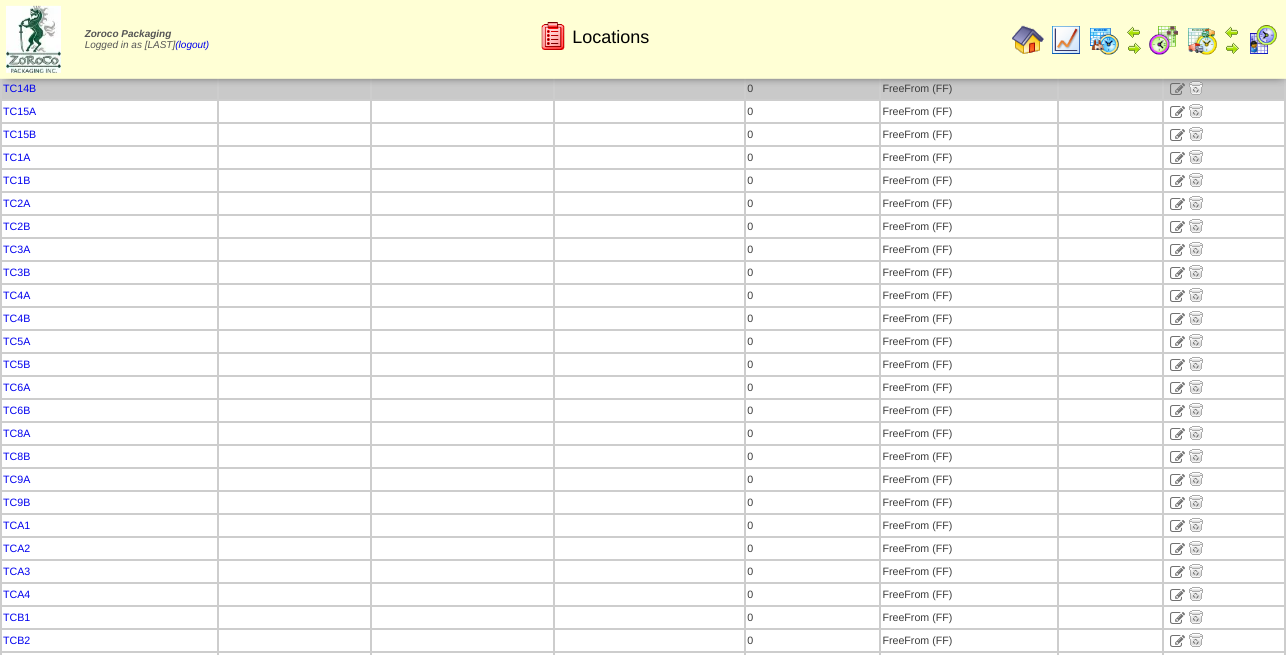 scroll, scrollTop: 3672, scrollLeft: 0, axis: vertical 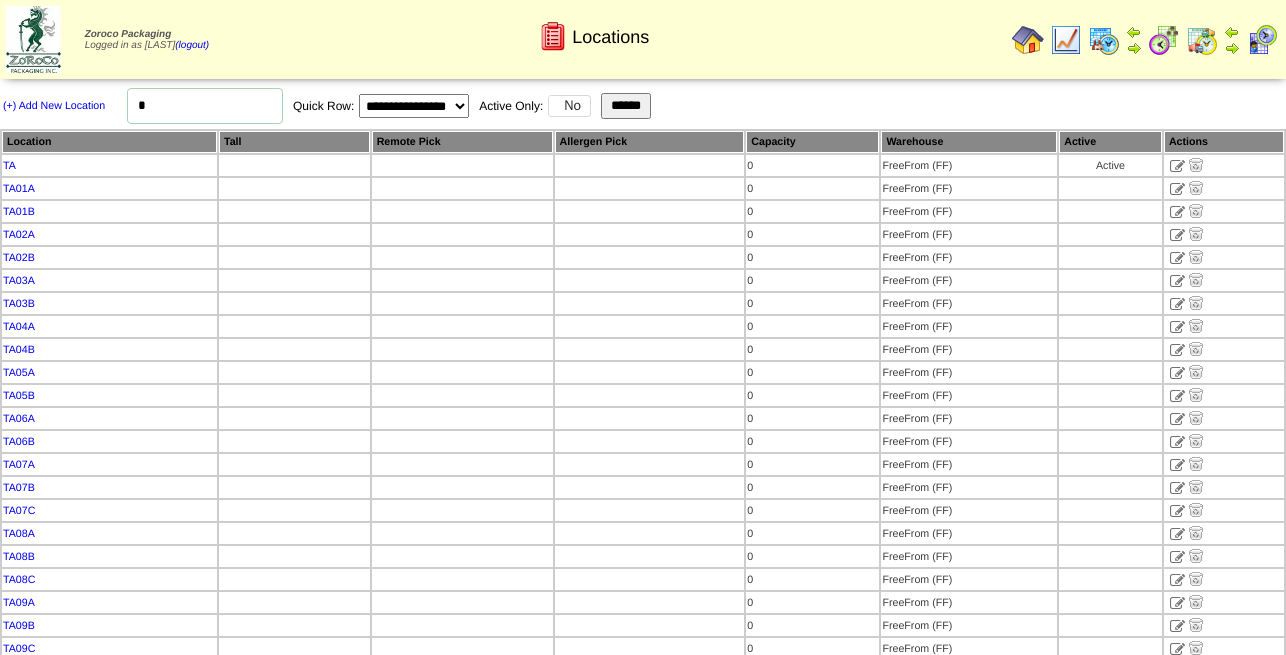 click on "**********" at bounding box center [414, 106] 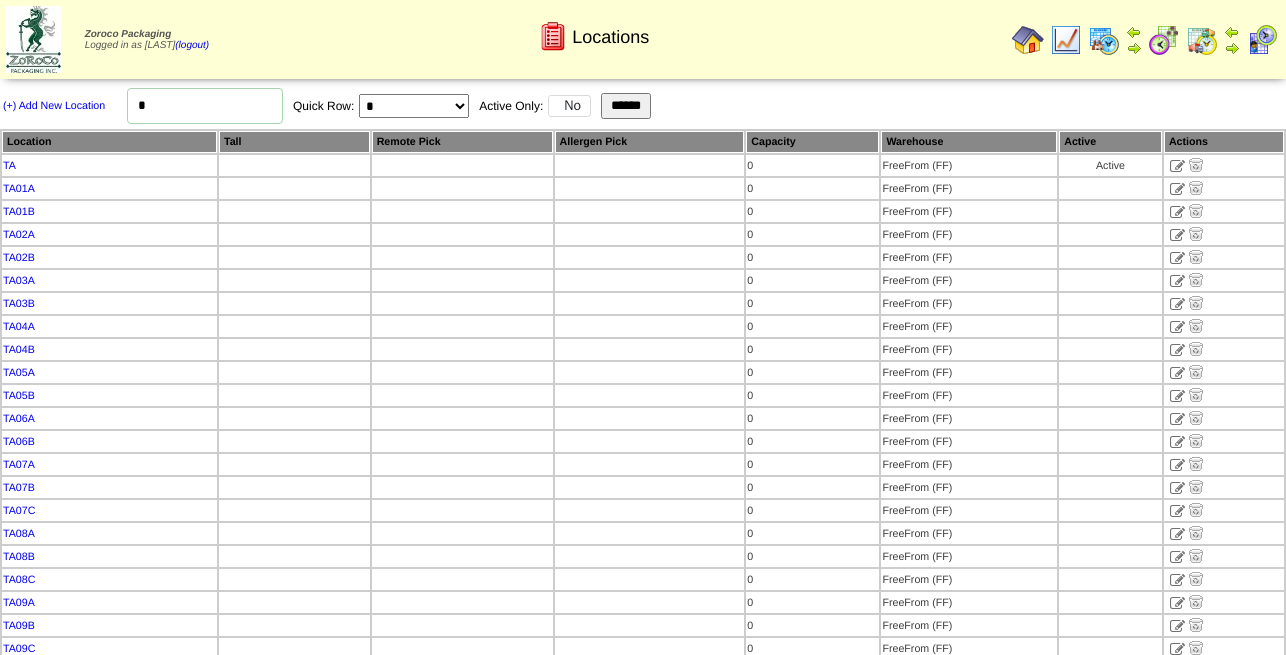 click on "*" at bounding box center (0, 0) 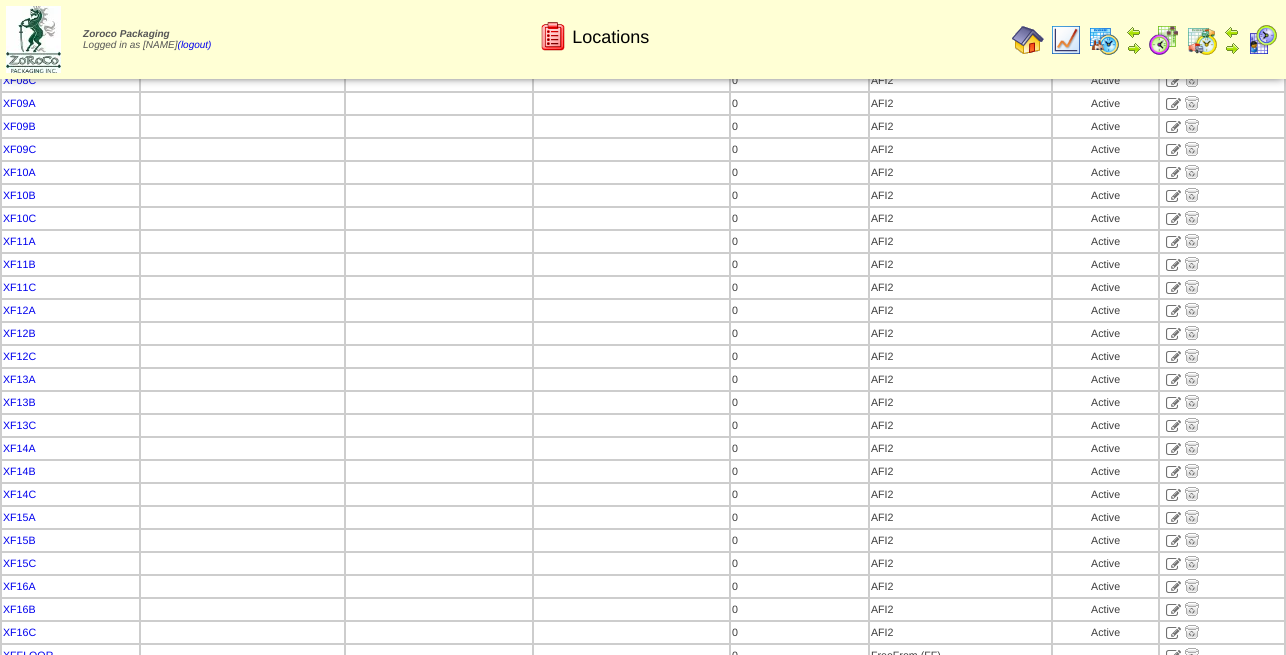 scroll, scrollTop: 9588, scrollLeft: 0, axis: vertical 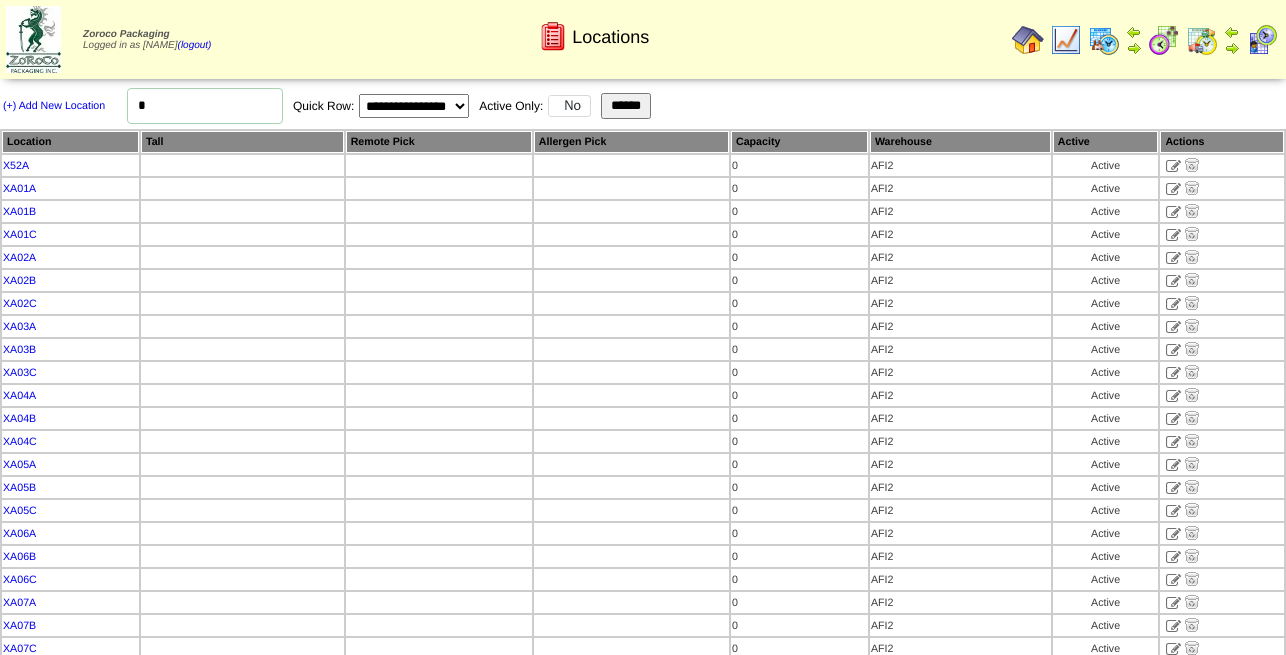 click at bounding box center [1028, 40] 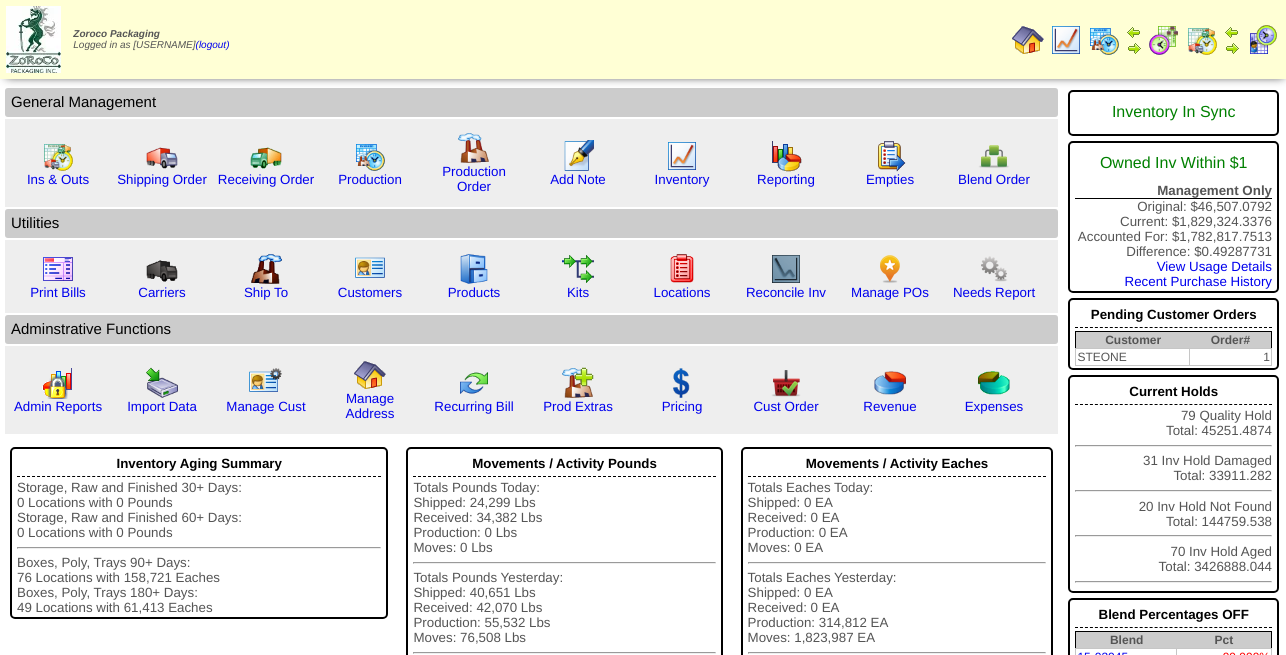 scroll, scrollTop: 0, scrollLeft: 0, axis: both 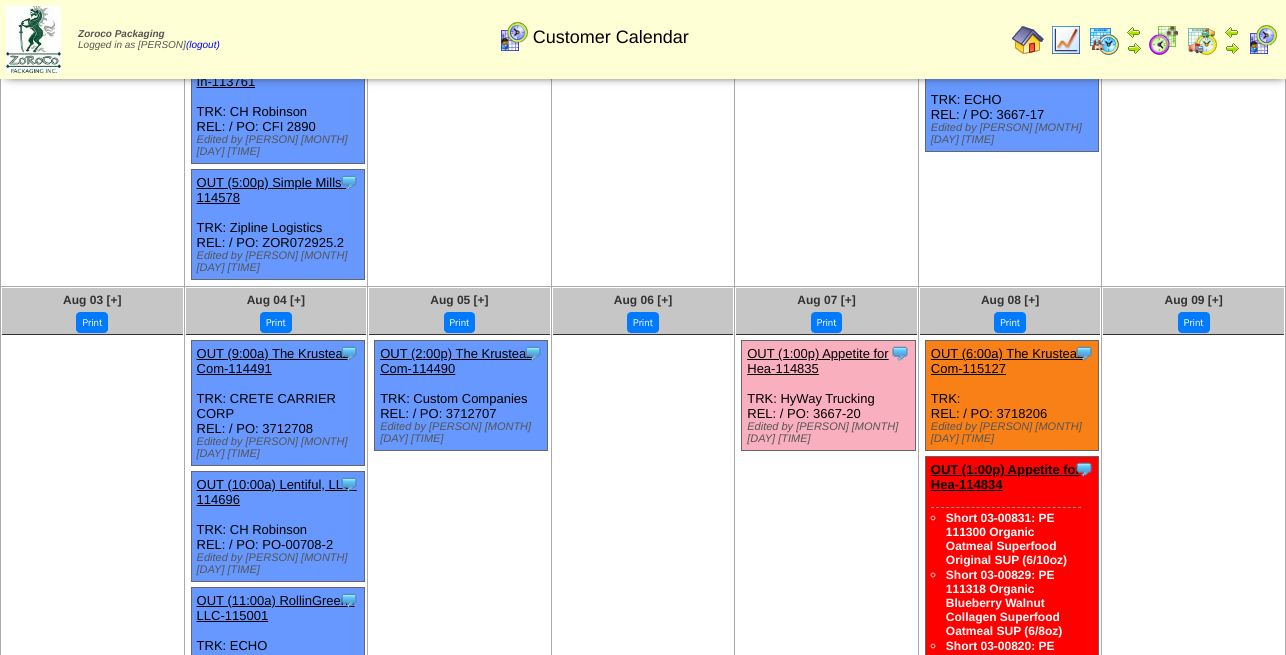 click on "OUT
(2:00p)
The Krusteaz Com-114490" at bounding box center (456, 361) 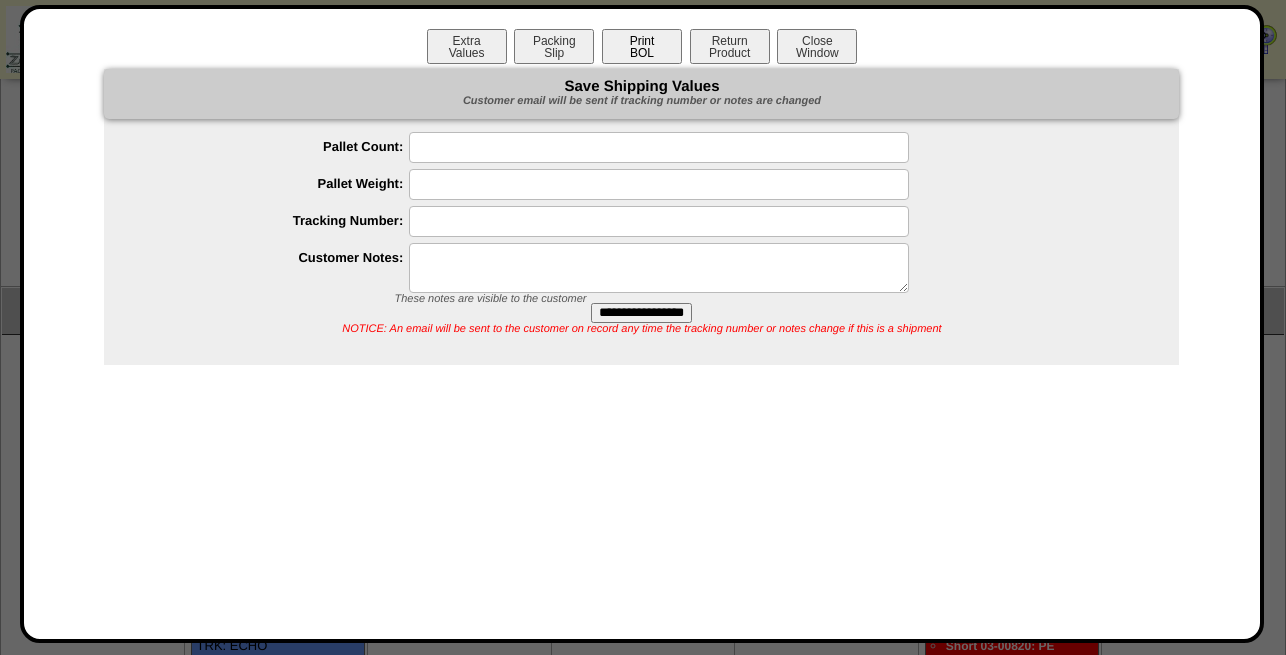click on "Print BOL" at bounding box center (642, 46) 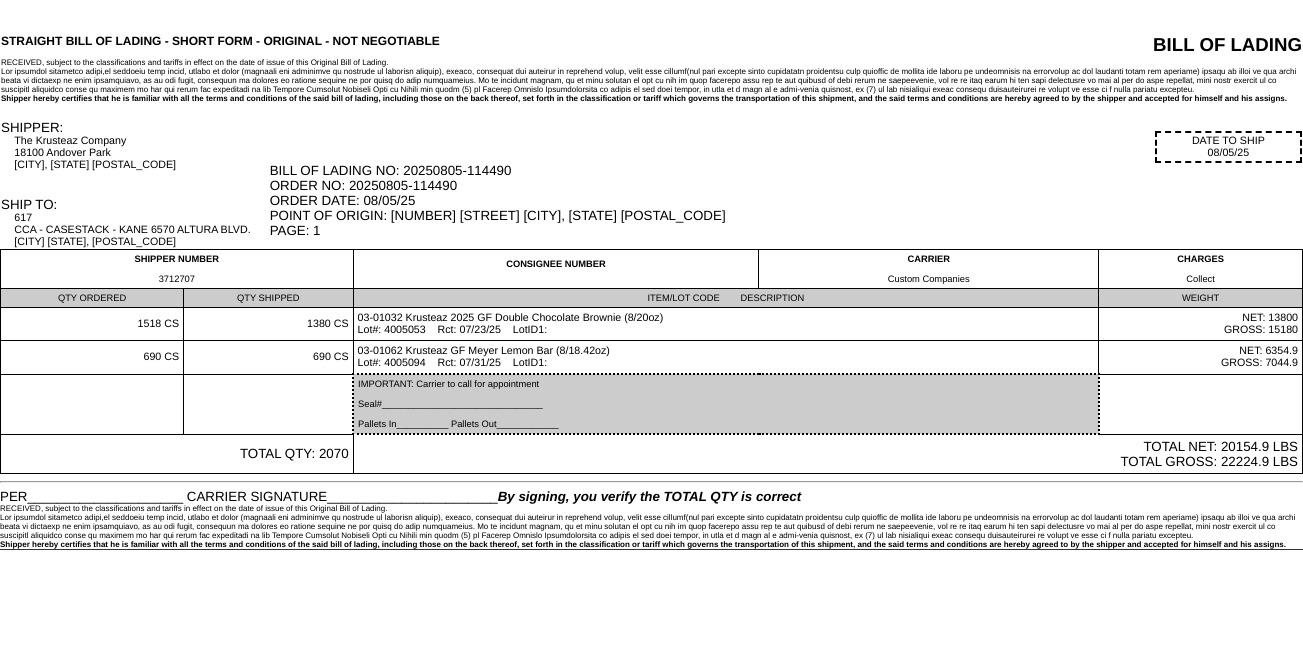 scroll, scrollTop: 0, scrollLeft: 0, axis: both 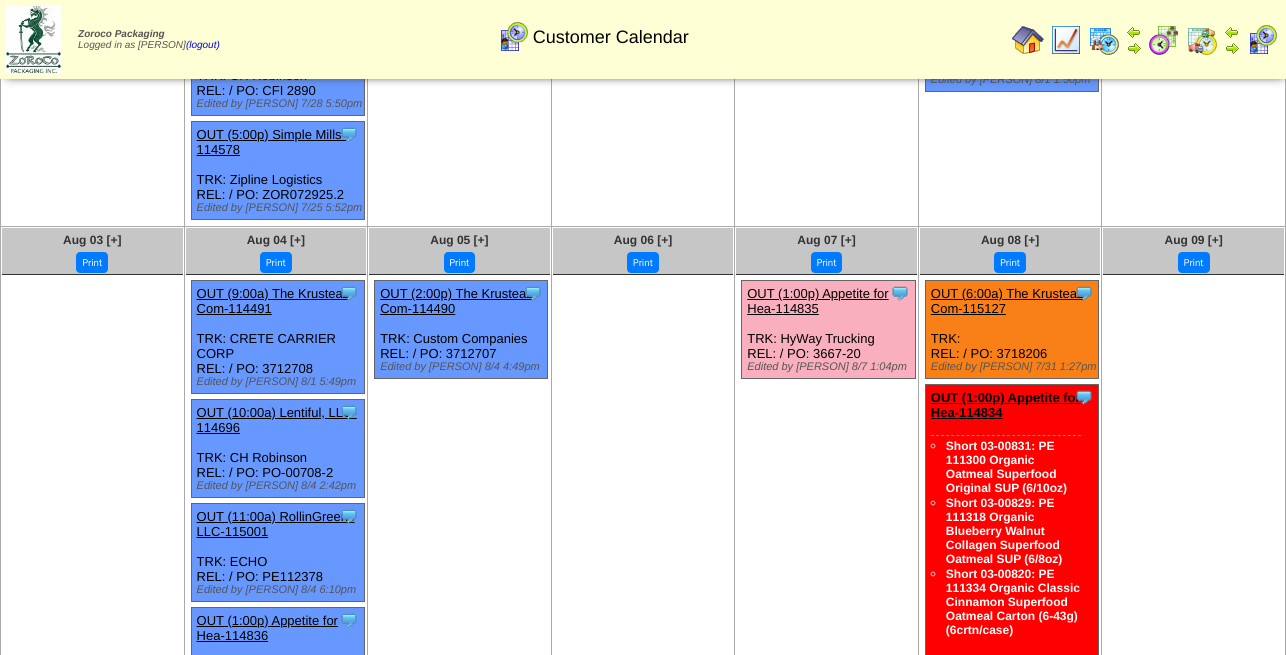 click on "OUT
(1:00p)
Appetite for Hea-114835" at bounding box center [817, 301] 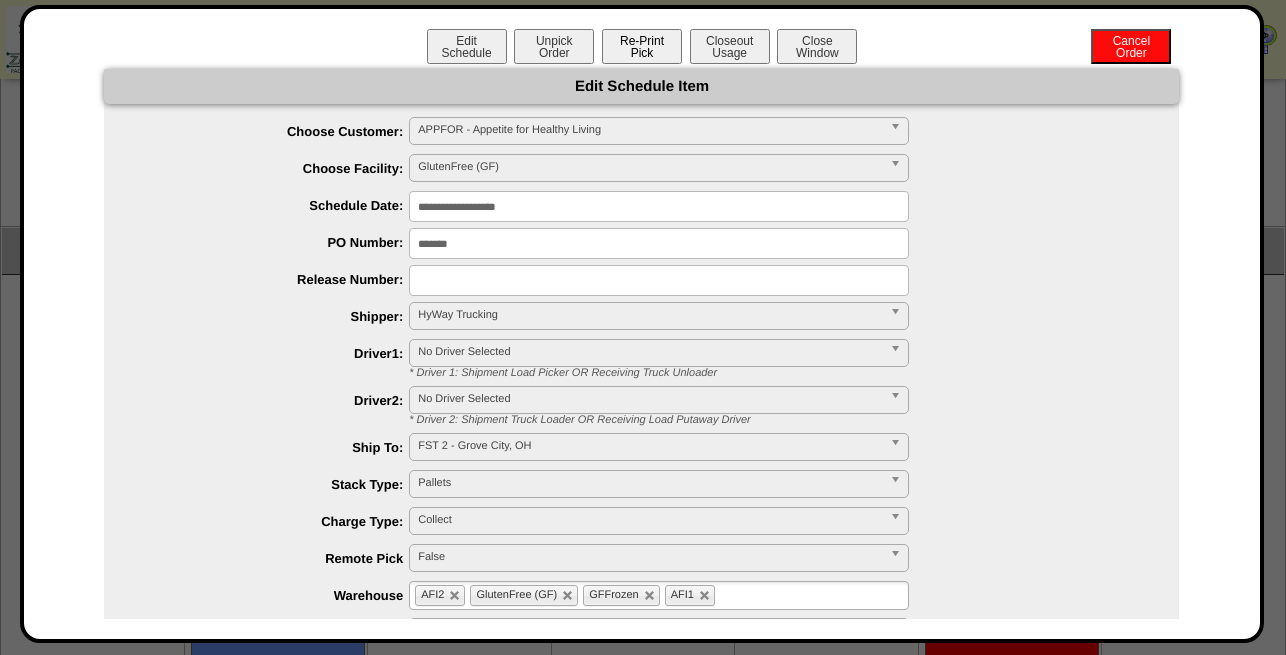 click on "Re-Print Pick" at bounding box center [642, 46] 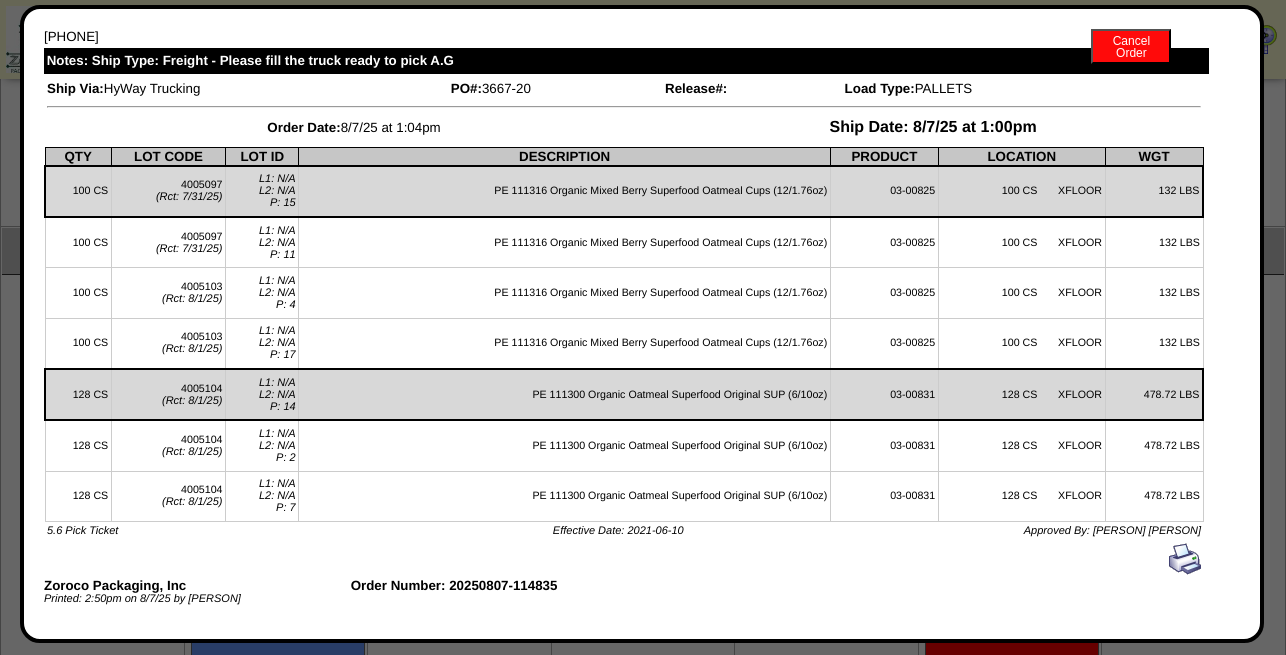scroll, scrollTop: 0, scrollLeft: 0, axis: both 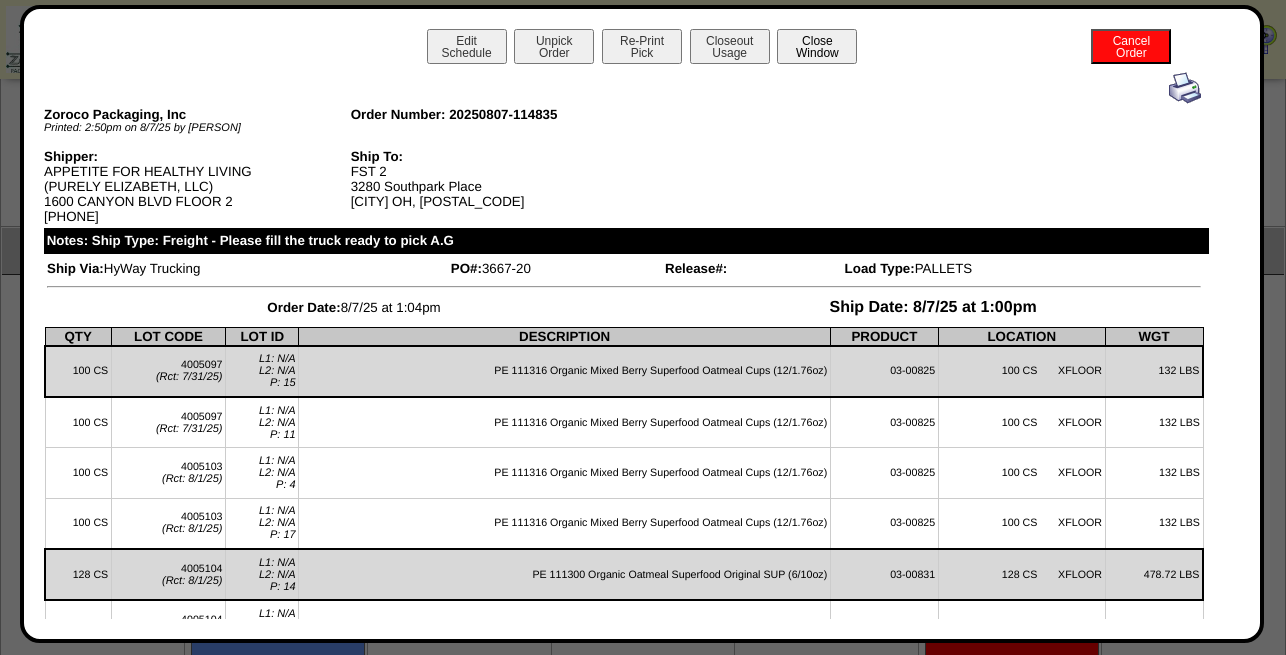 click on "Close Window" at bounding box center [817, 46] 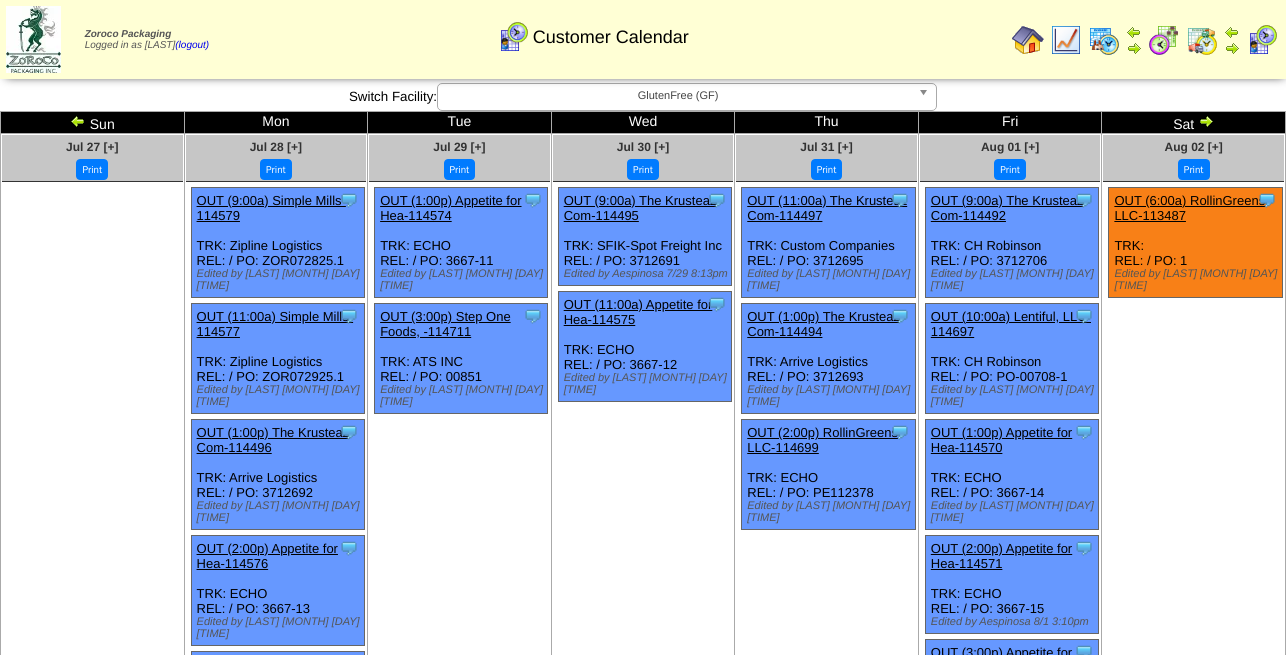scroll, scrollTop: 0, scrollLeft: 0, axis: both 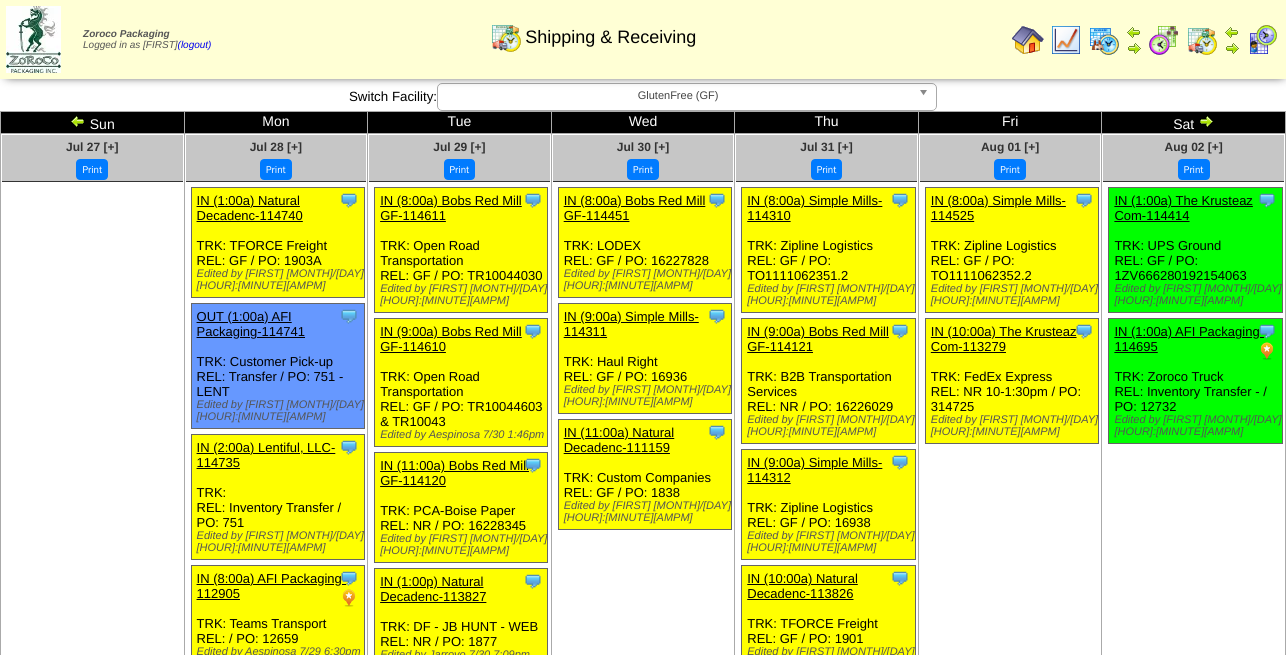 click on "IN
(10:00a)
The Krusteaz Com-113279" at bounding box center (1004, 339) 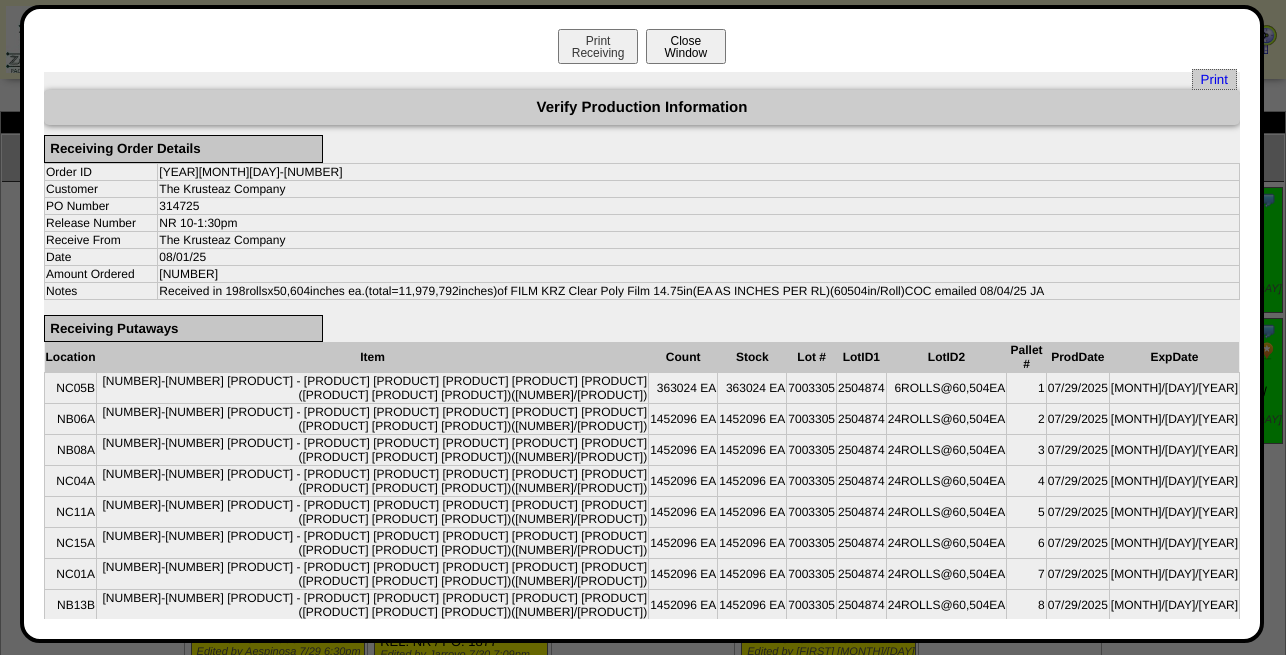 click on "Close Window" at bounding box center (686, 46) 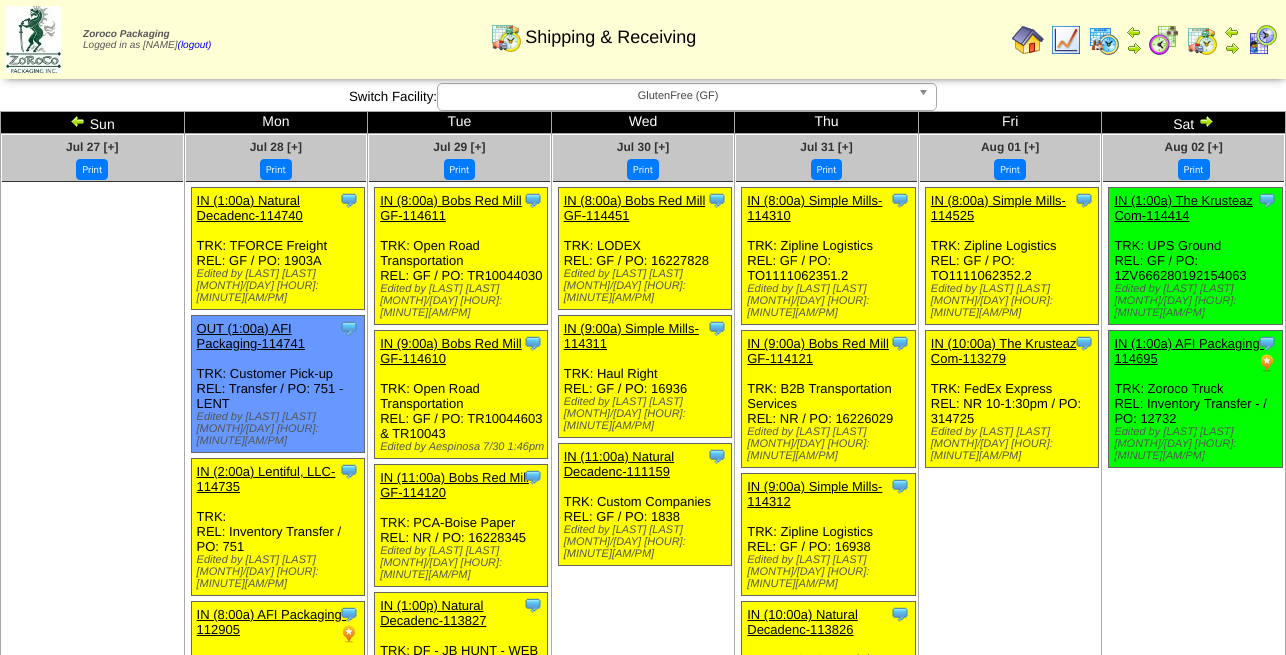 scroll, scrollTop: 0, scrollLeft: 0, axis: both 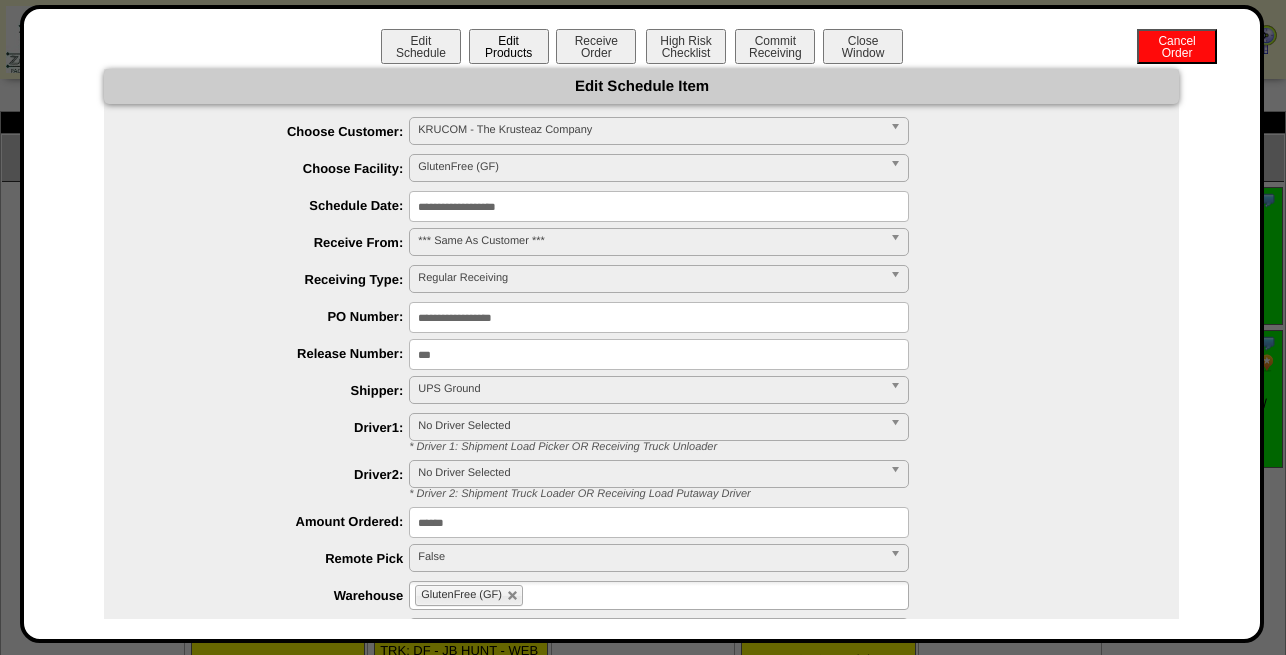 click on "Edit Products" at bounding box center (509, 46) 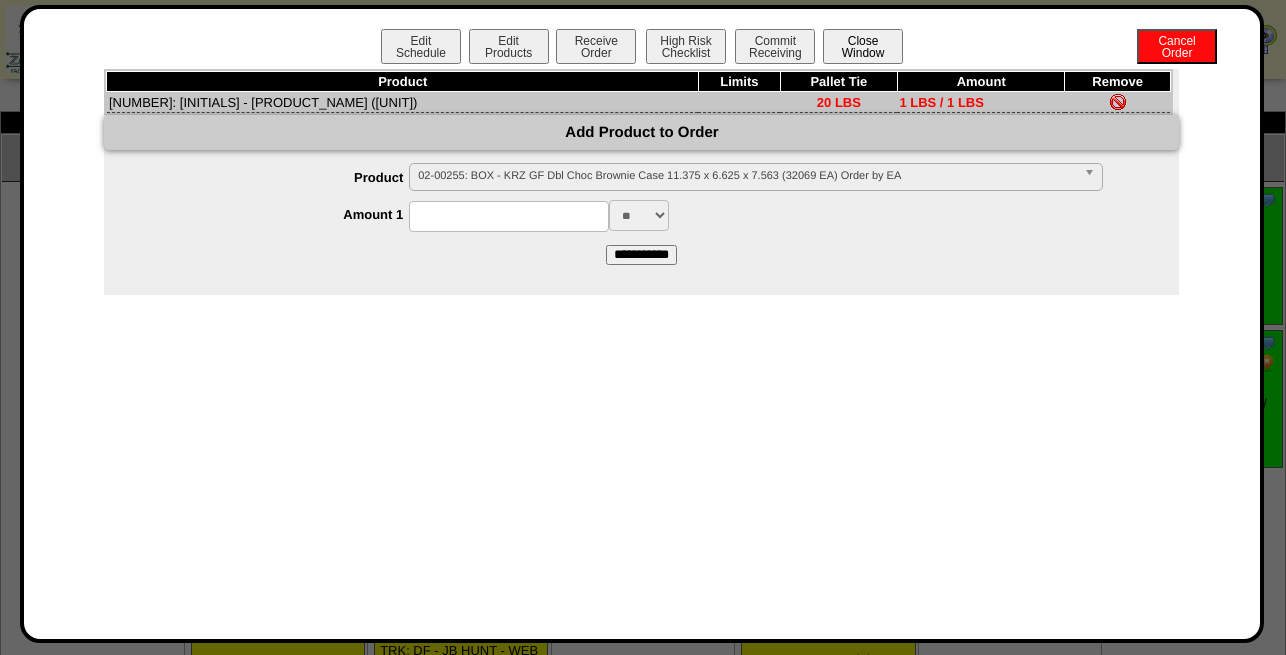 click on "Close Window" at bounding box center (863, 46) 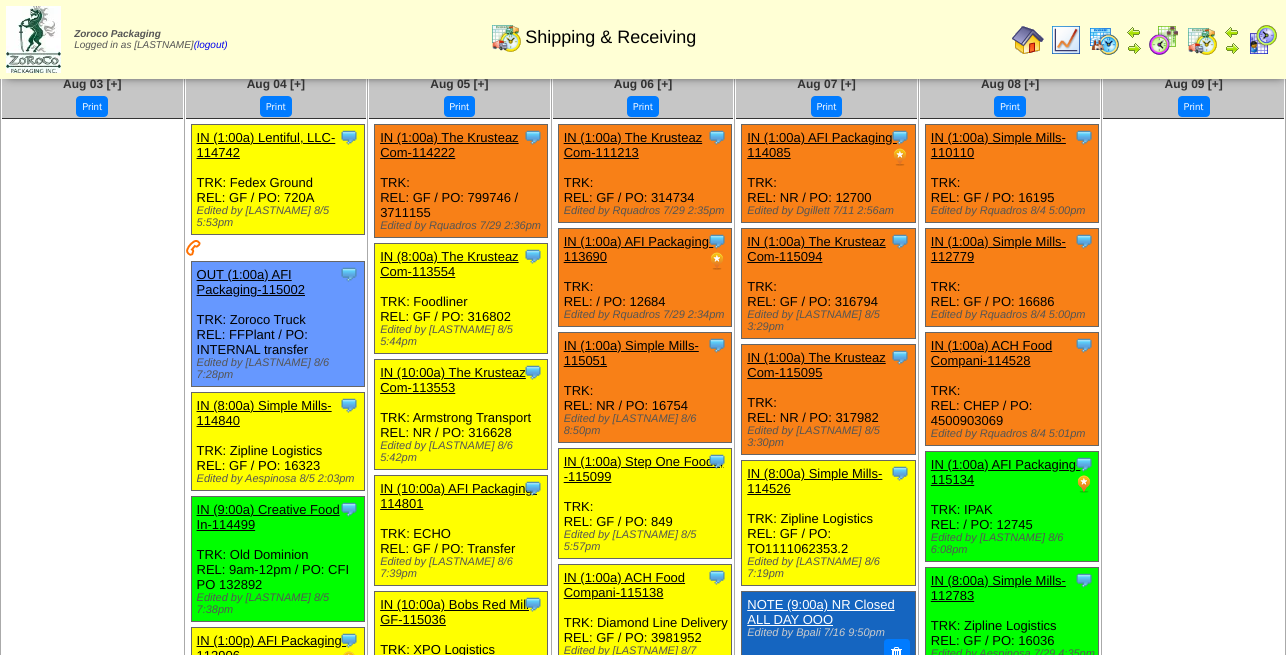 scroll, scrollTop: 1502, scrollLeft: 0, axis: vertical 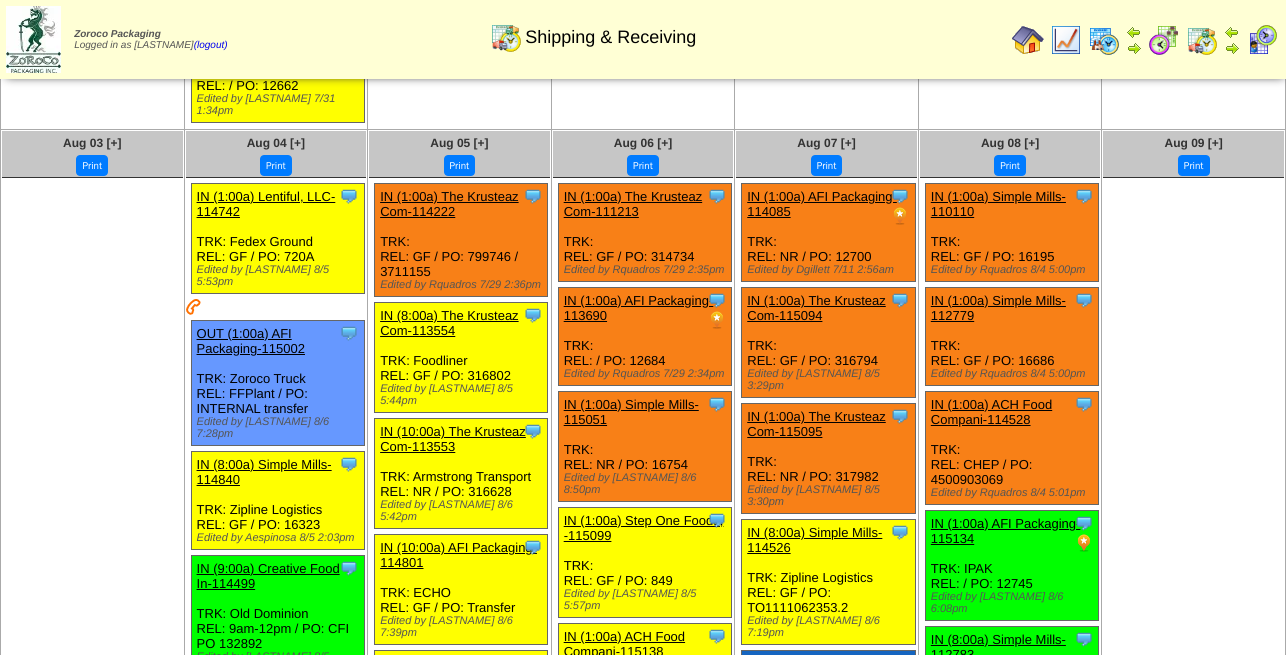click on "IN
(1:00a)
The Krusteaz Com-111213" at bounding box center (633, 204) 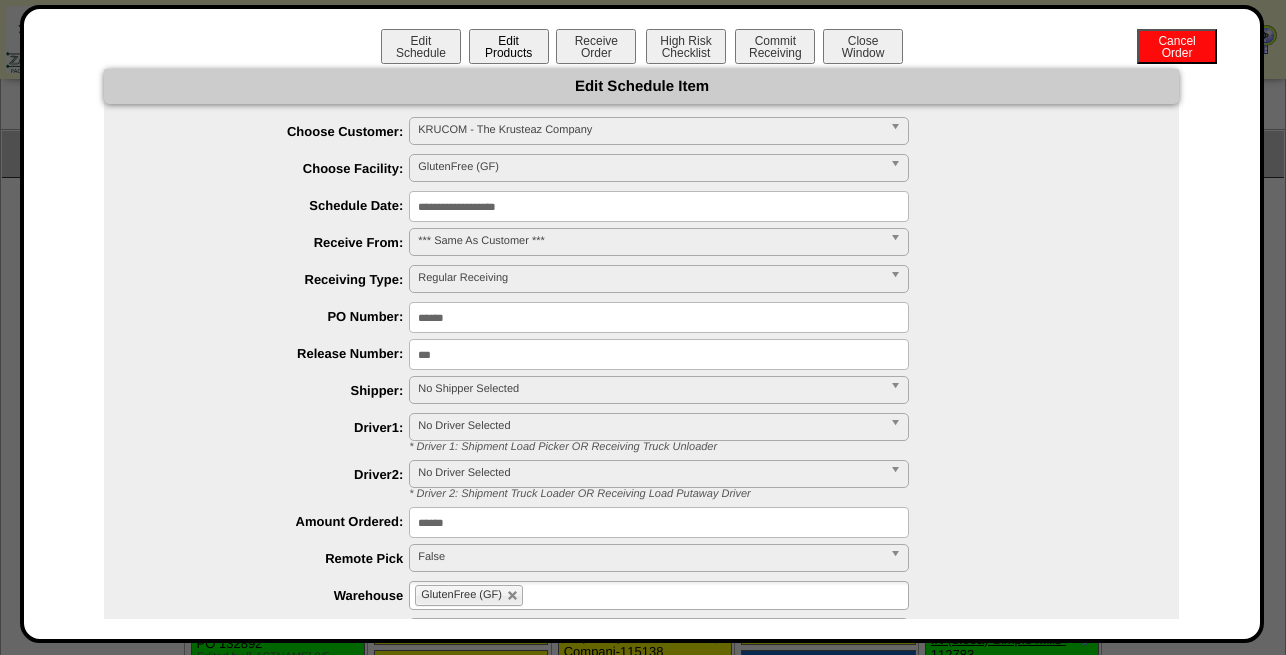 click on "Edit Products" at bounding box center (509, 46) 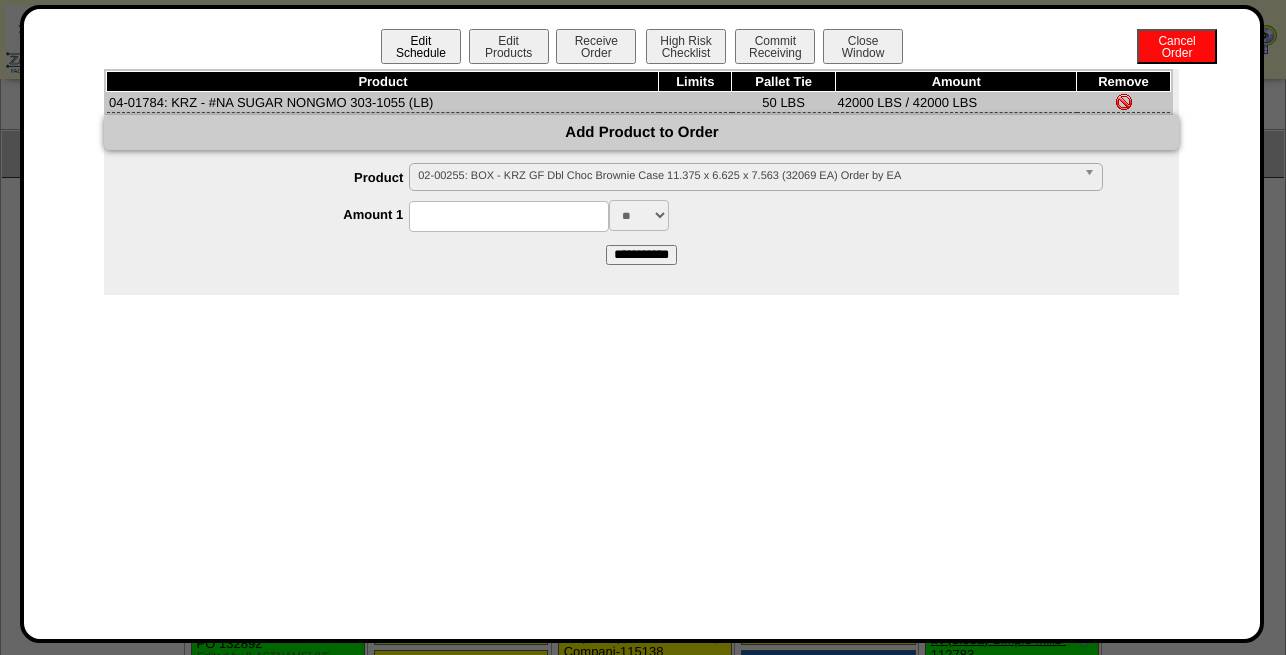 click on "Edit Schedule" at bounding box center [421, 46] 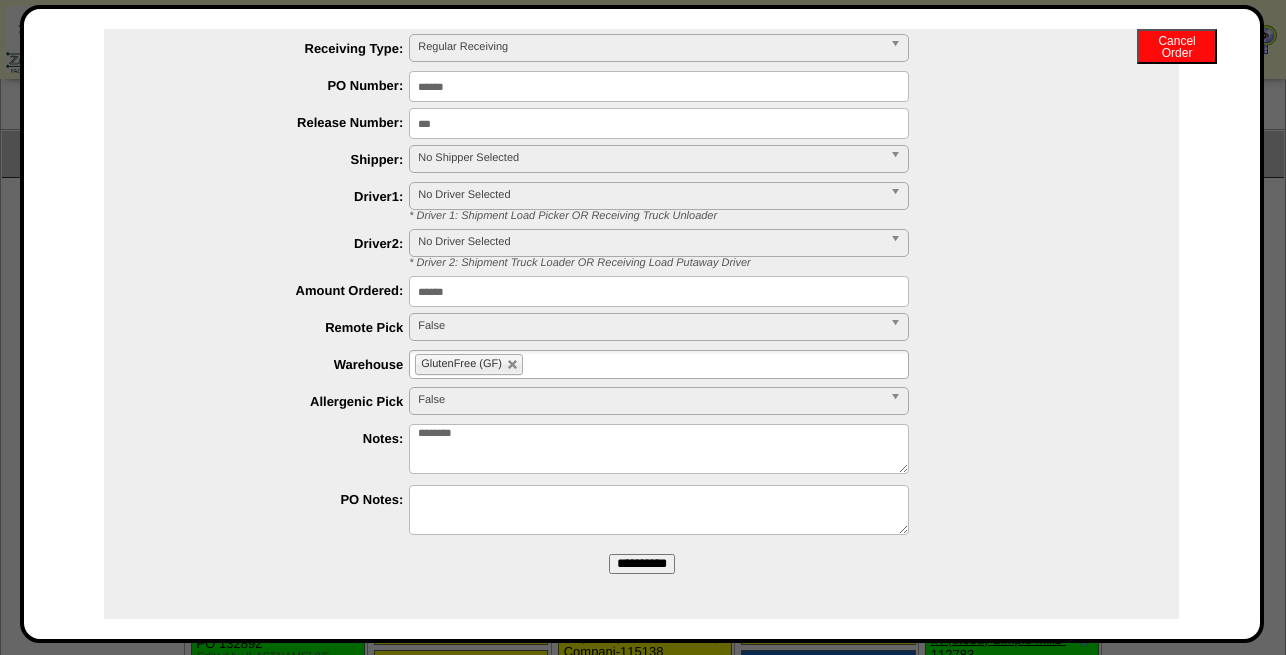 scroll, scrollTop: 0, scrollLeft: 0, axis: both 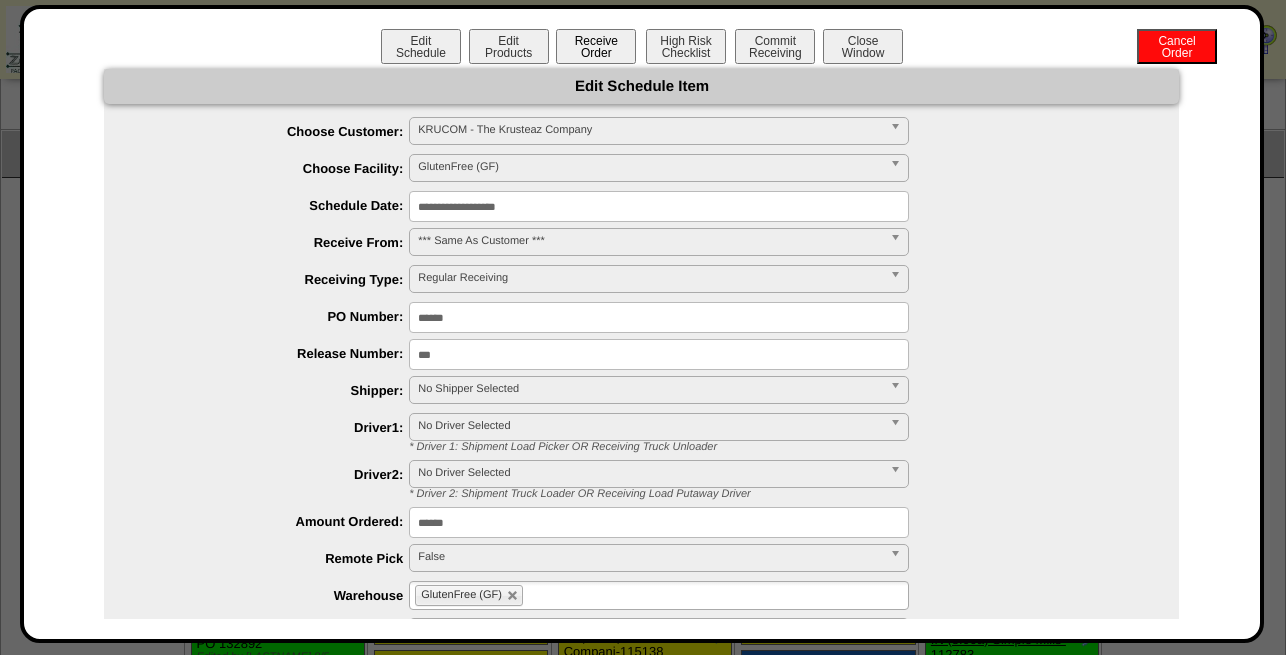click on "Receive Order" at bounding box center (596, 46) 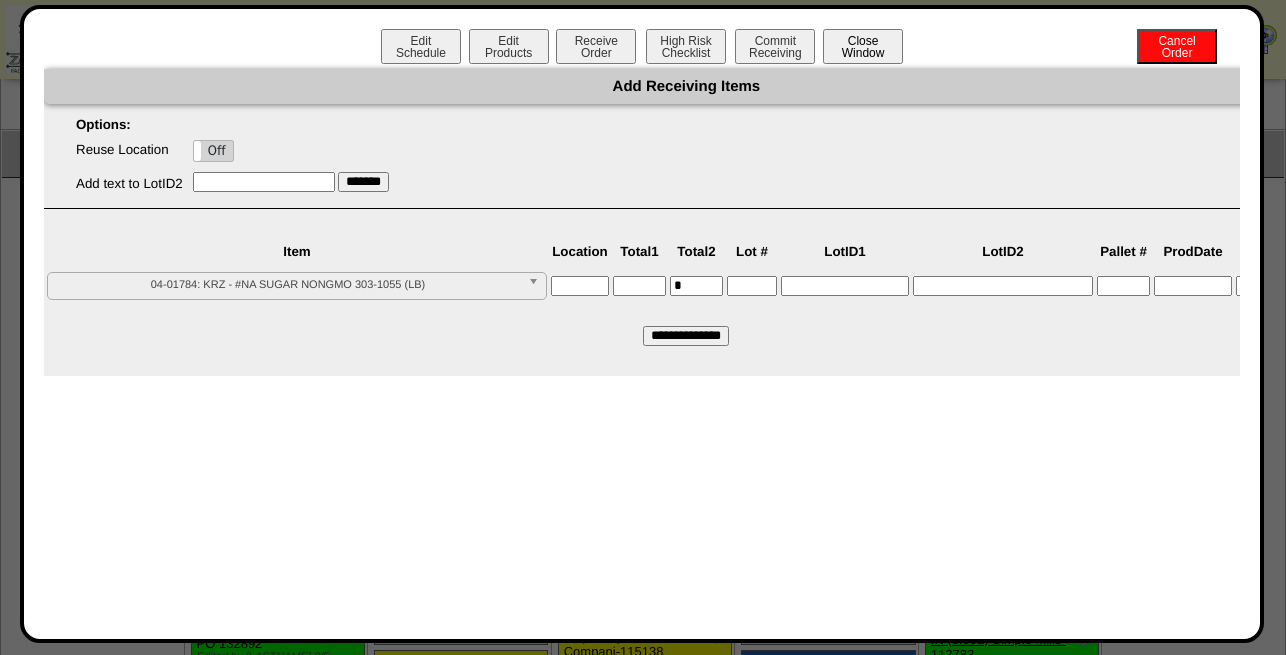 click on "Close Window" at bounding box center (863, 46) 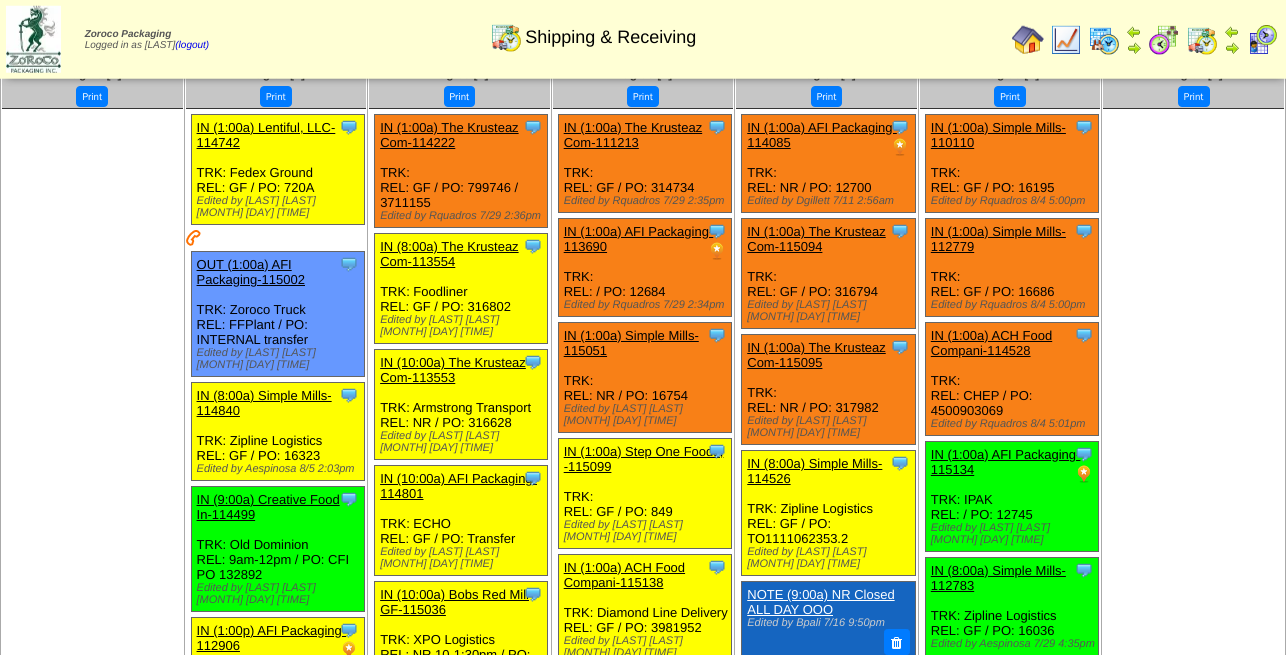 scroll, scrollTop: 1632, scrollLeft: 0, axis: vertical 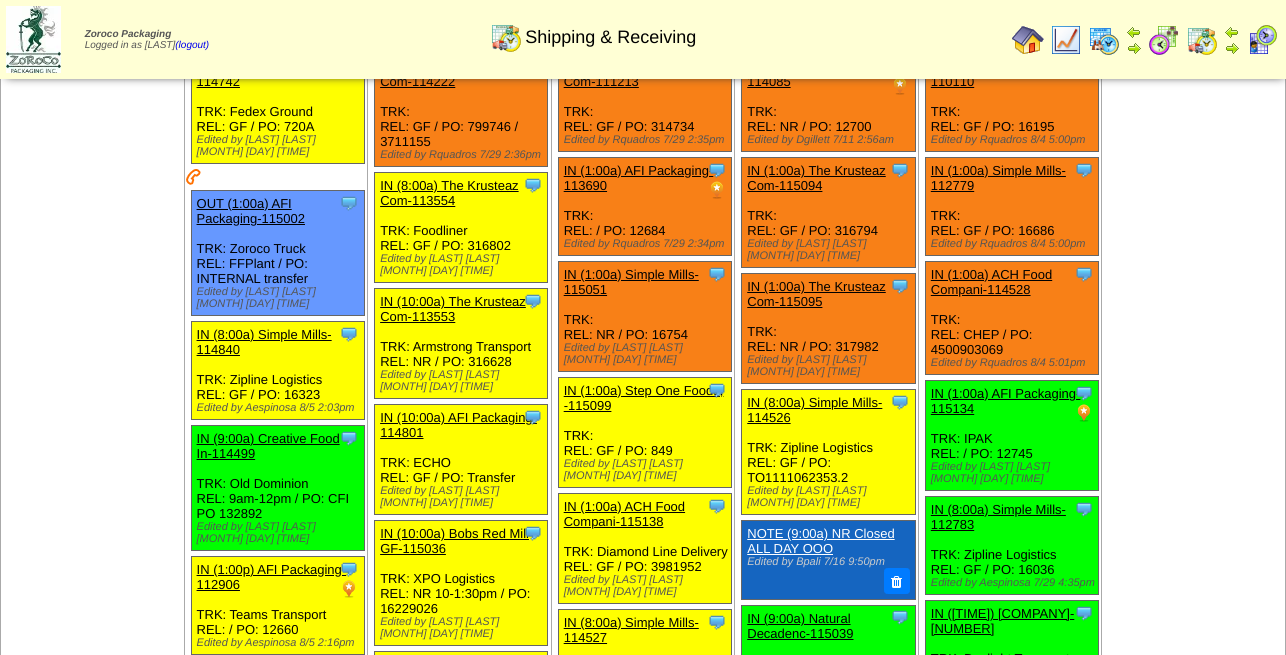 click on "IN
(1:00a)
Step One Foods, -115099" at bounding box center (644, 398) 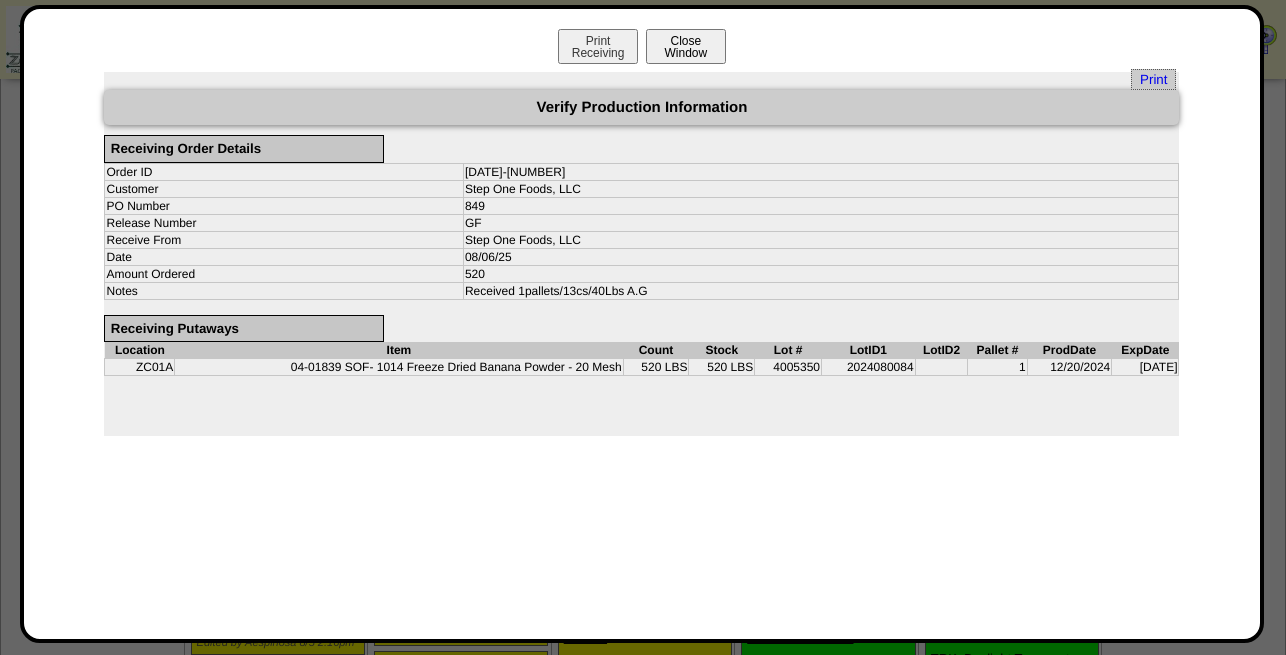 click on "Close Window" at bounding box center [686, 46] 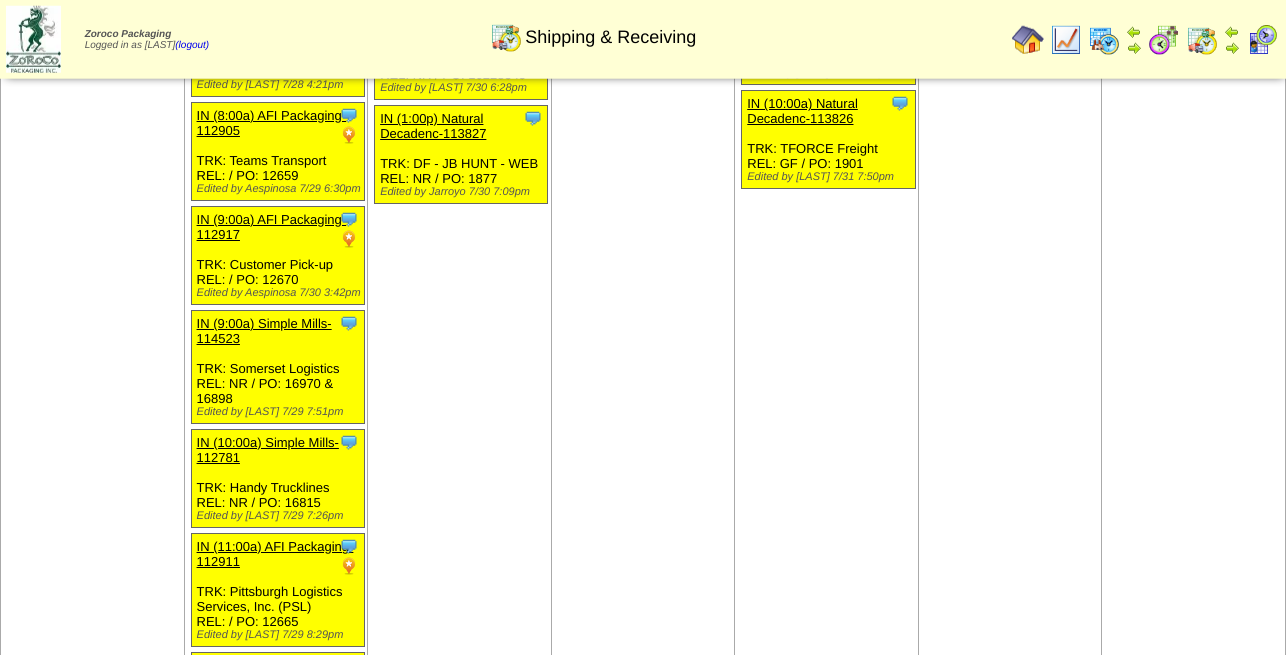 scroll, scrollTop: 510, scrollLeft: 0, axis: vertical 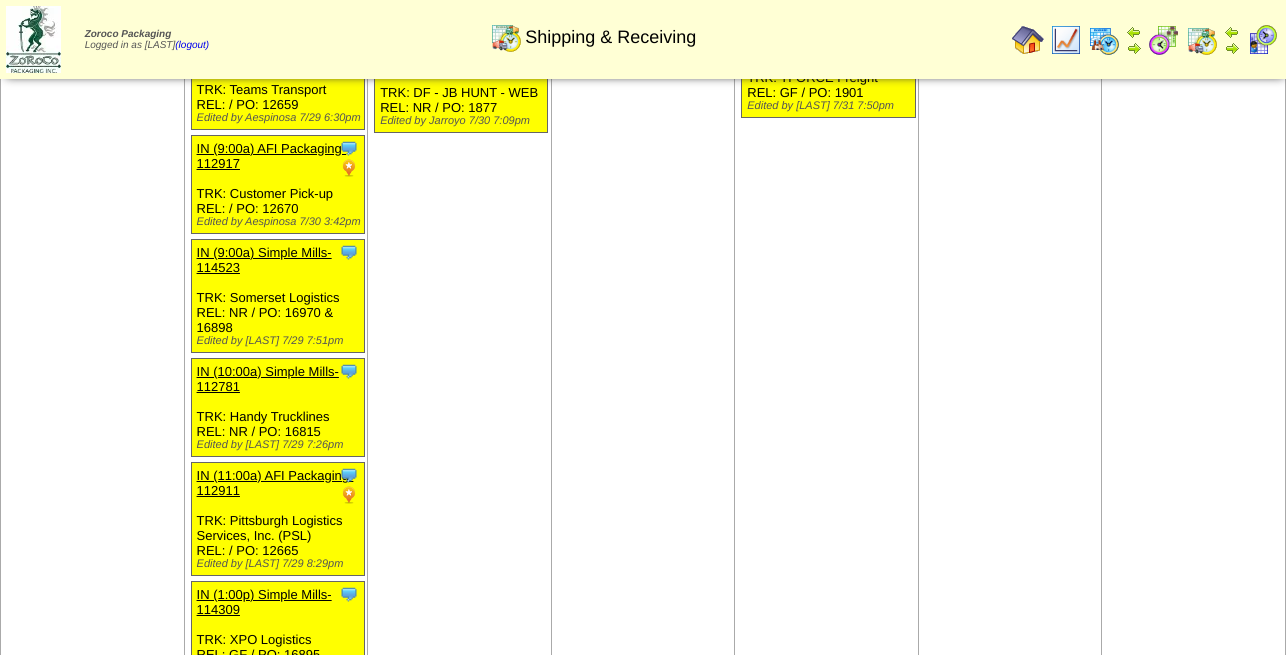 click at bounding box center [1104, 40] 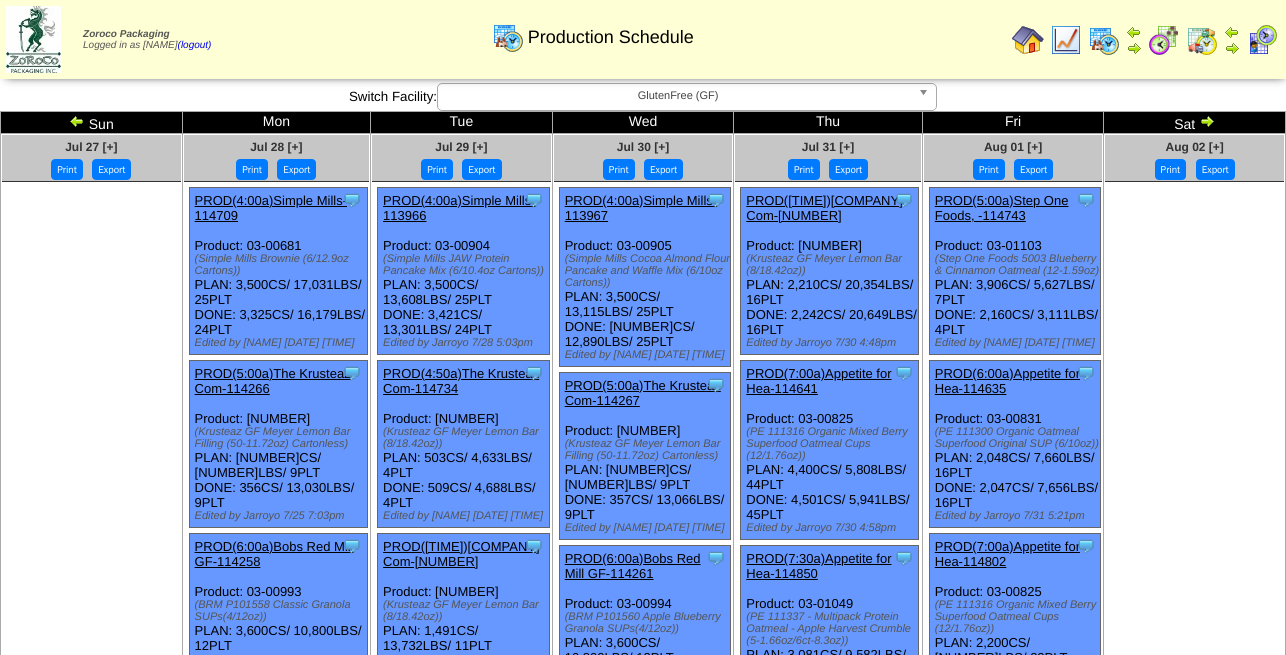 scroll, scrollTop: 0, scrollLeft: 0, axis: both 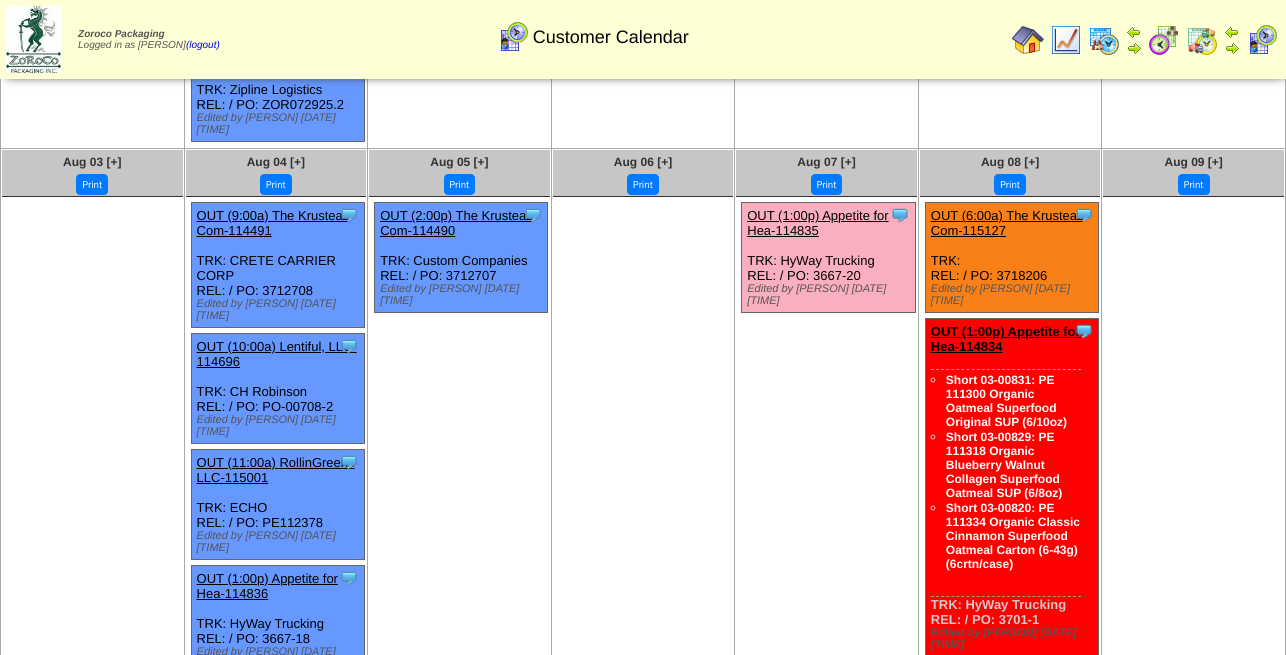 click on "OUT
(1:00p)
Appetite for Hea-114835" at bounding box center [817, 223] 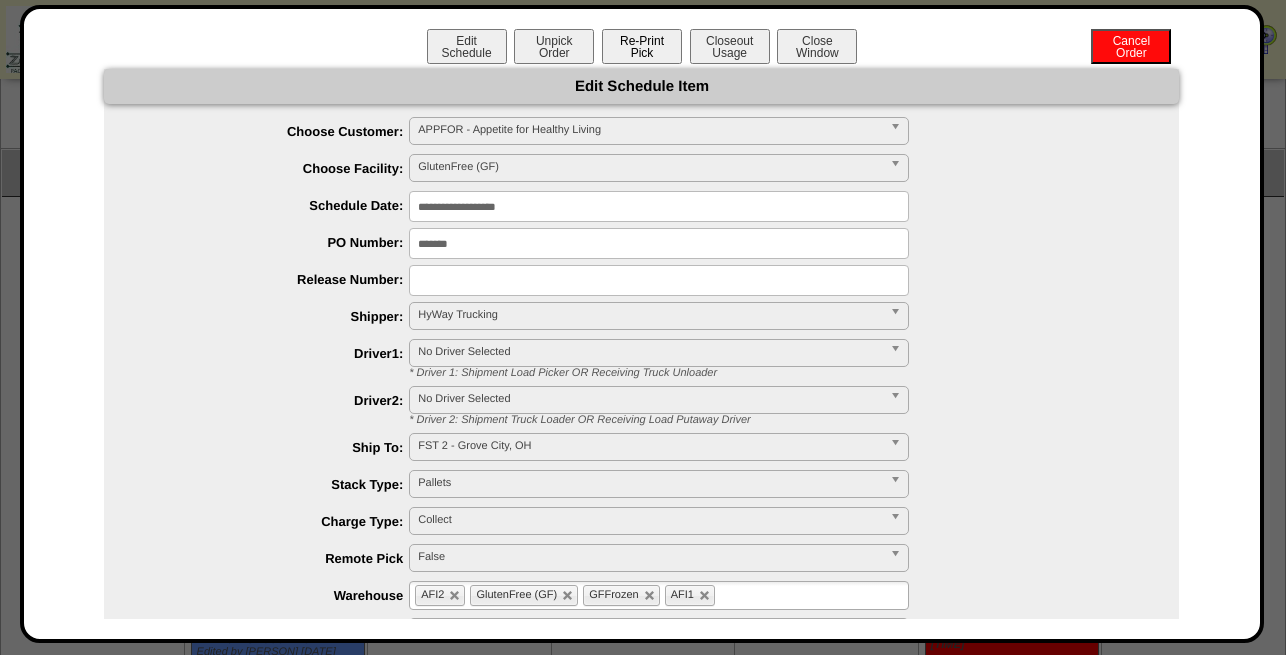 click on "Re-Print Pick" at bounding box center (642, 46) 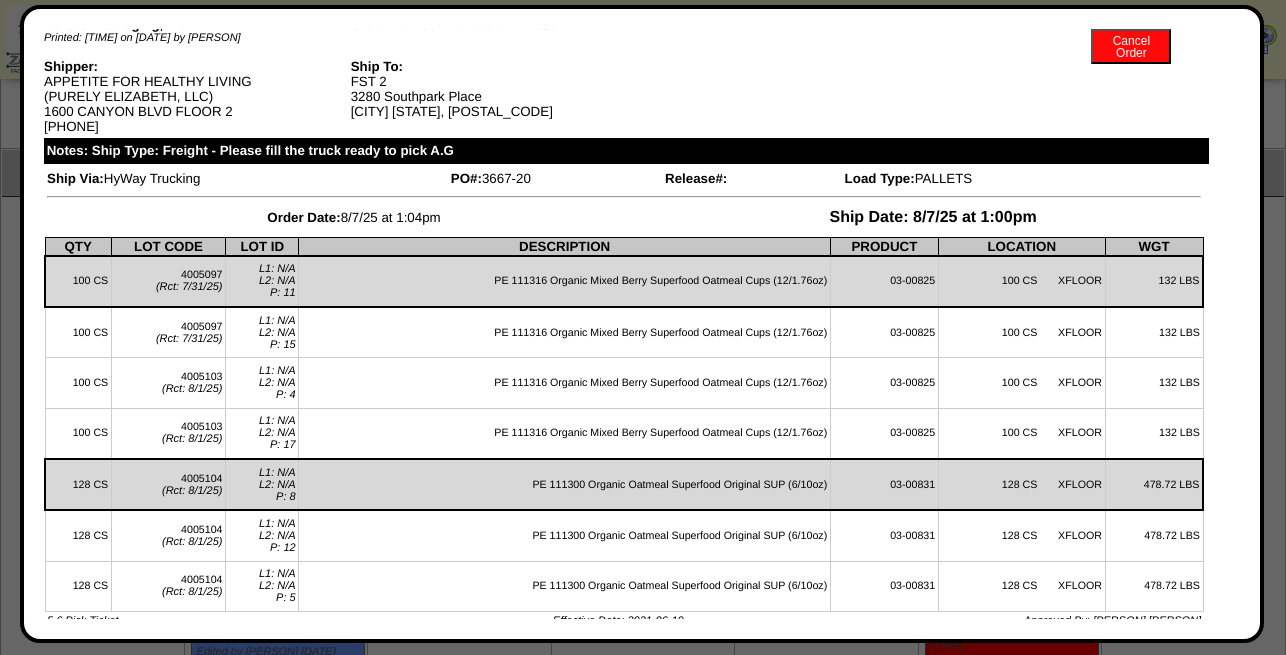 scroll, scrollTop: 0, scrollLeft: 0, axis: both 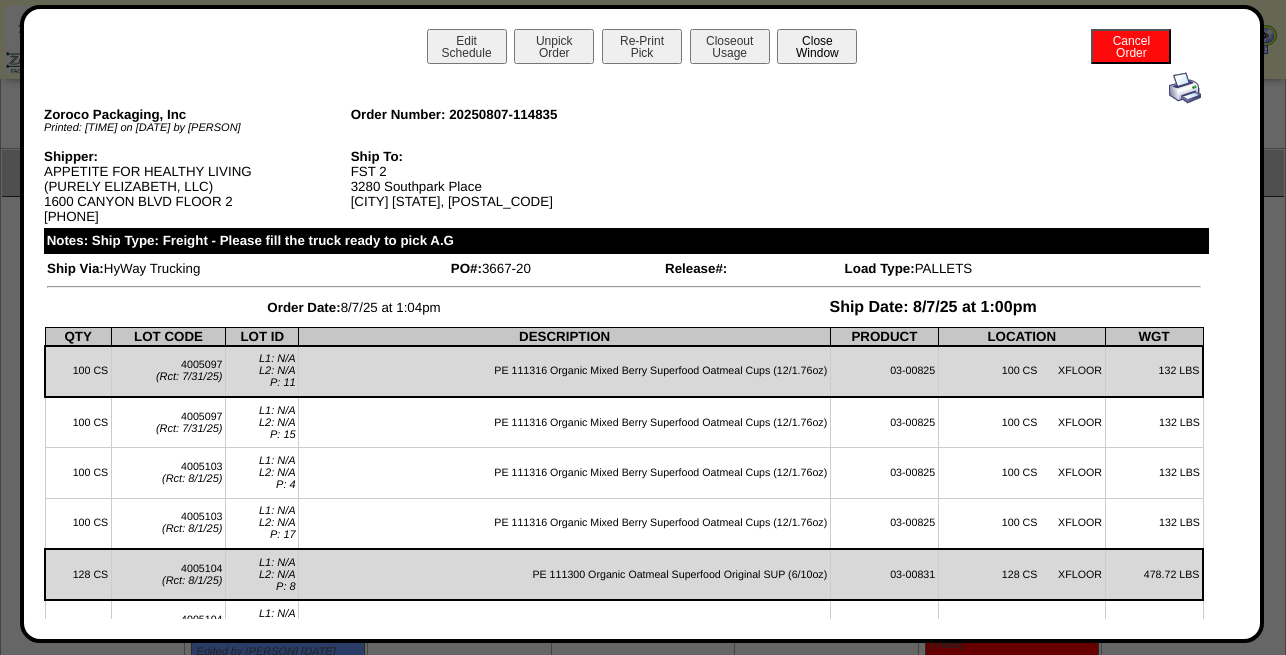 click on "Close Window" at bounding box center [817, 46] 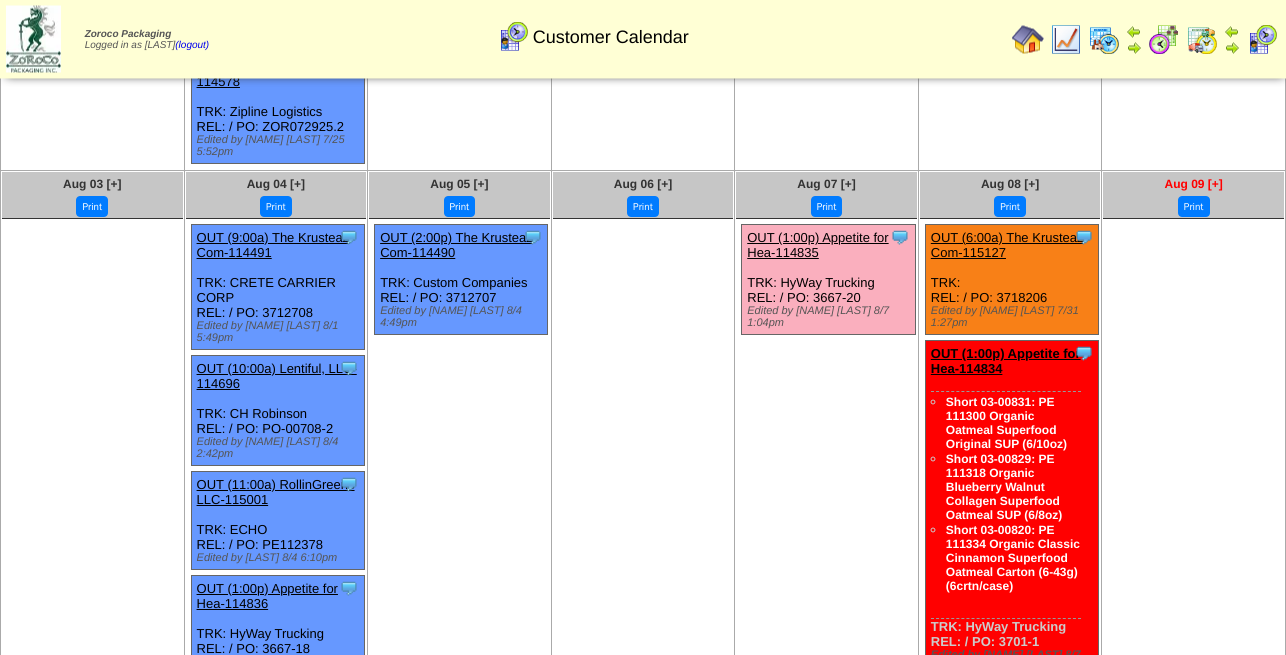 scroll, scrollTop: 612, scrollLeft: 0, axis: vertical 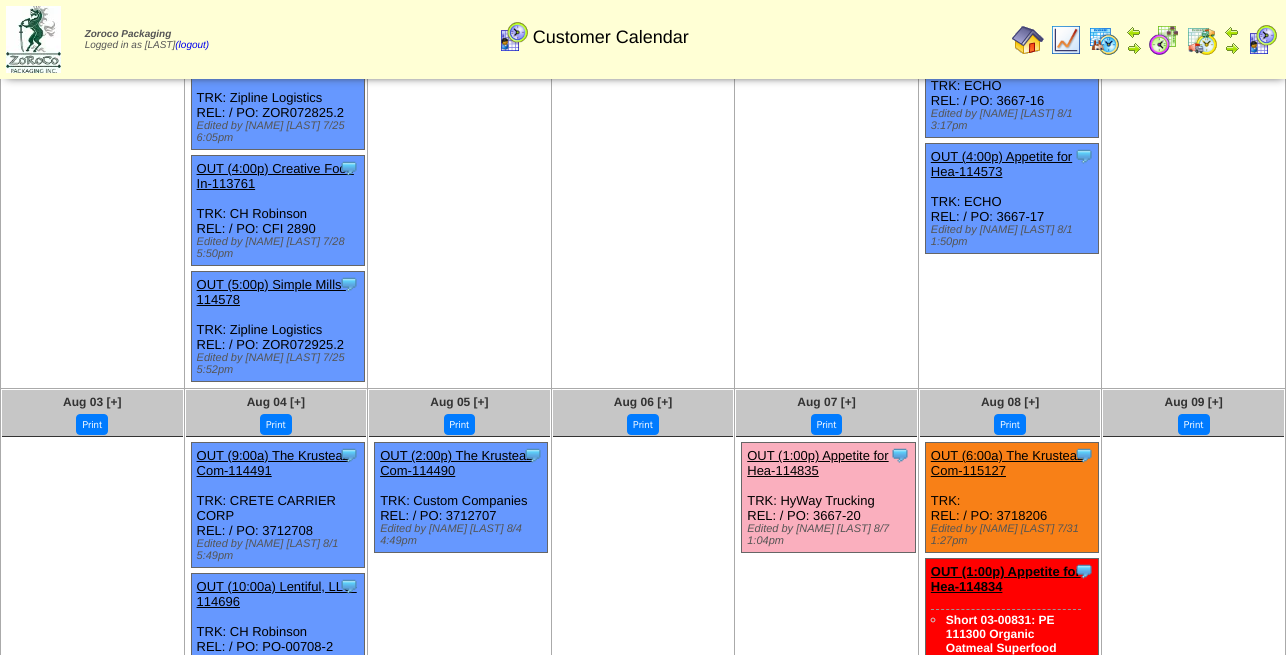 click on "OUT
(6:00a)
The Krusteaz Com-115127" at bounding box center (1007, 463) 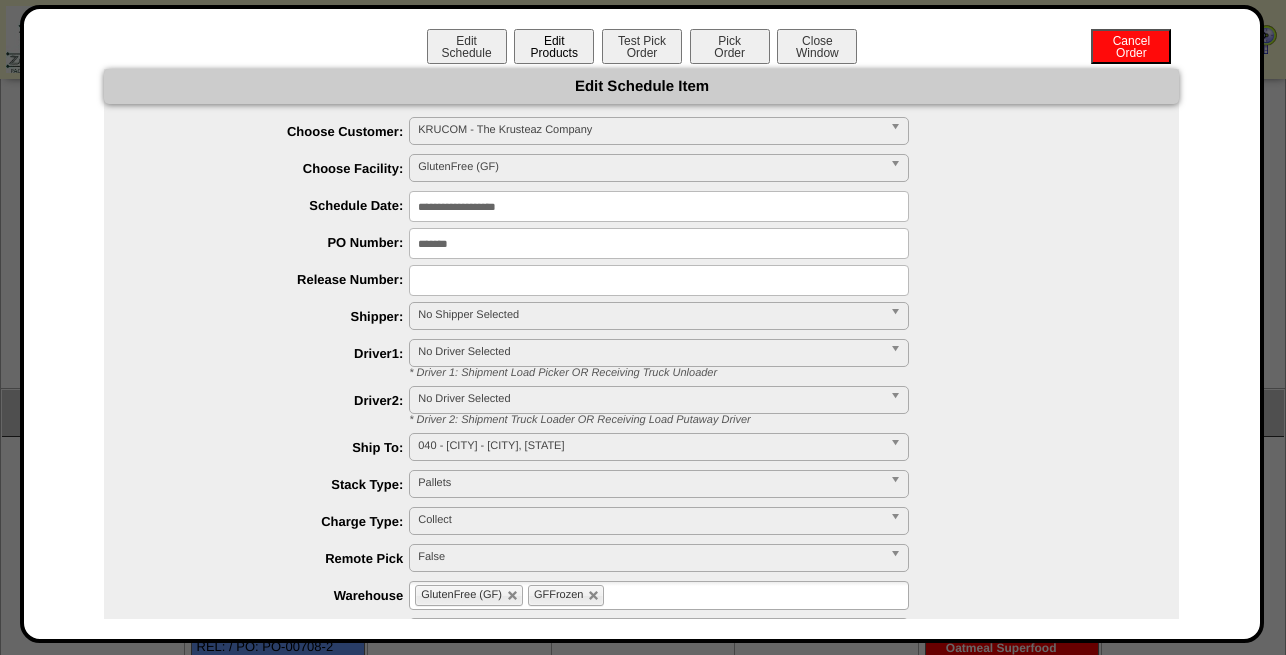 click on "Edit Products" at bounding box center (554, 46) 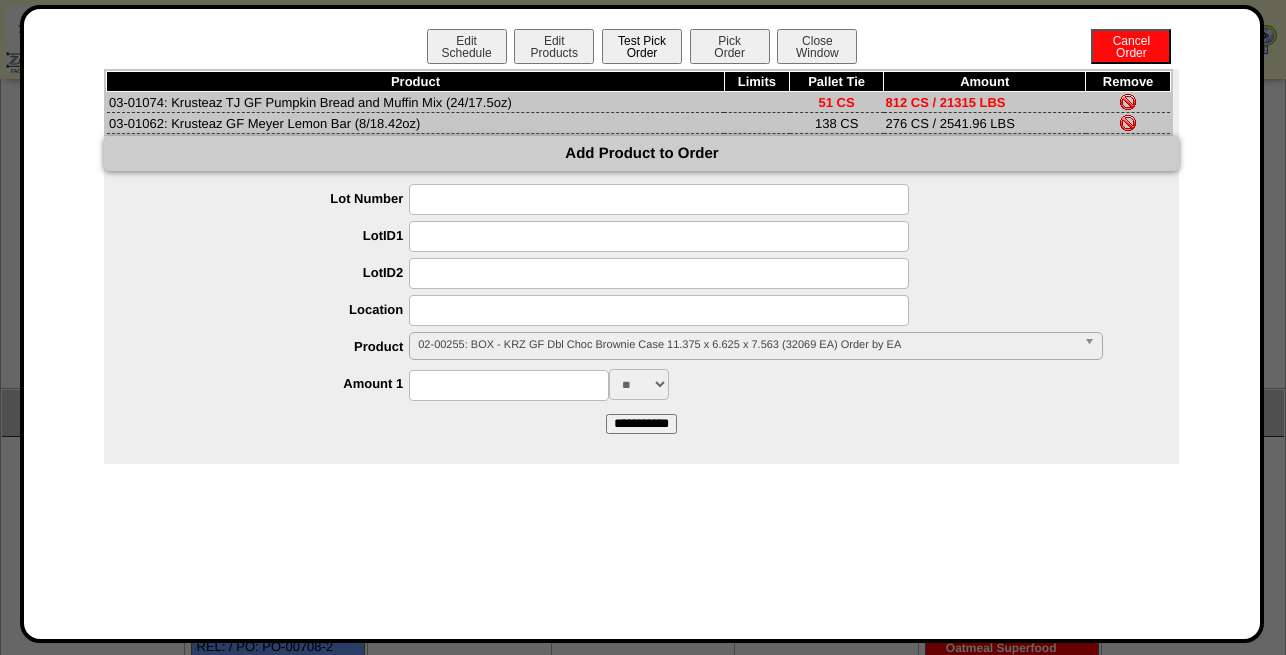 click on "Test Pick Order" at bounding box center [642, 46] 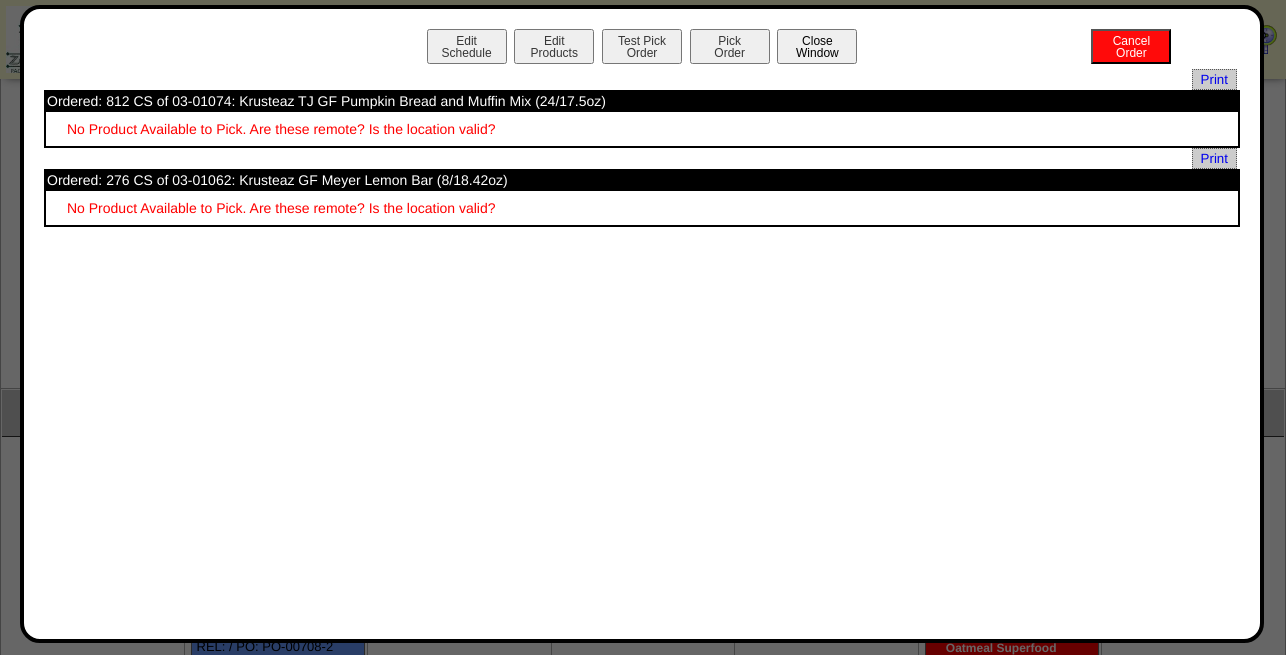 click on "Close Window" at bounding box center (817, 46) 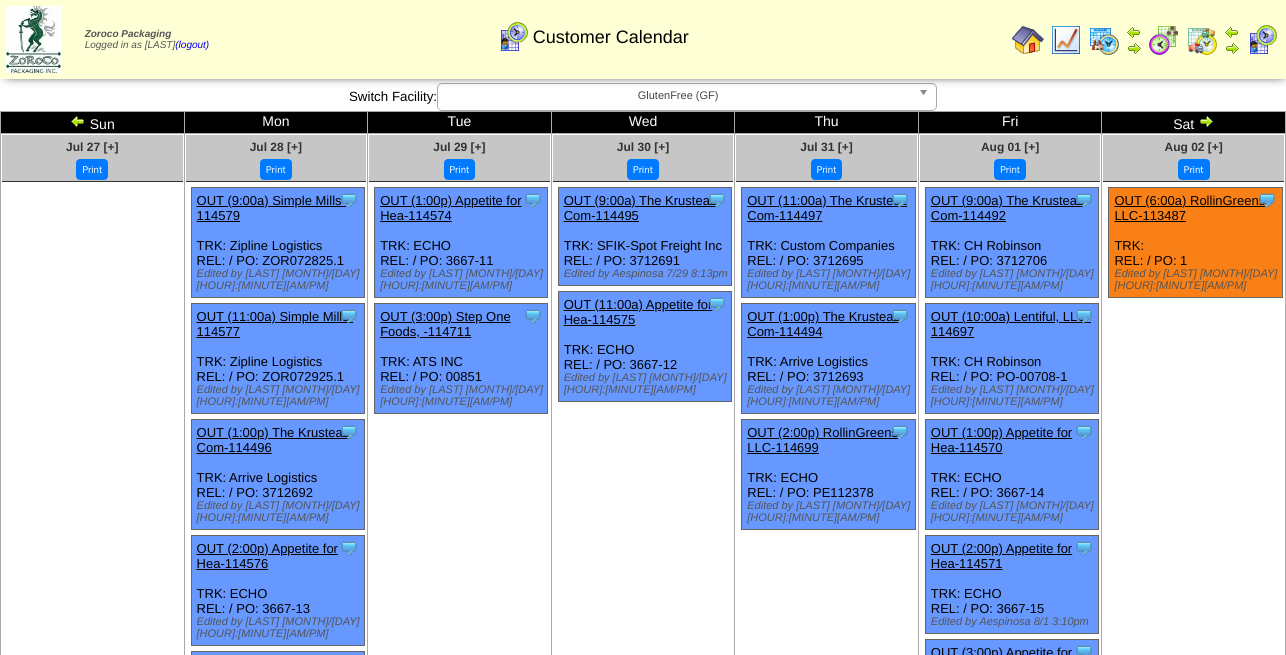 scroll, scrollTop: 0, scrollLeft: 0, axis: both 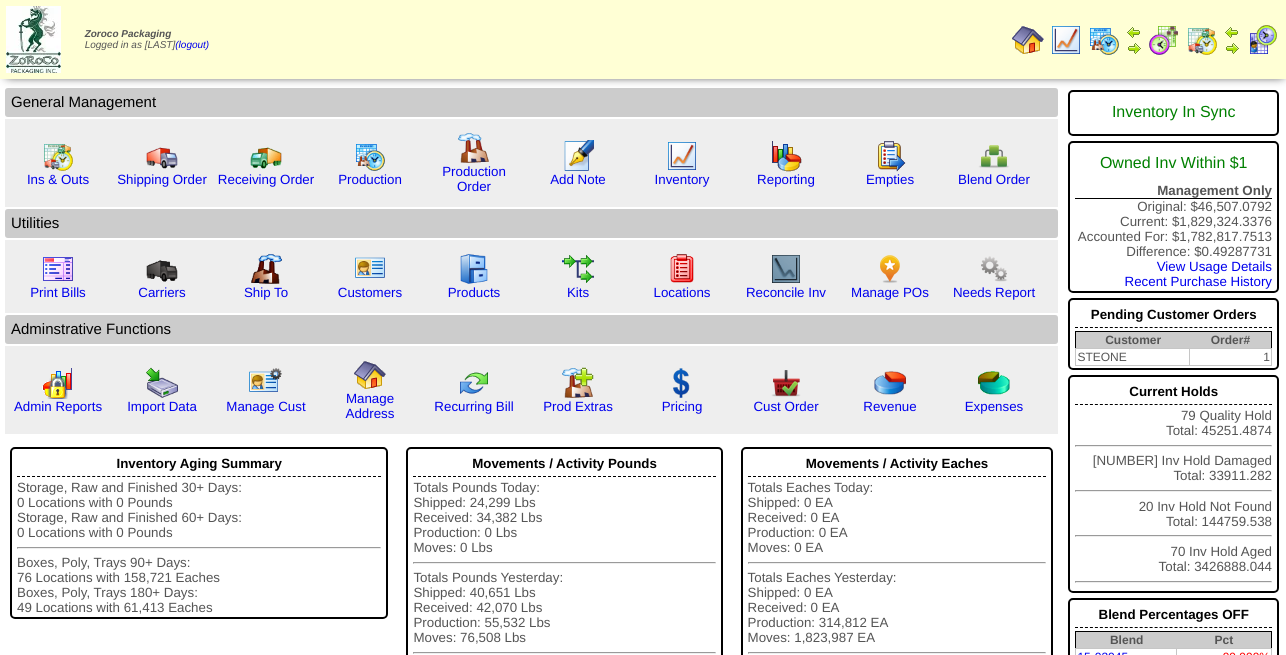 click at bounding box center (1028, 40) 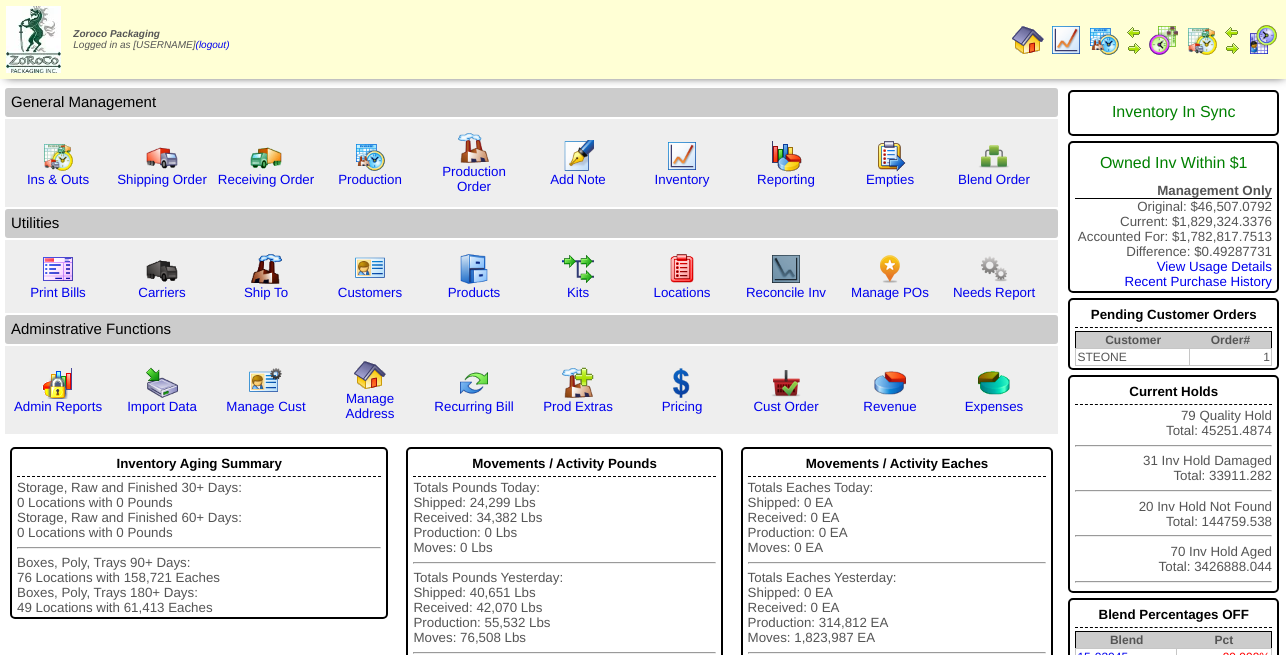 scroll, scrollTop: 0, scrollLeft: 0, axis: both 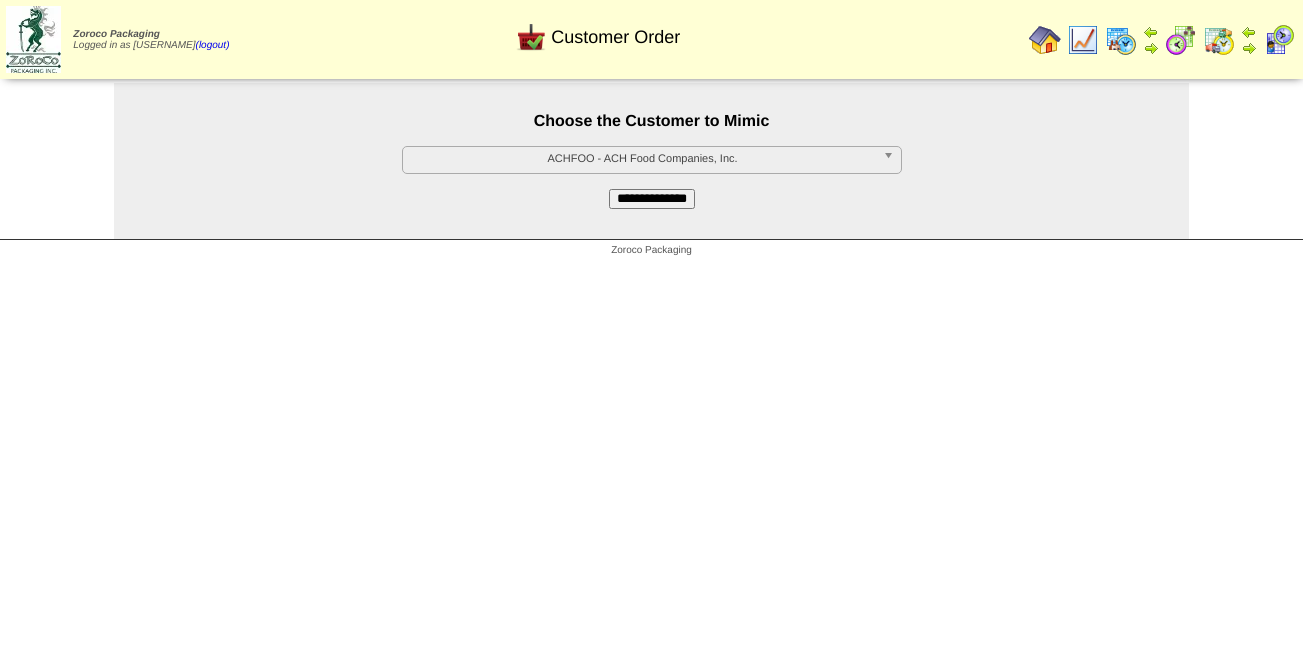 click on "ACHFOO - ACH Food Companies, Inc." at bounding box center [643, 159] 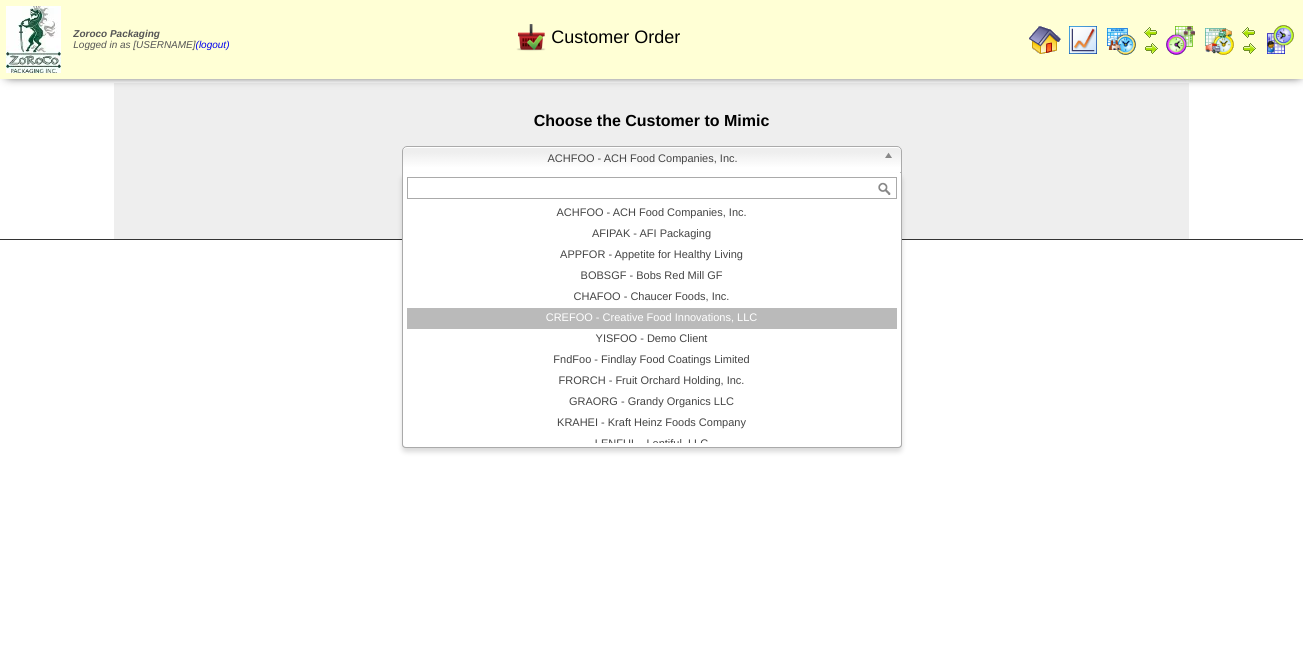 click on "CREFOO - Creative Food Innovations, LLC" at bounding box center (652, 318) 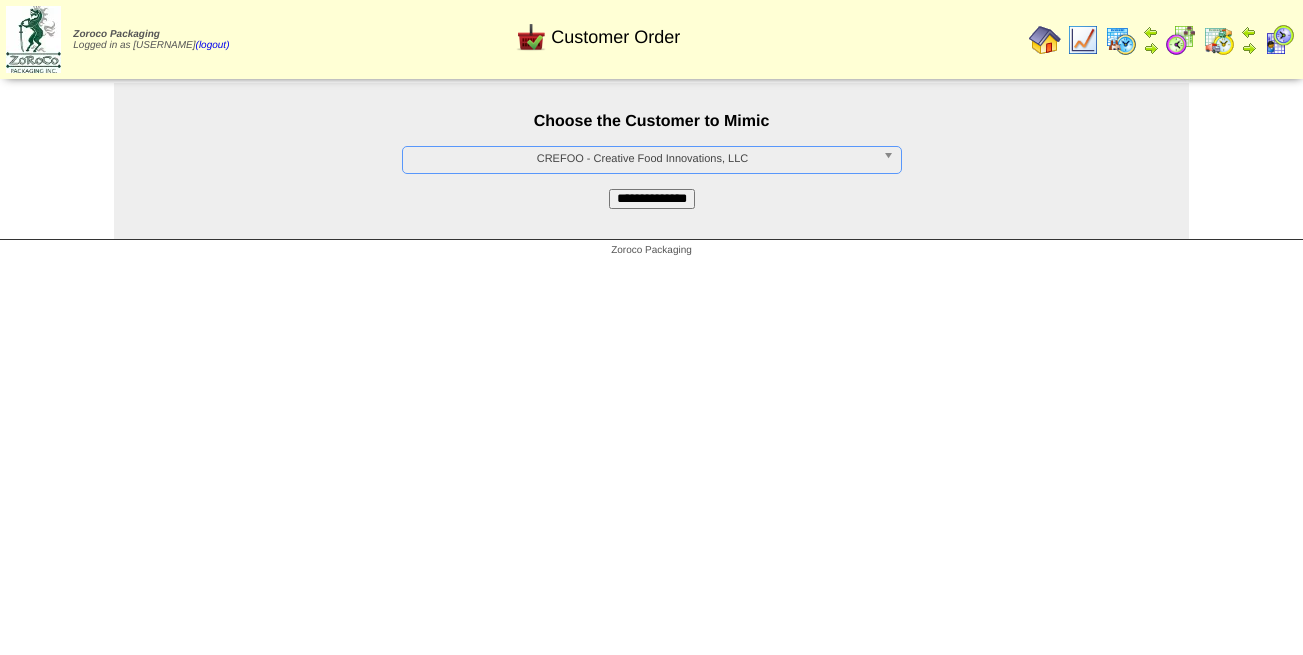 click on "**********" at bounding box center [652, 199] 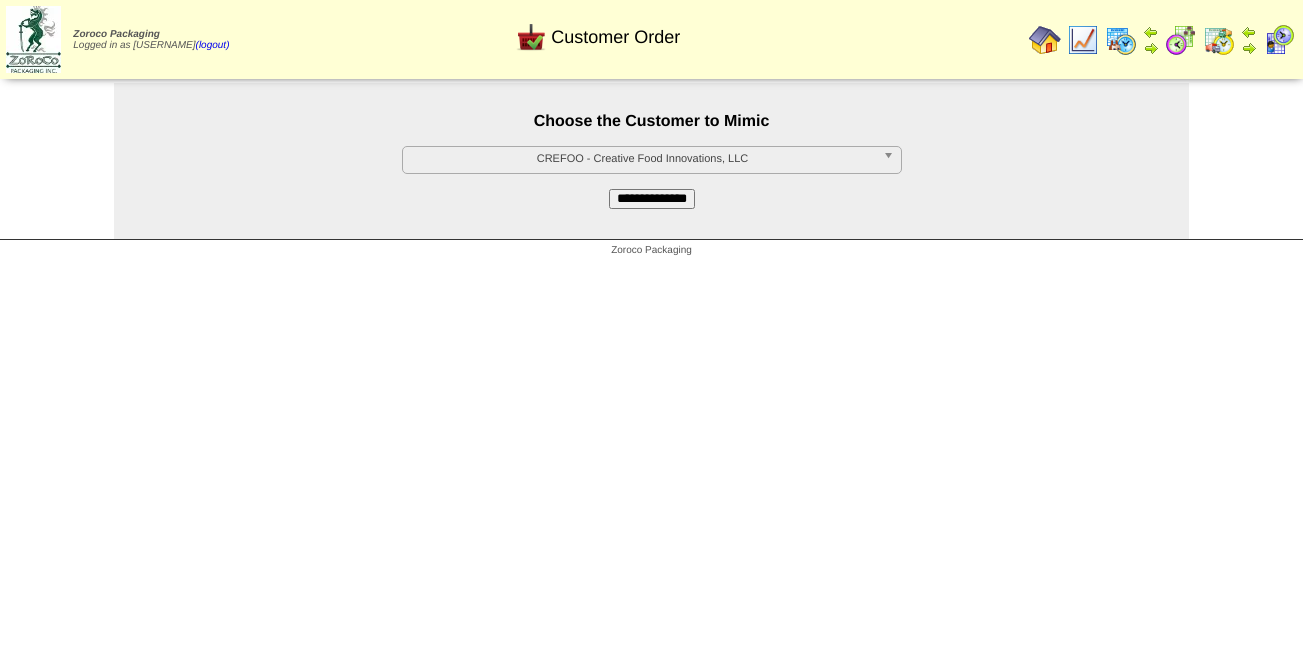 click on "**********" at bounding box center (652, 199) 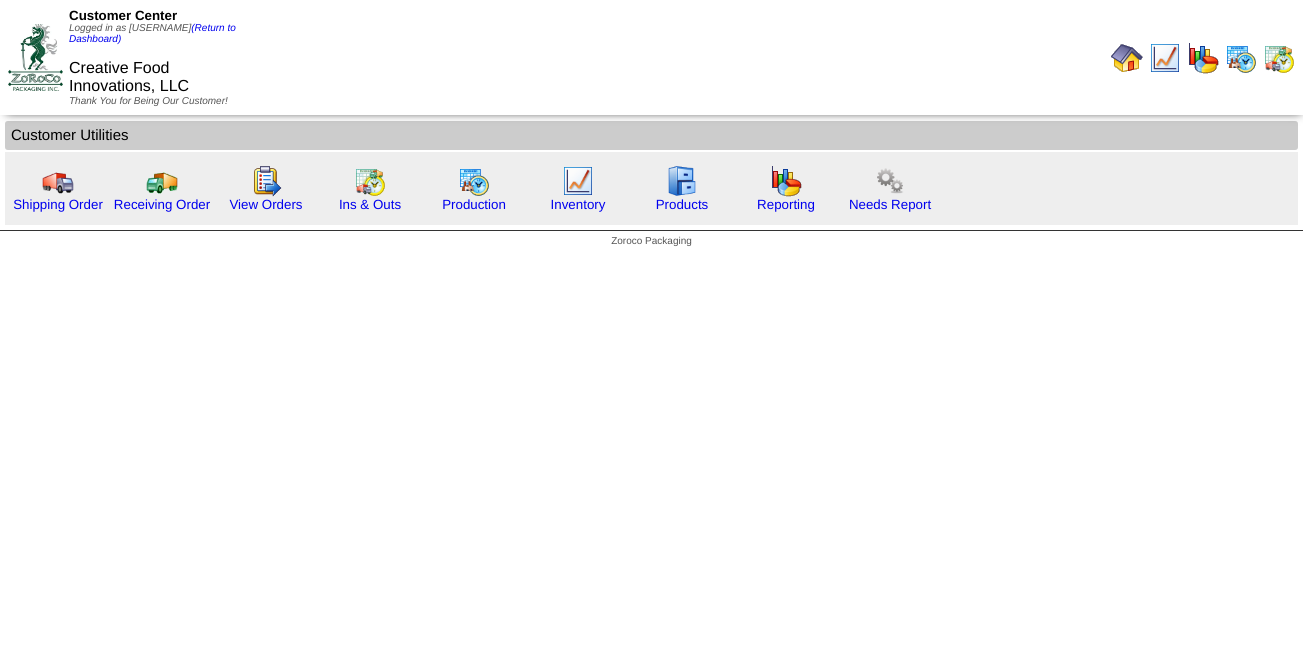 scroll, scrollTop: 0, scrollLeft: 0, axis: both 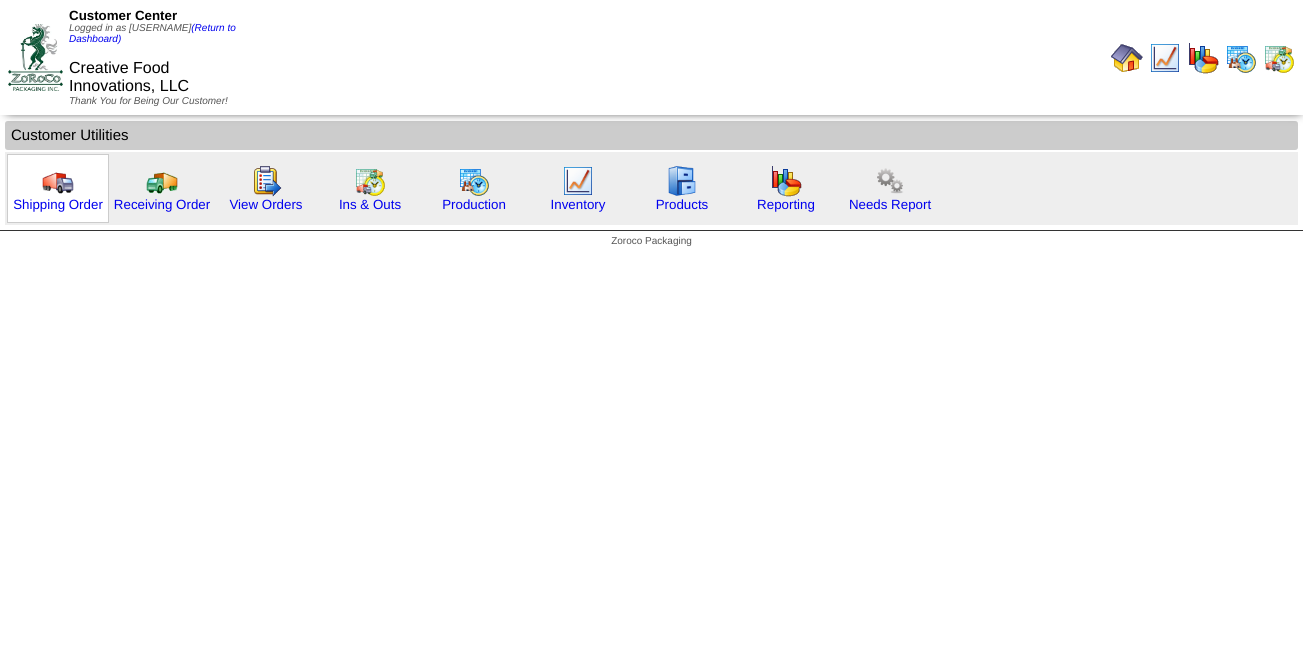 click at bounding box center [58, 192] 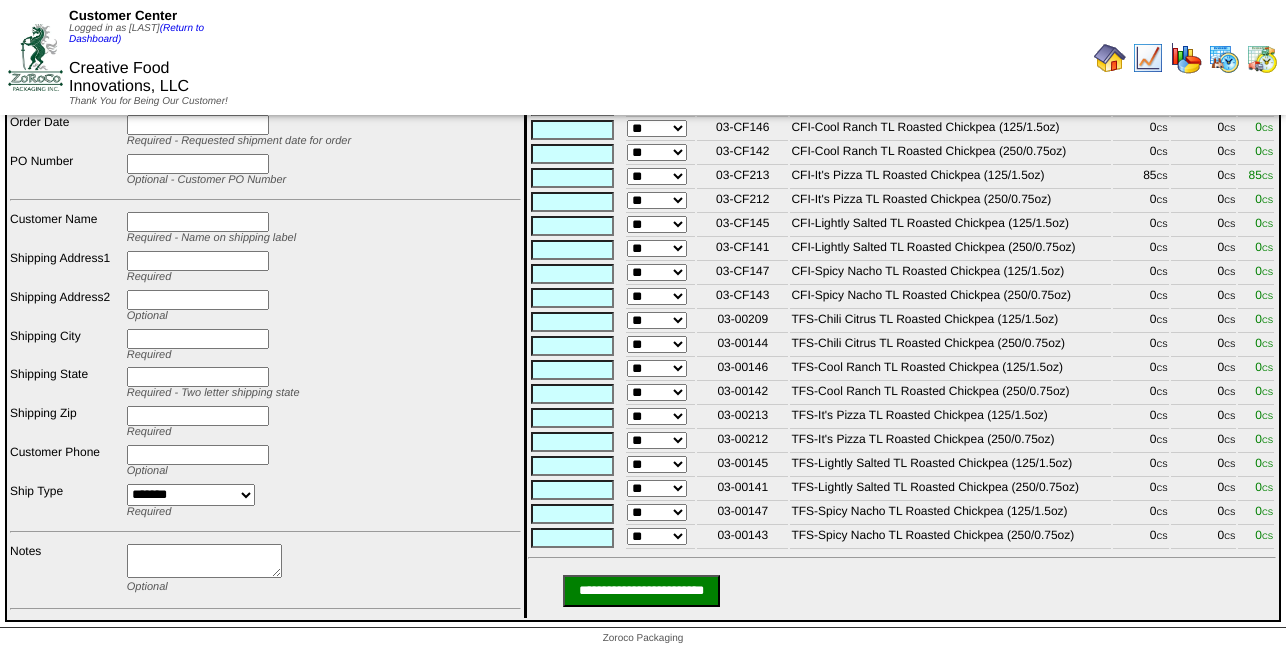 scroll, scrollTop: 0, scrollLeft: 0, axis: both 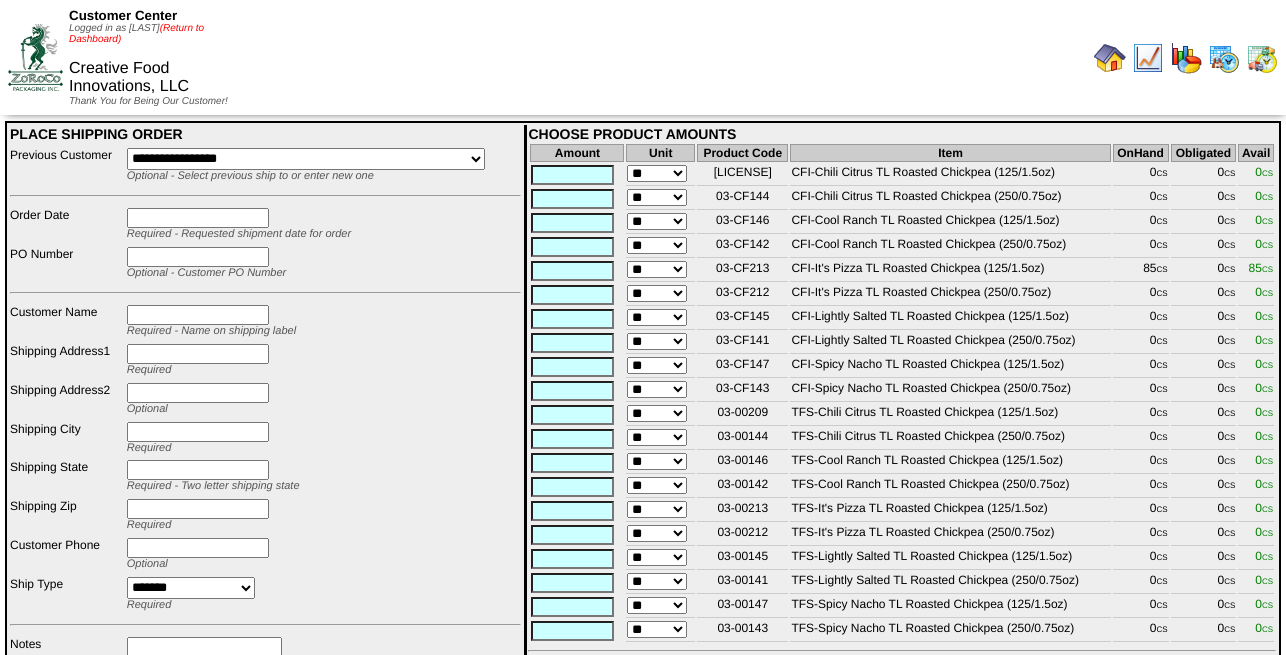 click on "(Return to Dashboard)" at bounding box center [136, 34] 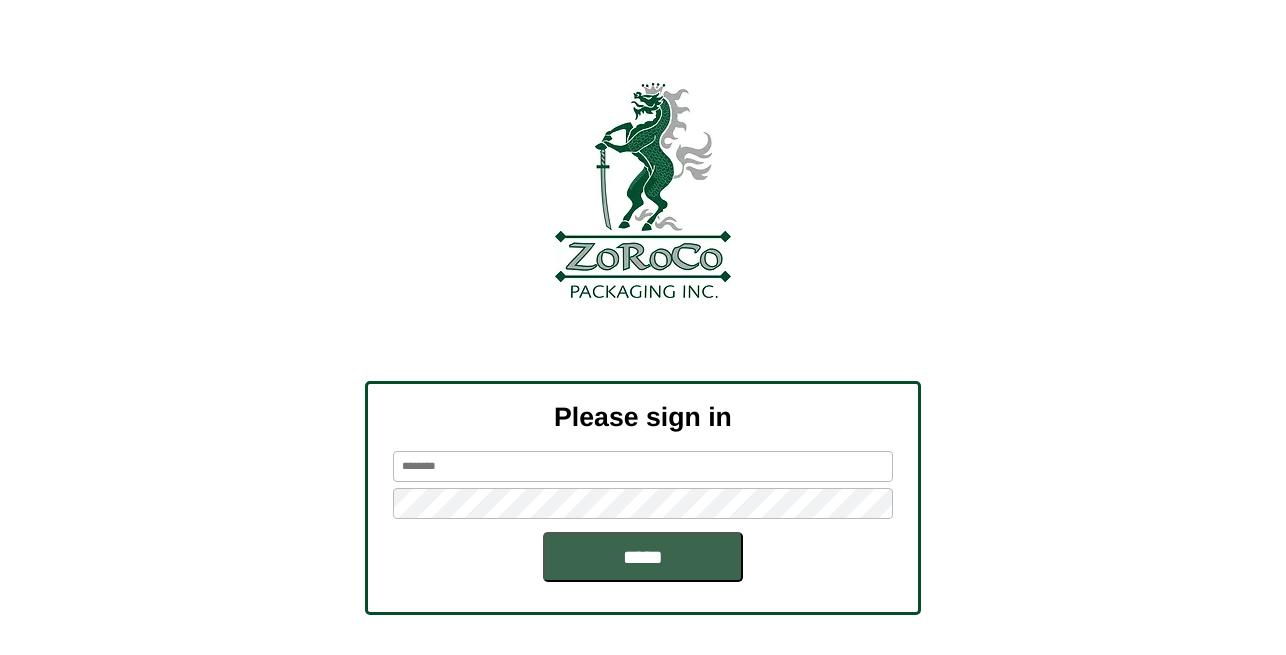 scroll, scrollTop: 0, scrollLeft: 0, axis: both 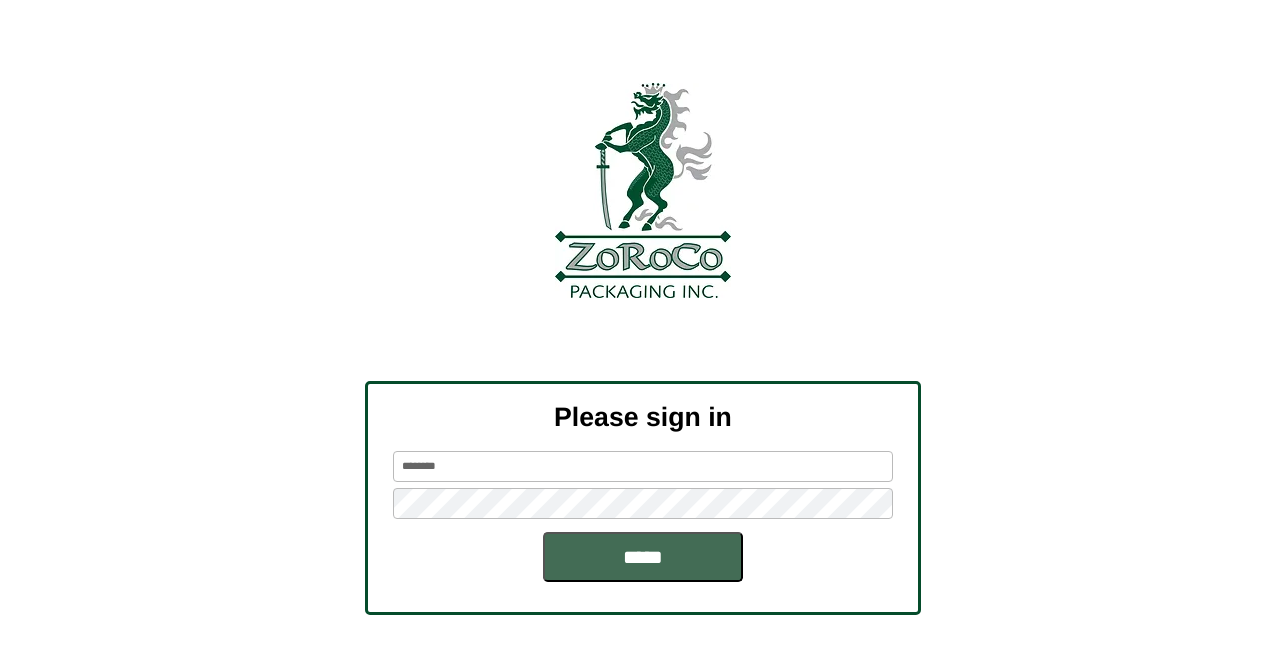 type on "********" 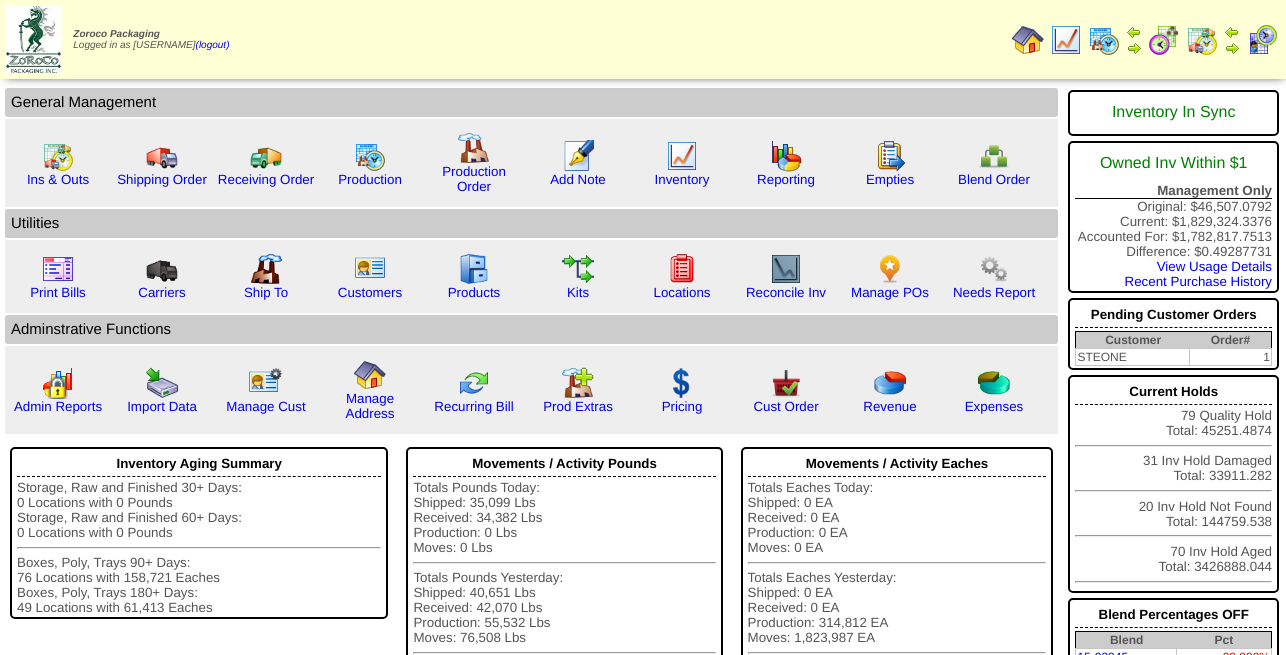 scroll, scrollTop: 0, scrollLeft: 0, axis: both 